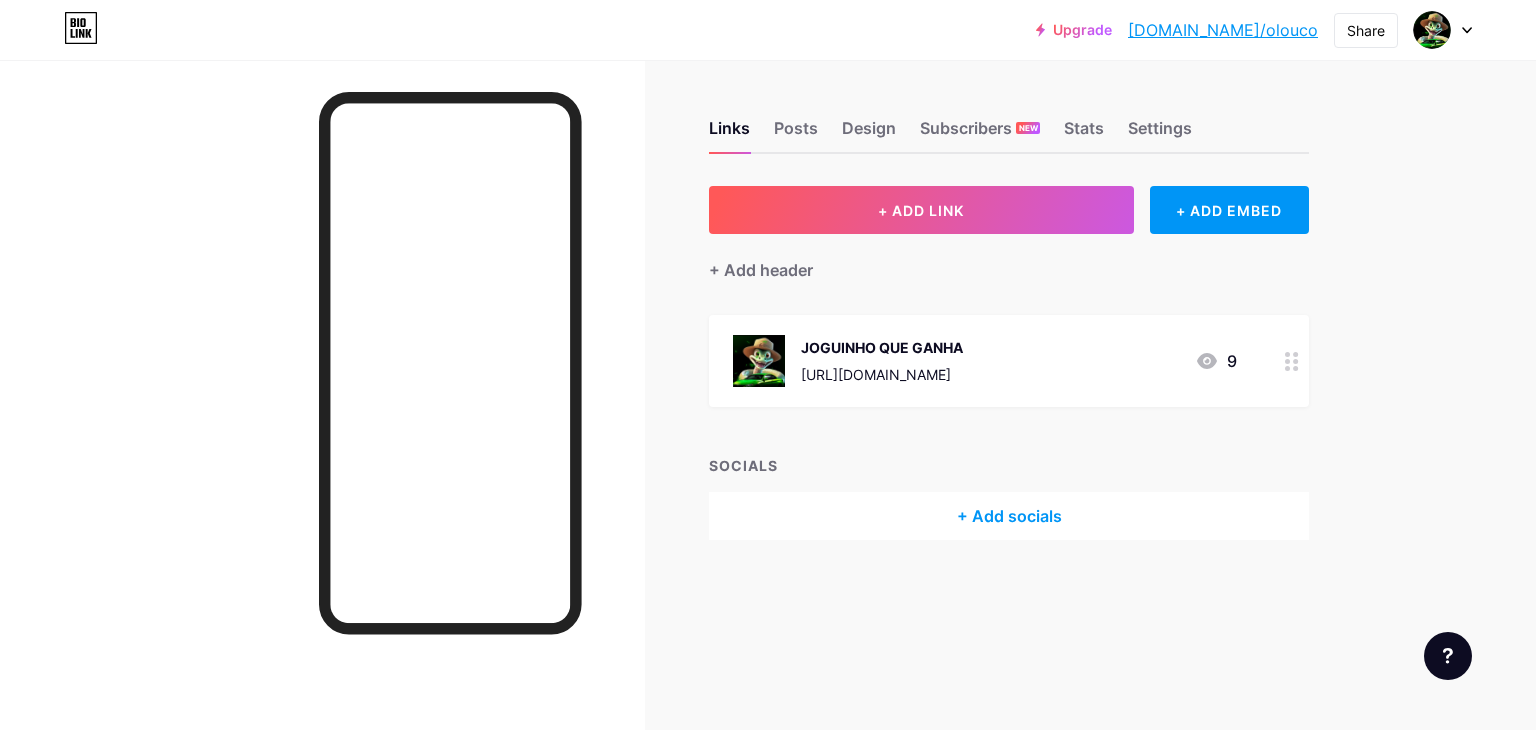 scroll, scrollTop: 0, scrollLeft: 0, axis: both 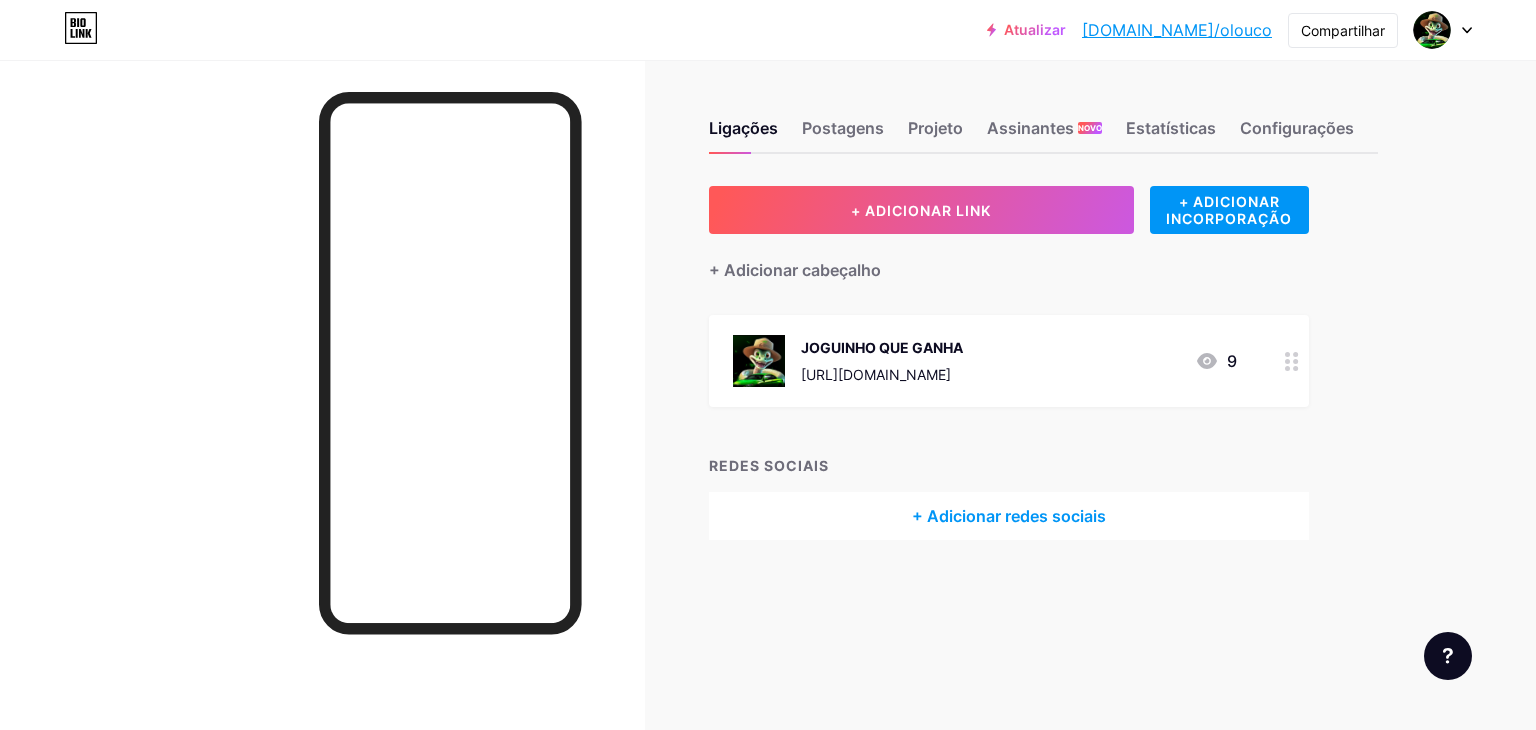 click 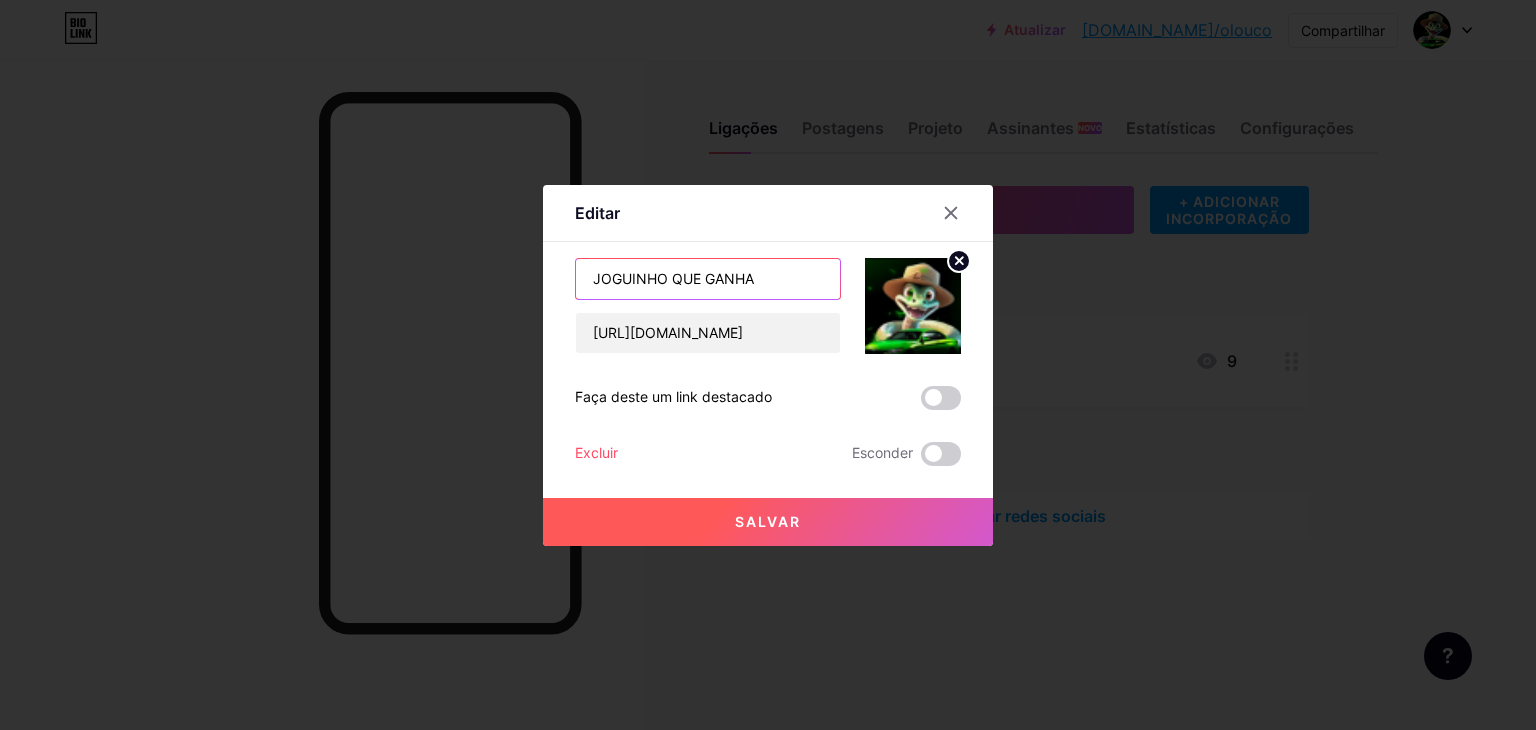 click on "JOGUINHO QUE GANHA" at bounding box center (708, 279) 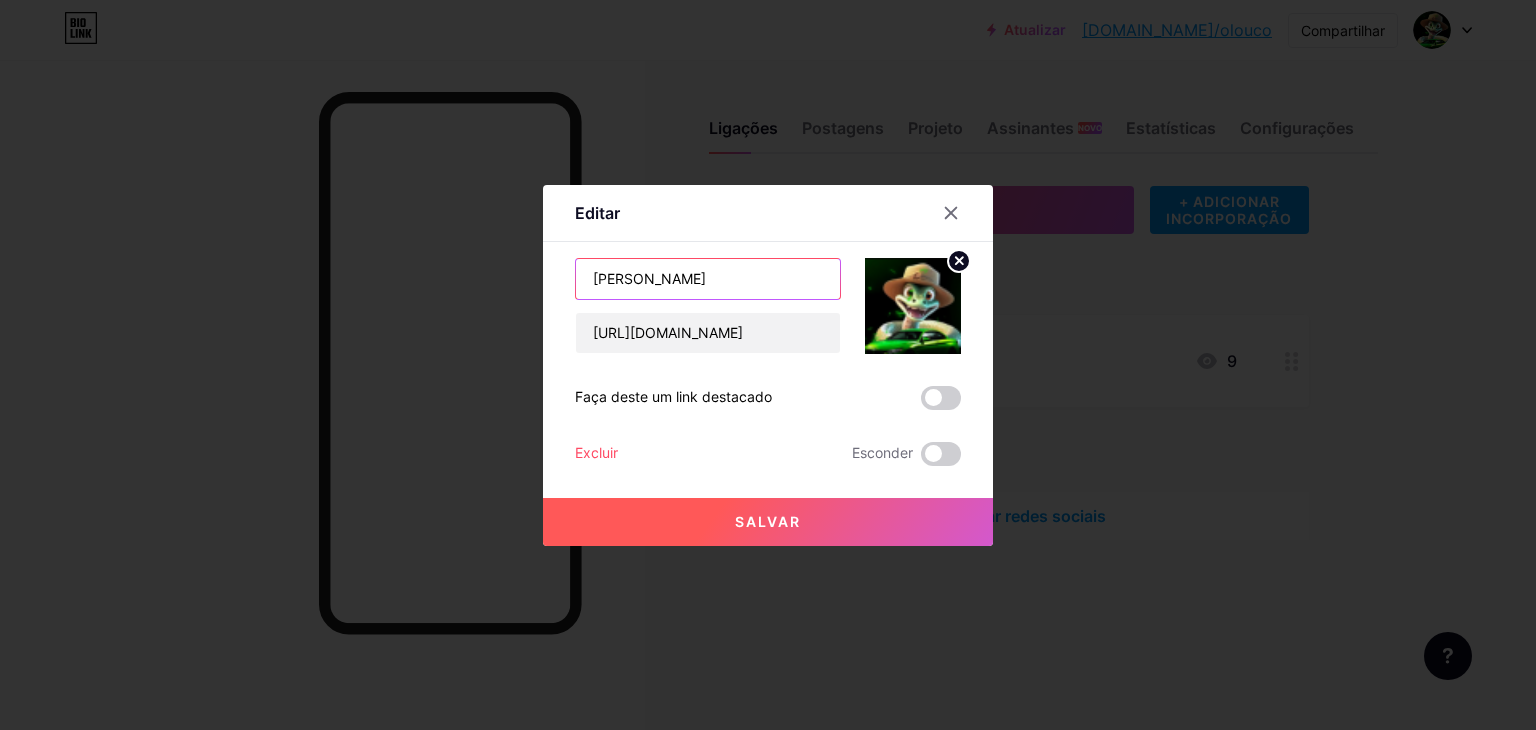 type on "J" 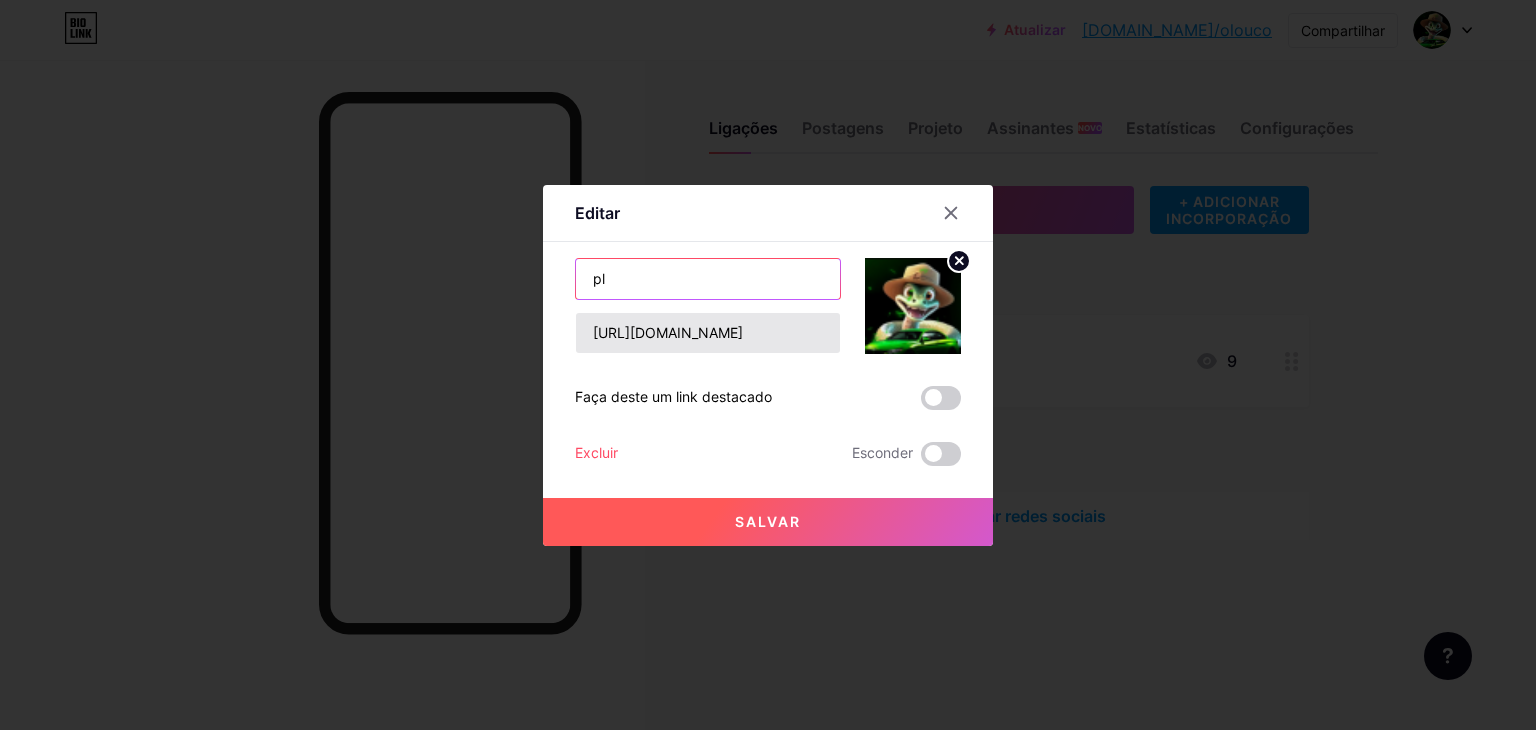 type on "p" 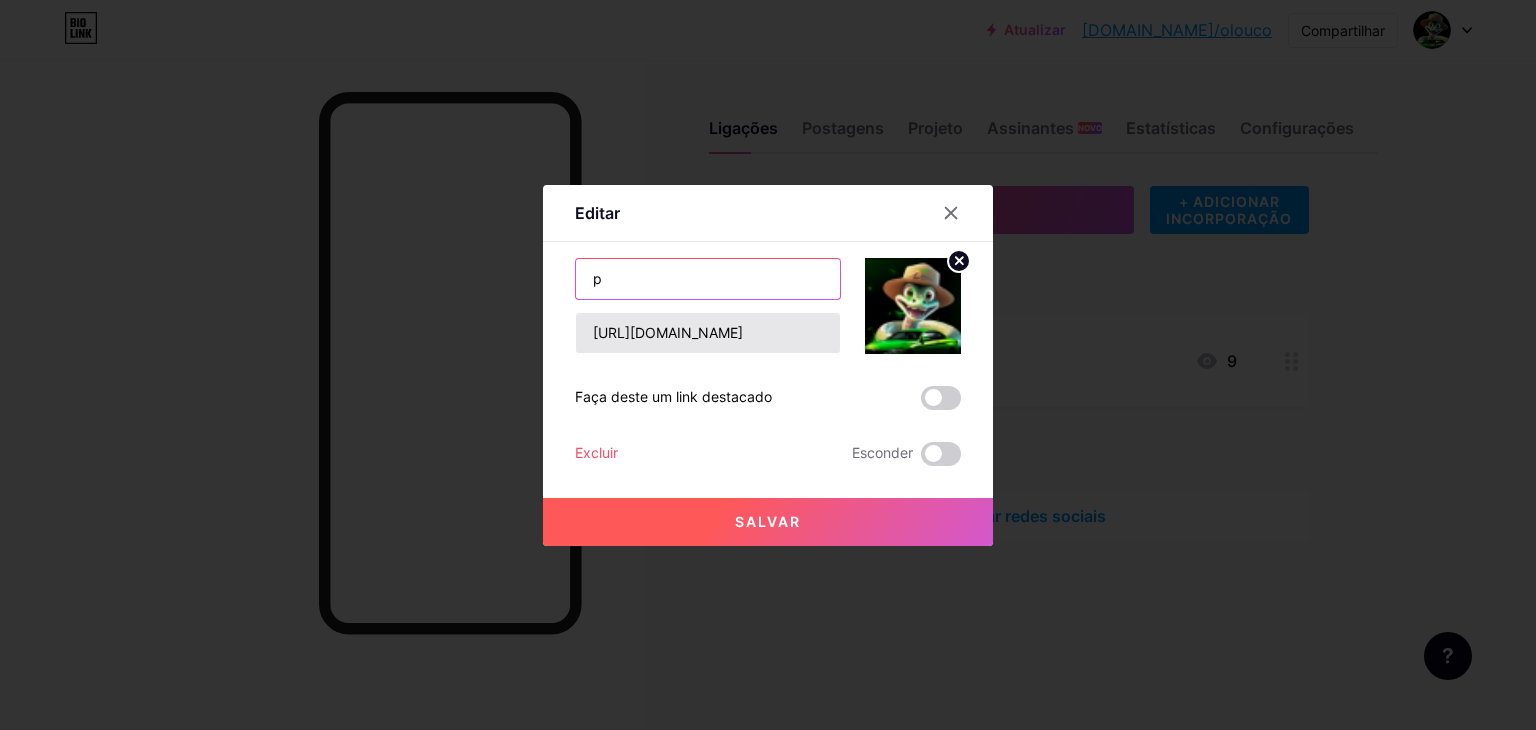 type 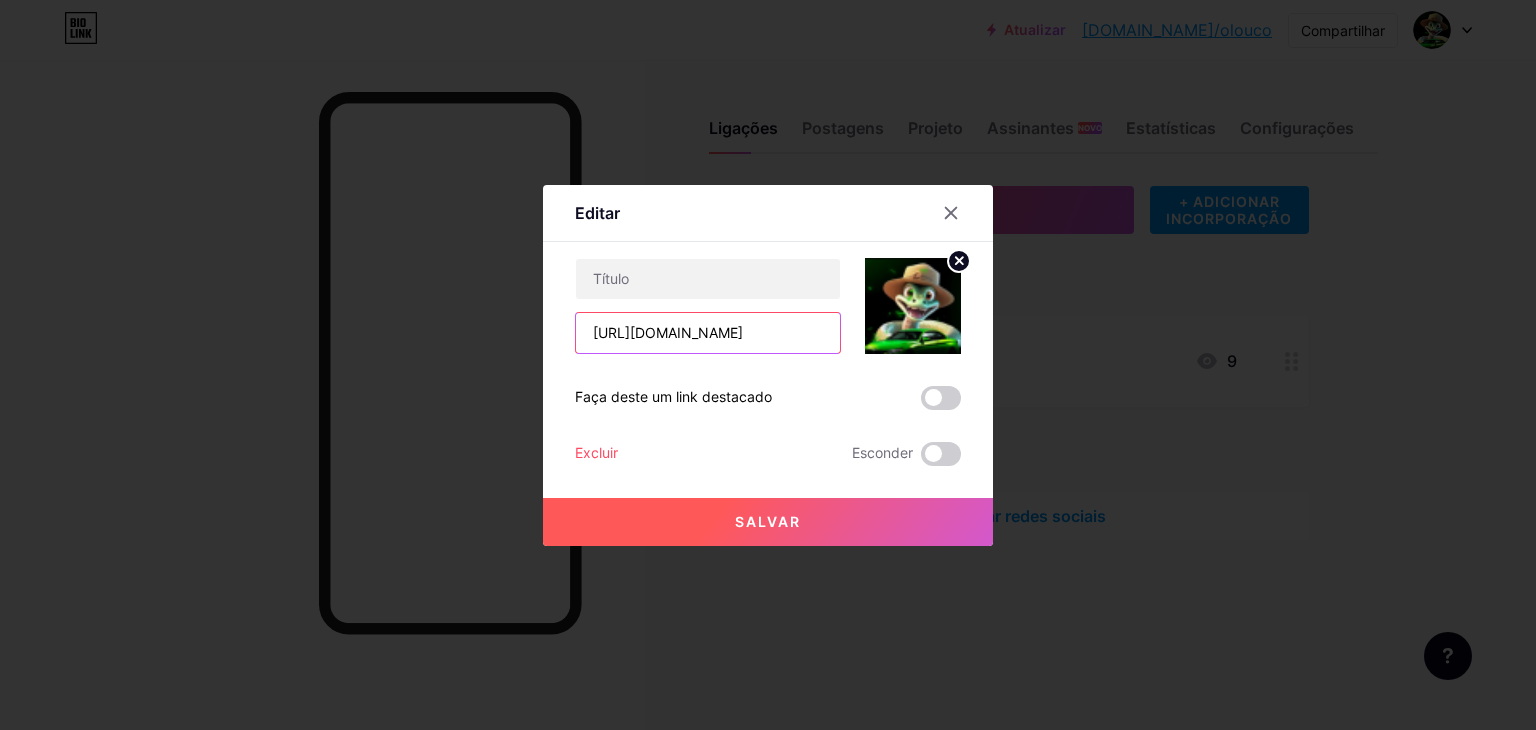 click on "[URL][DOMAIN_NAME]" at bounding box center [708, 333] 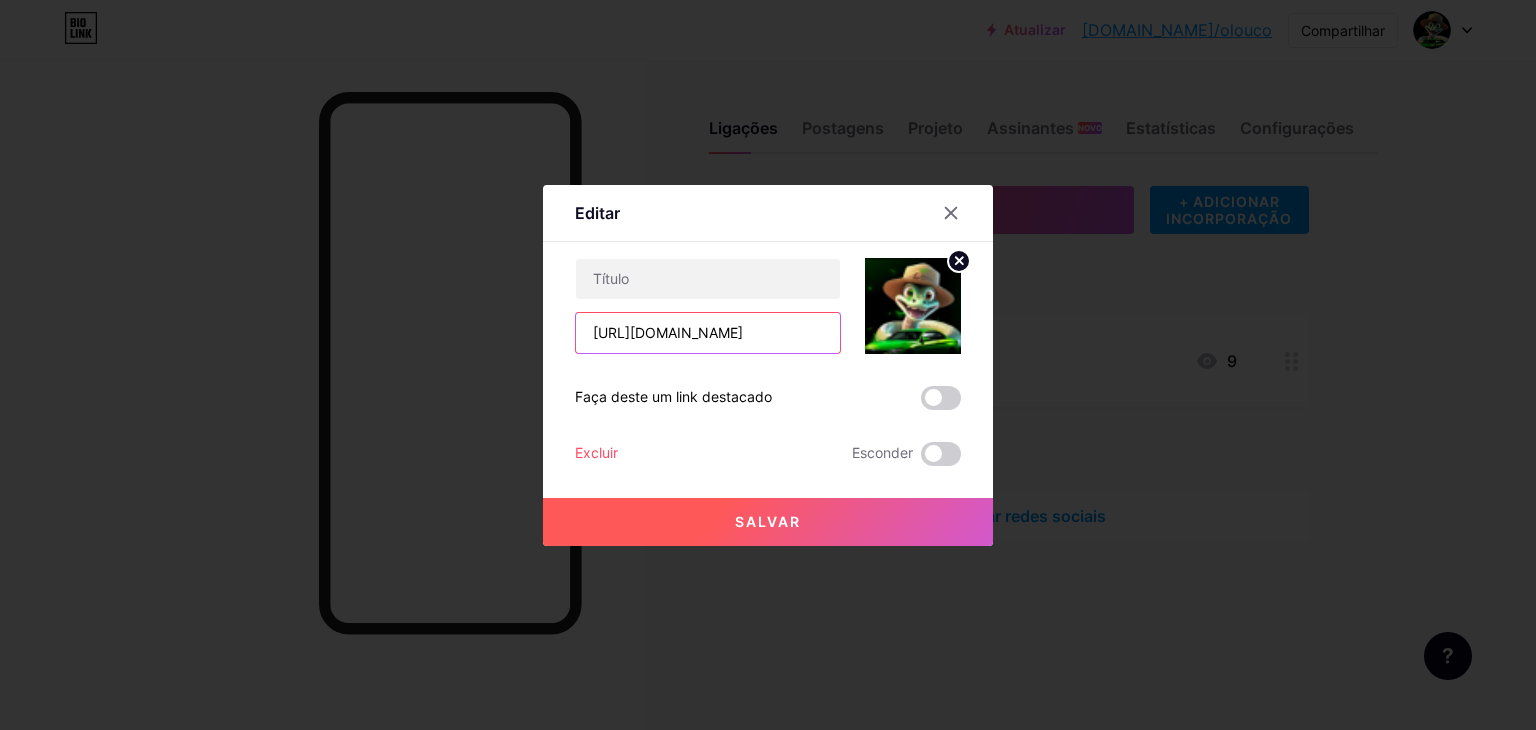 scroll, scrollTop: 0, scrollLeft: 0, axis: both 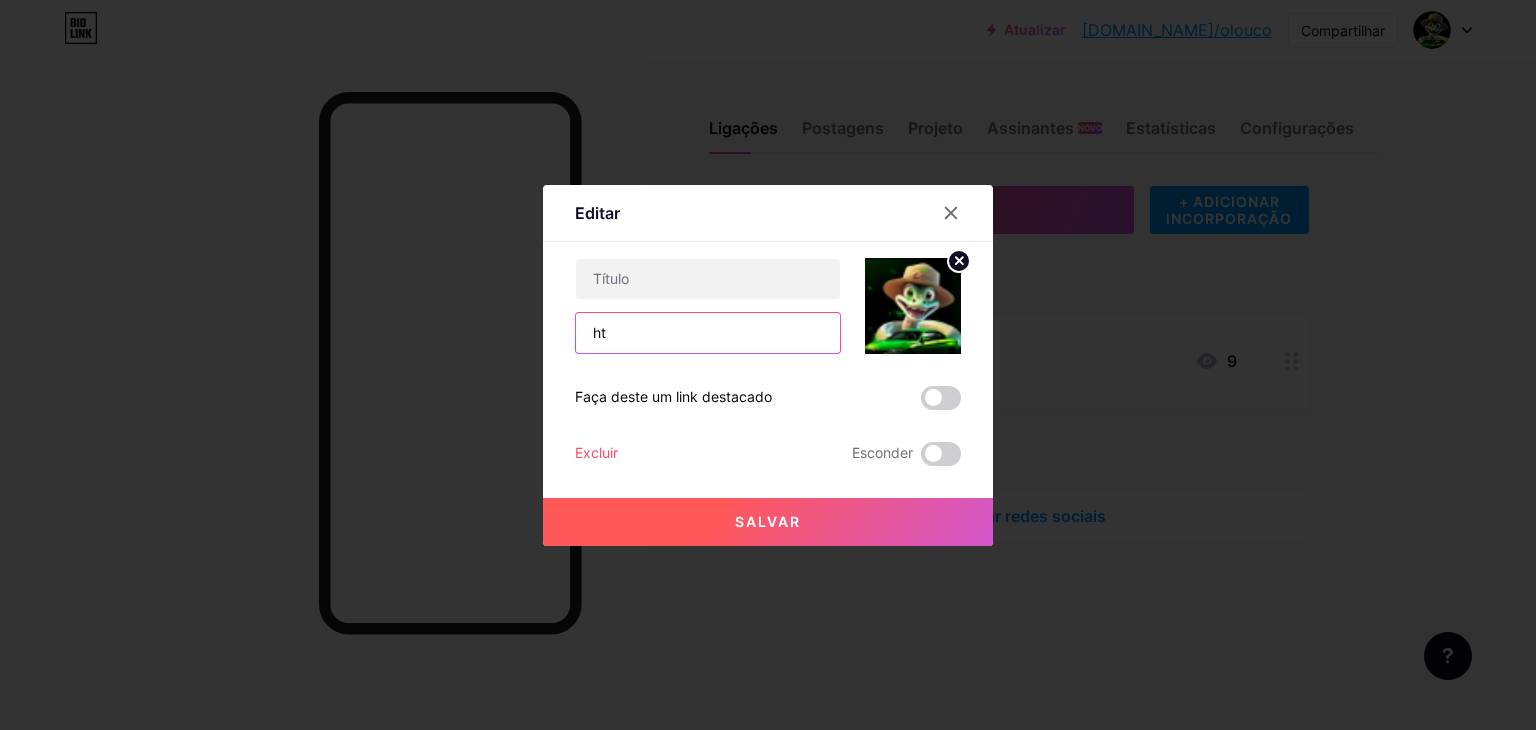type on "h" 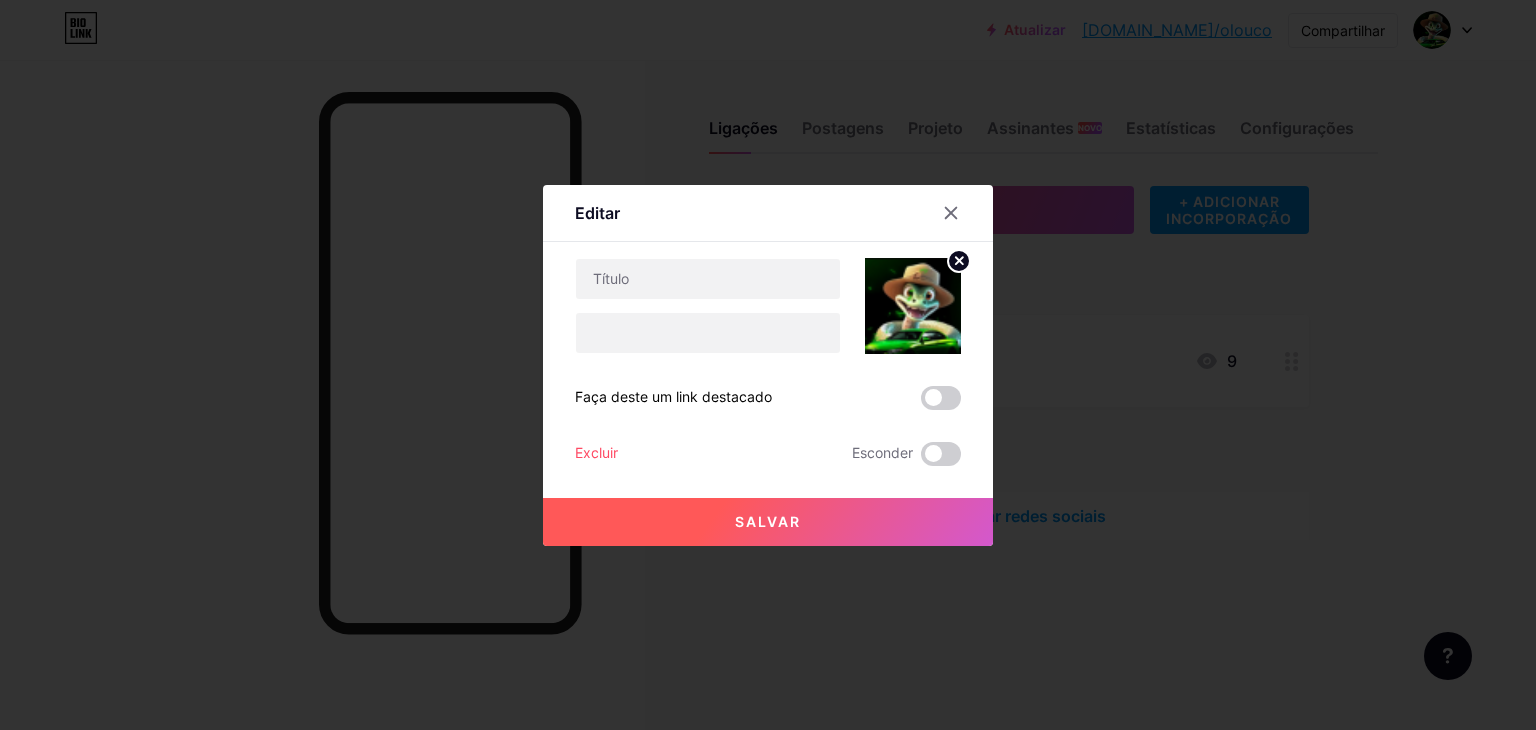 click on "Editar" at bounding box center (768, 218) 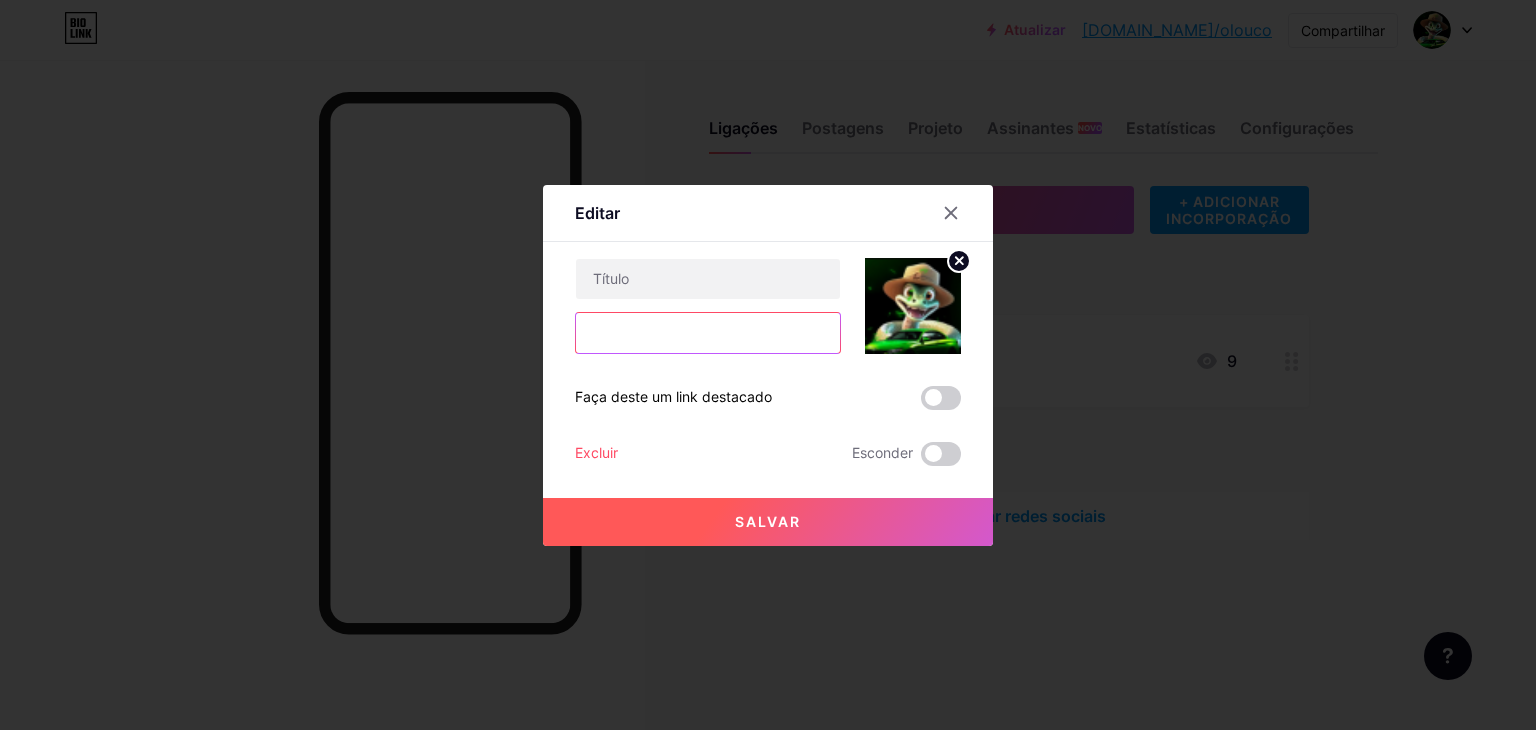 click at bounding box center (708, 333) 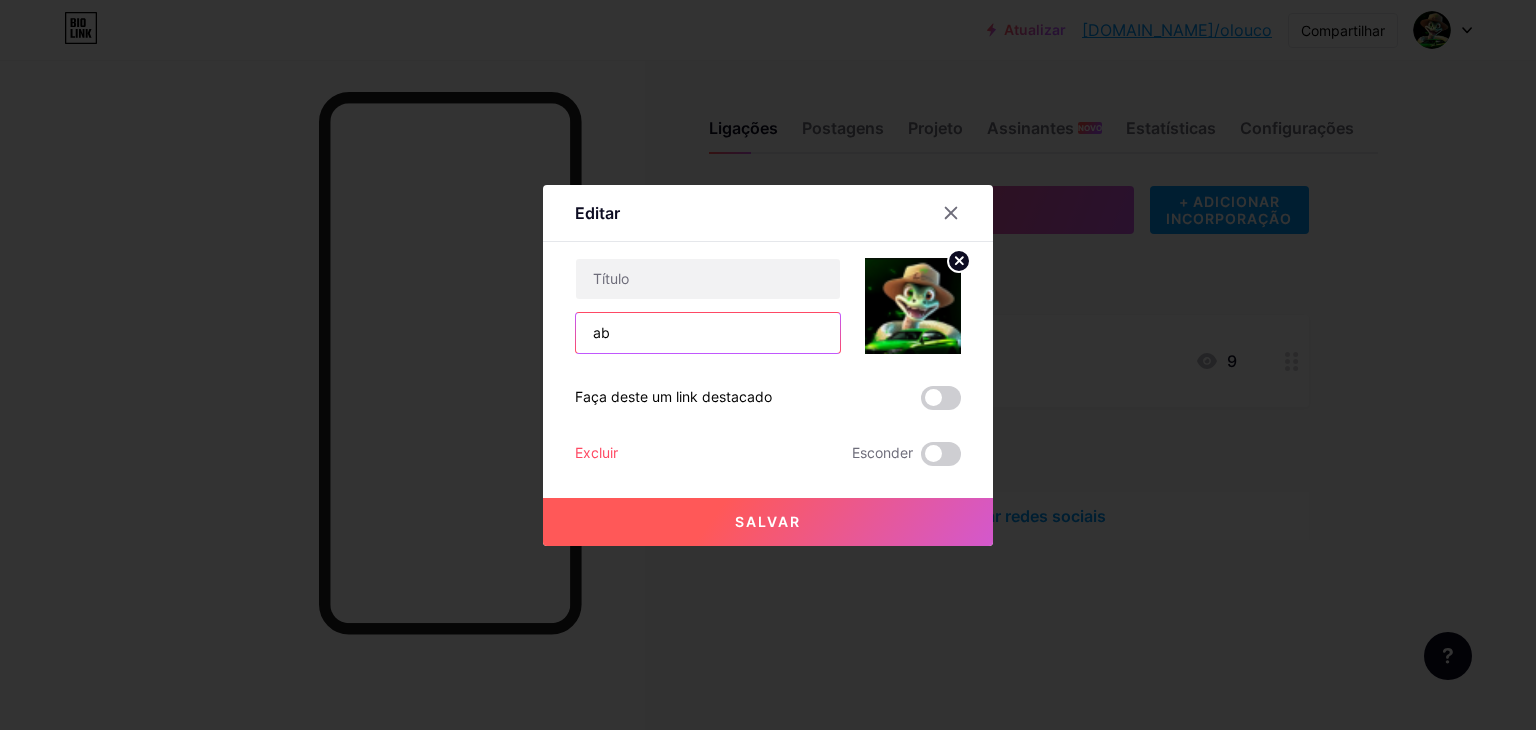 type on "a" 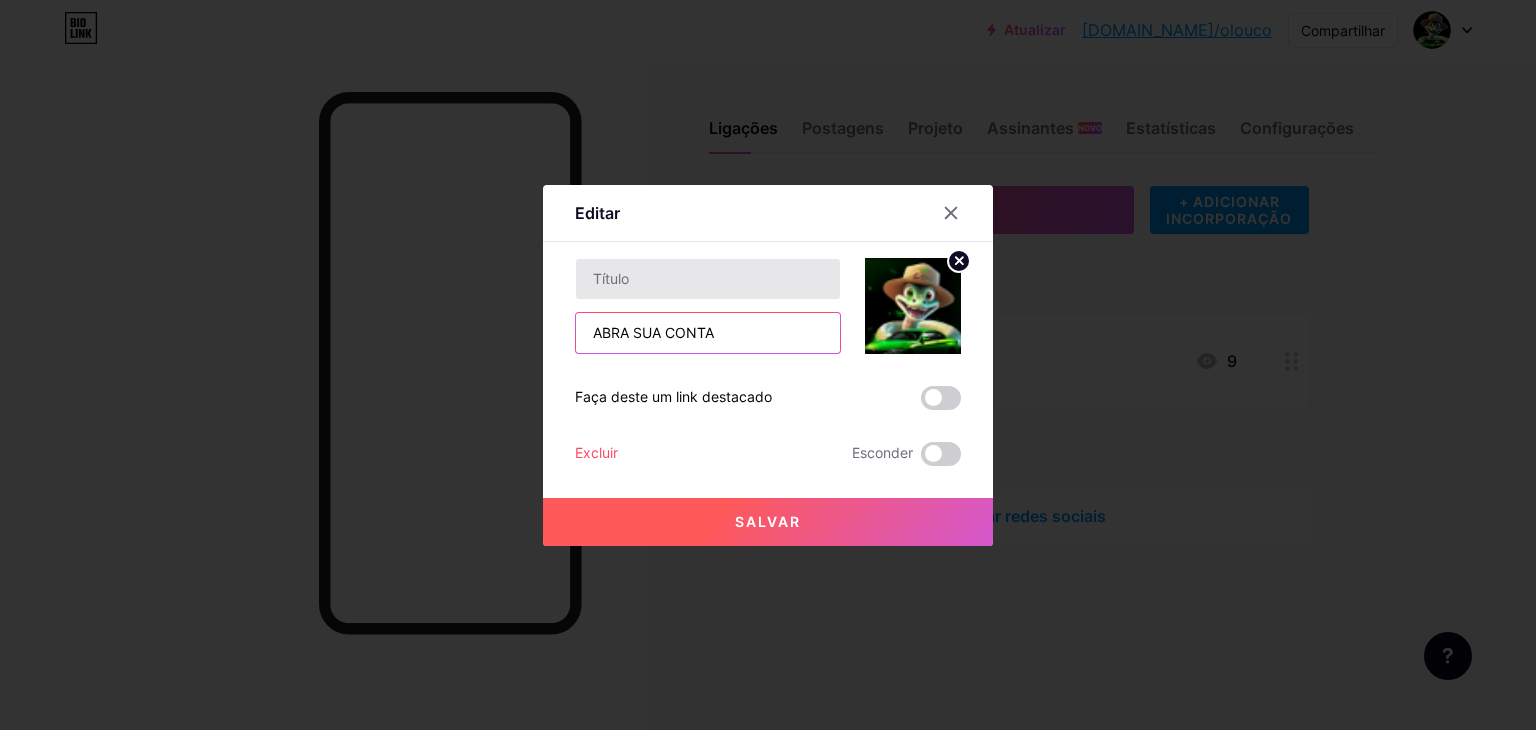 type on "ABRA SUA CONTA" 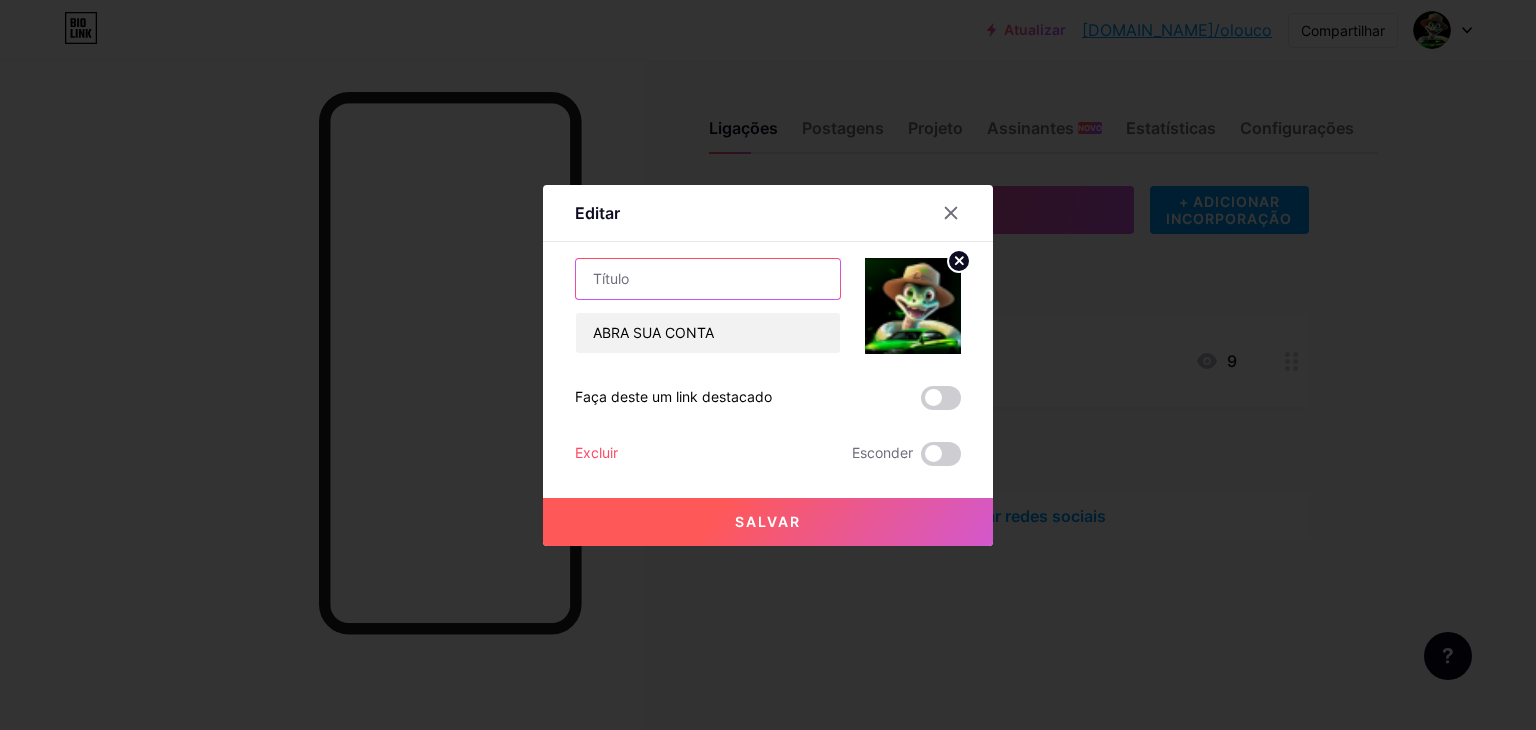 click at bounding box center (708, 279) 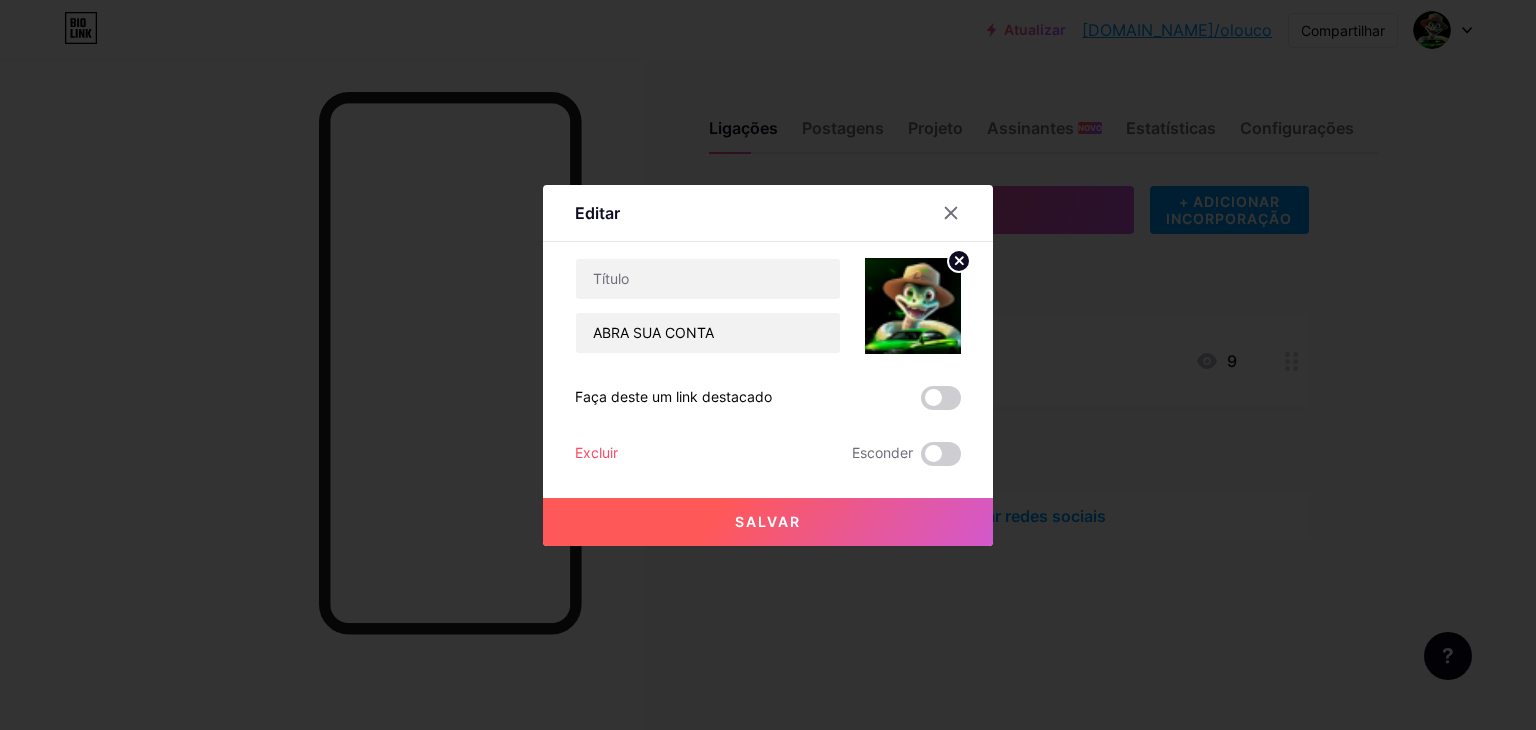 click on "Salvar" at bounding box center (768, 522) 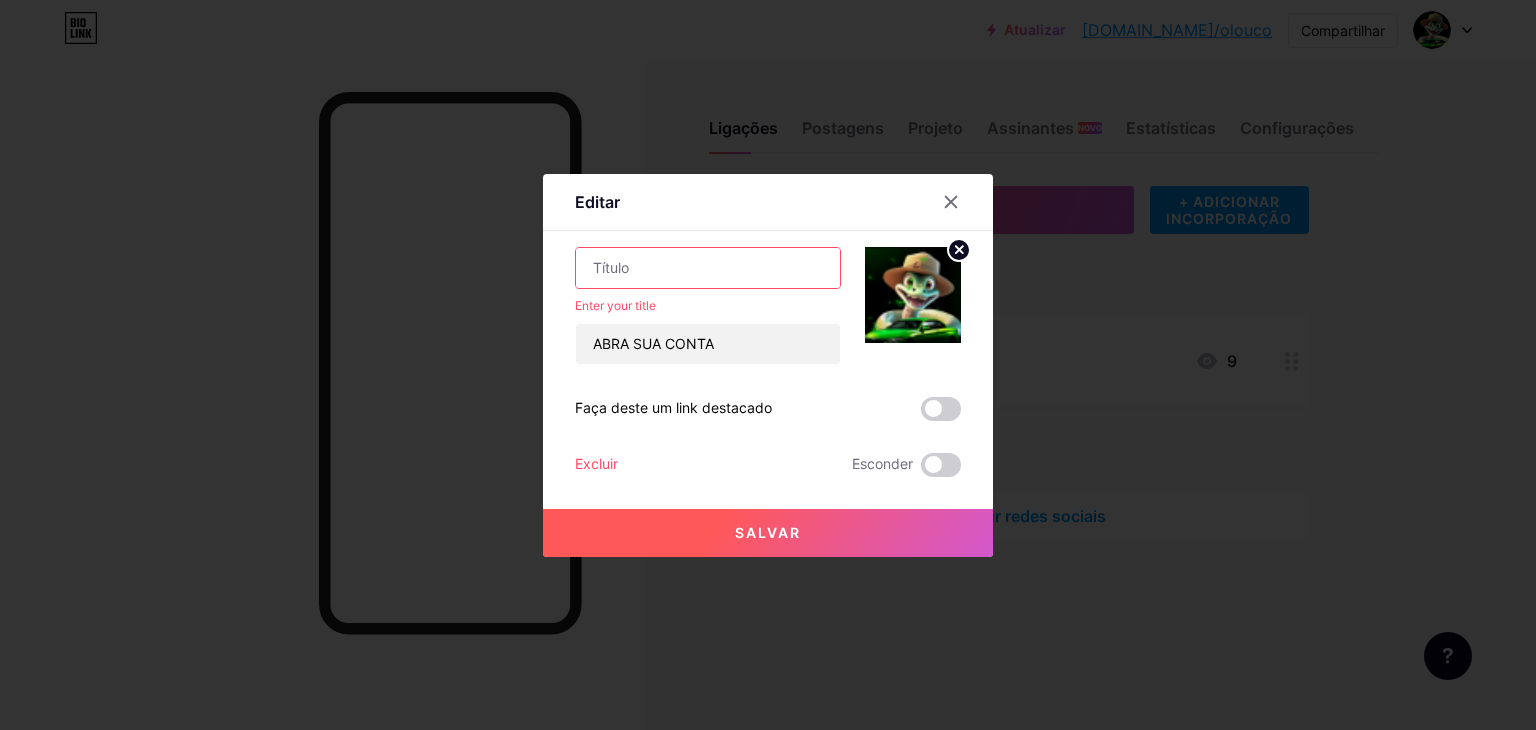 click at bounding box center (708, 268) 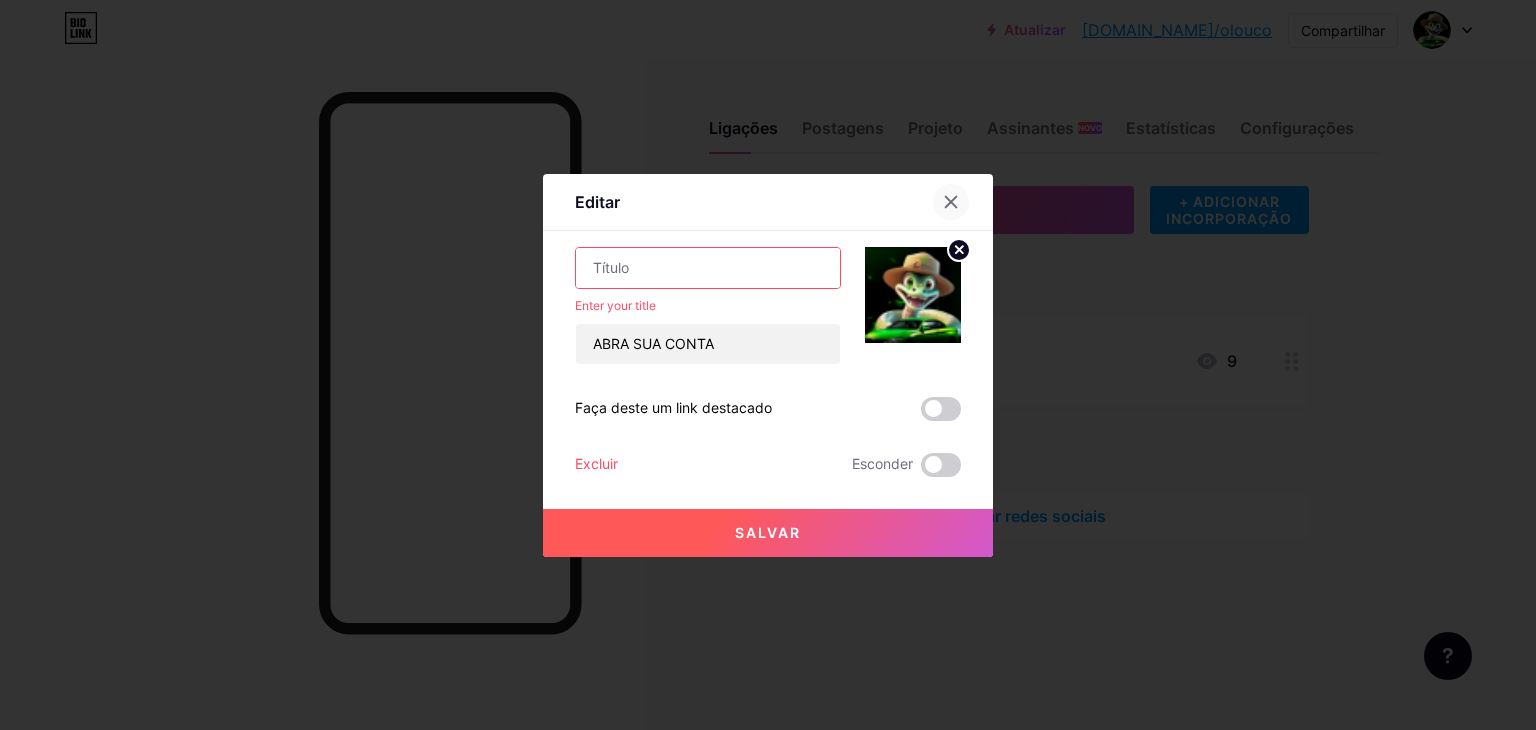 click 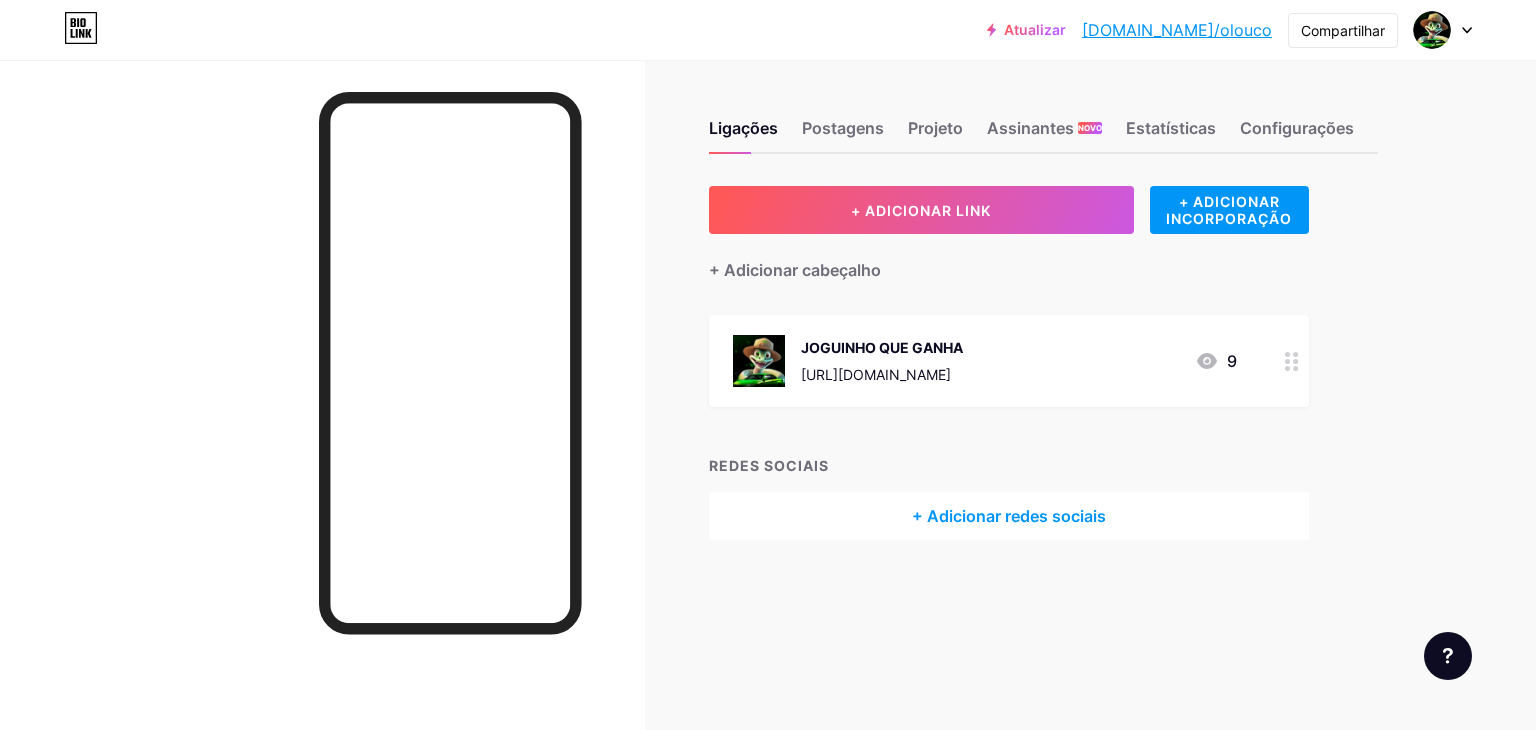 click on "[URL][DOMAIN_NAME]" at bounding box center (876, 374) 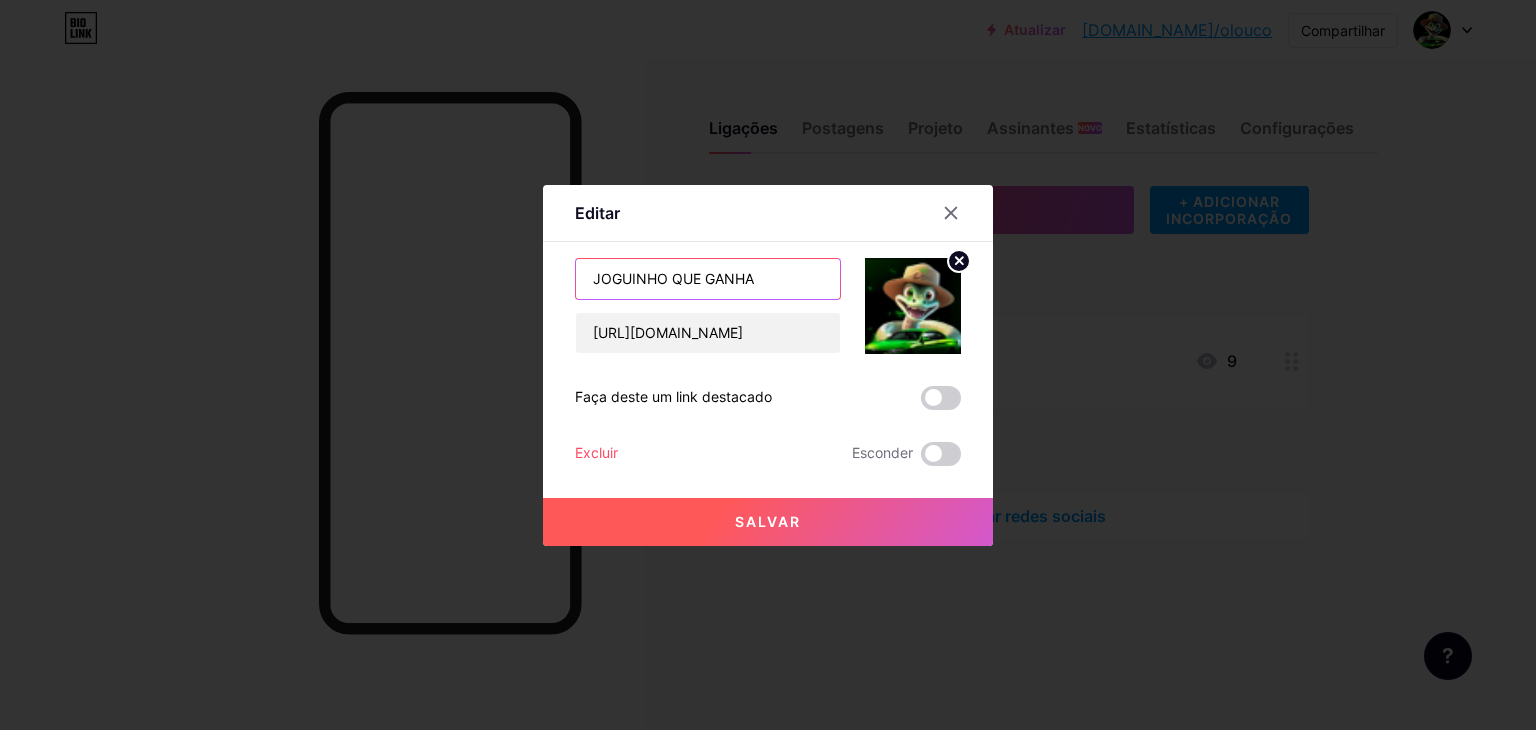 click on "JOGUINHO QUE GANHA" at bounding box center (708, 279) 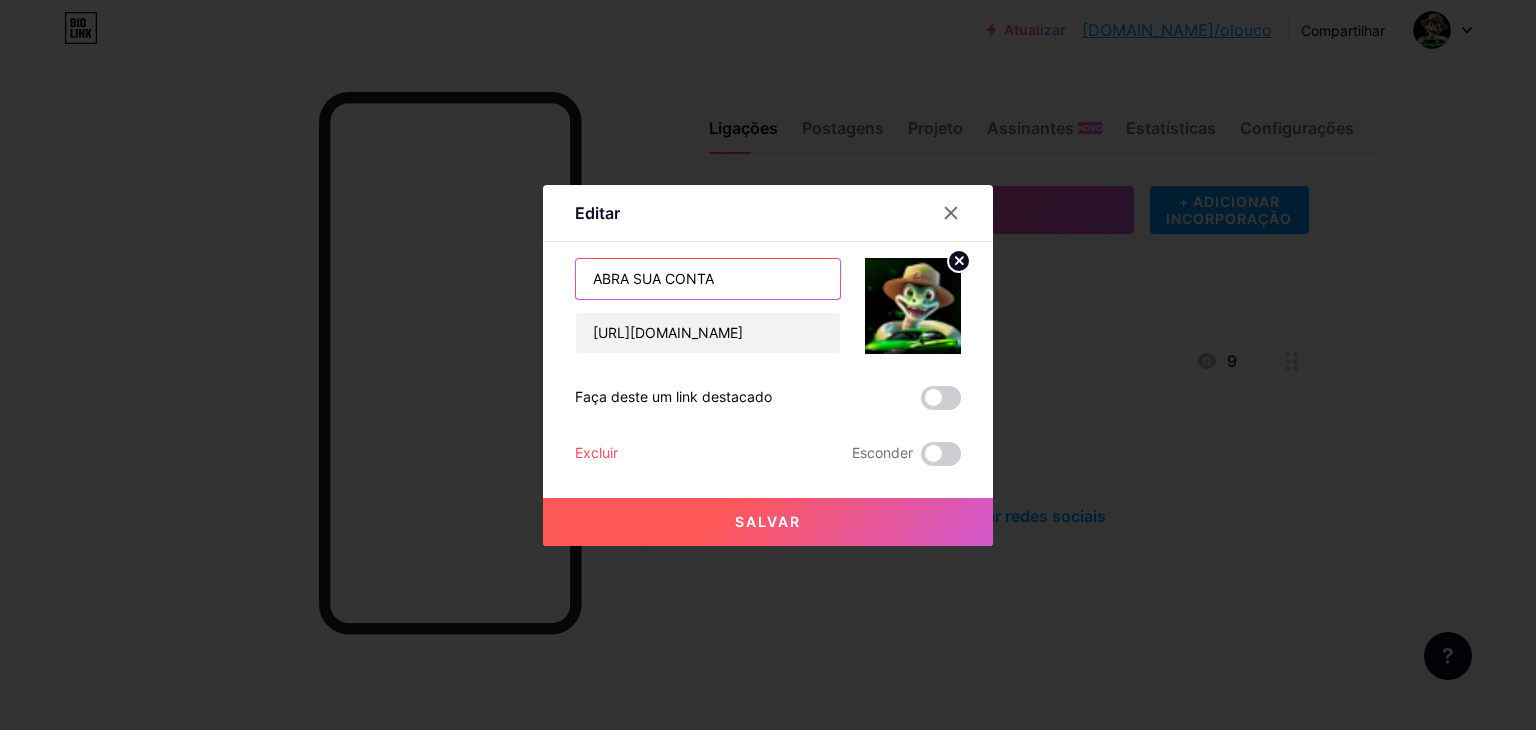 type on "ABRA SUA CONTA" 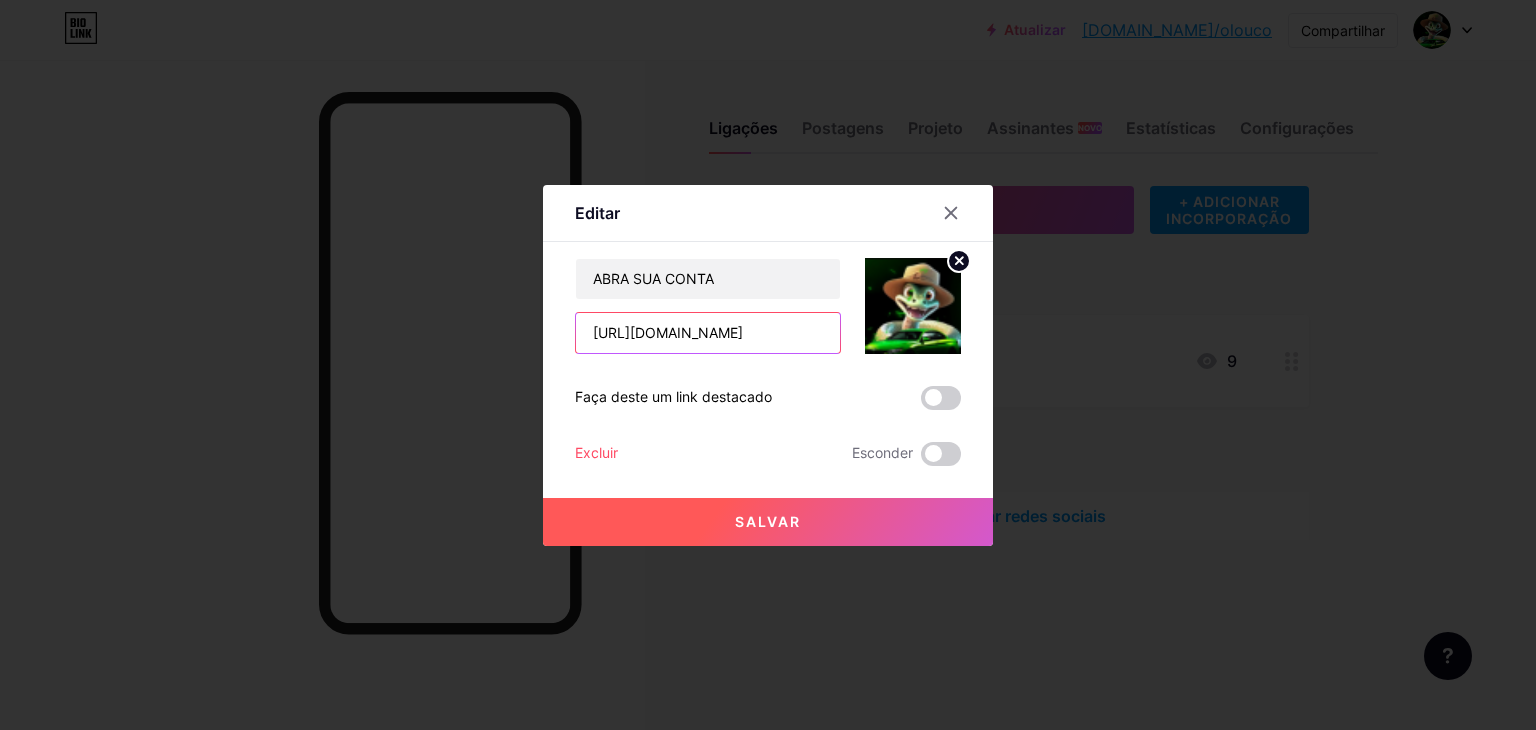 click on "[URL][DOMAIN_NAME]" at bounding box center [708, 333] 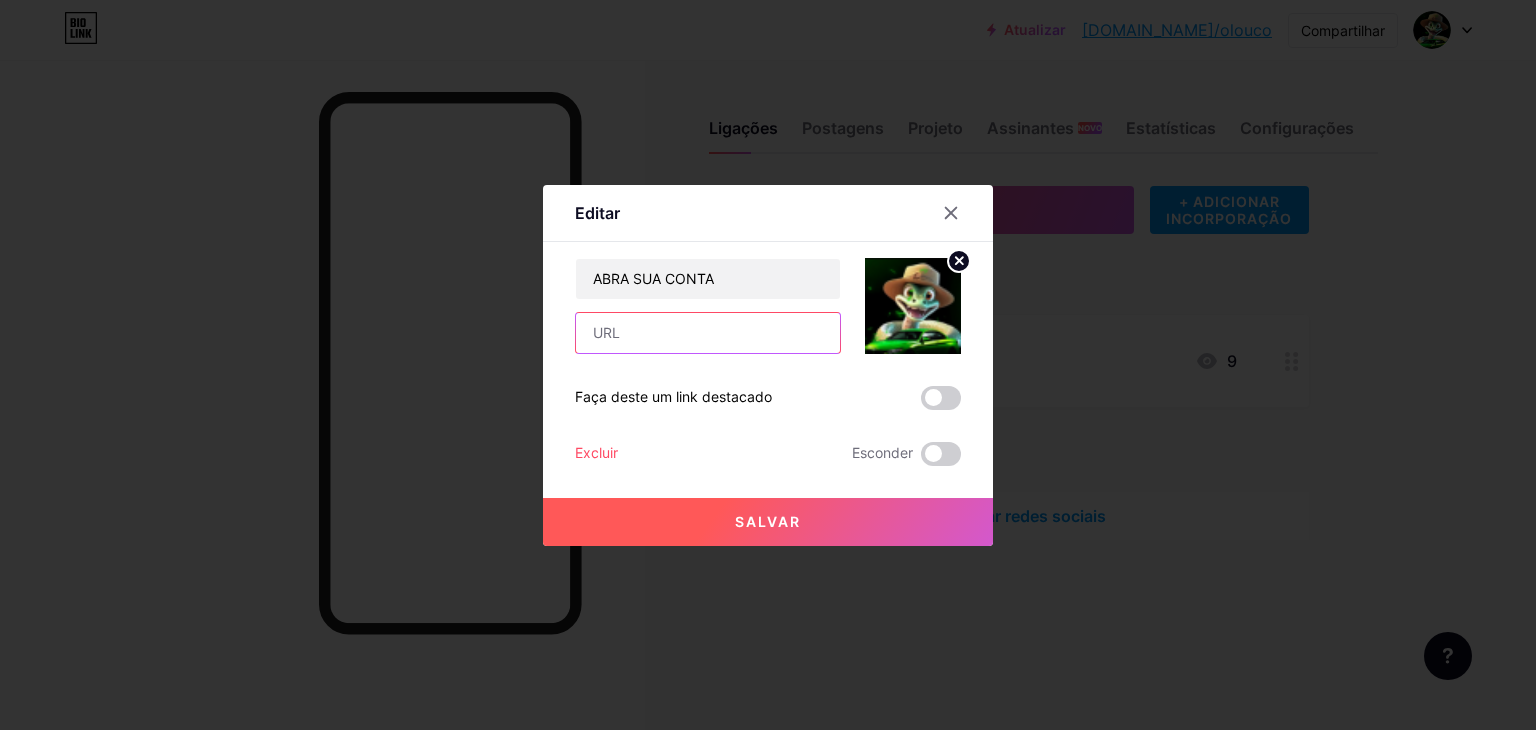 paste on "[URL][DOMAIN_NAME]" 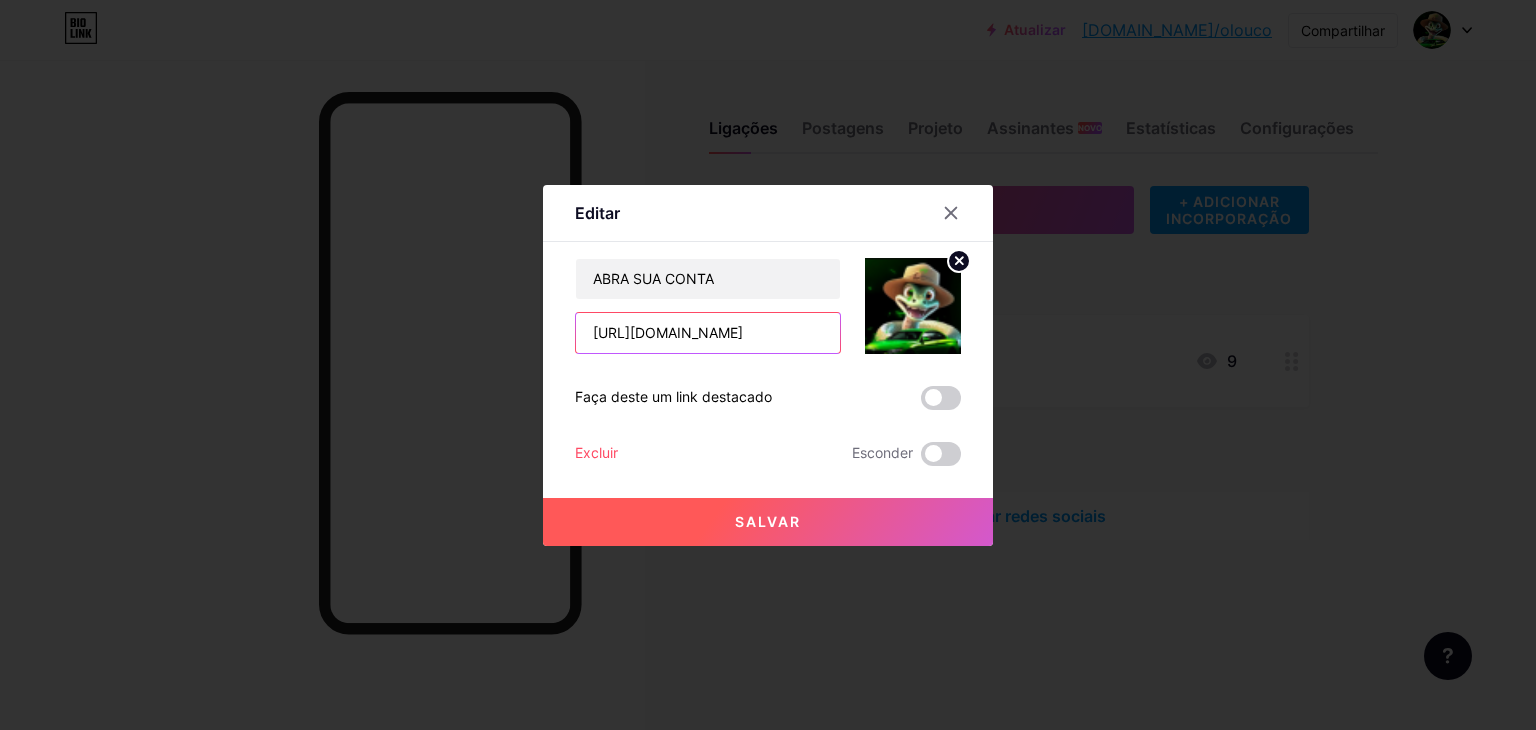 scroll, scrollTop: 0, scrollLeft: 280, axis: horizontal 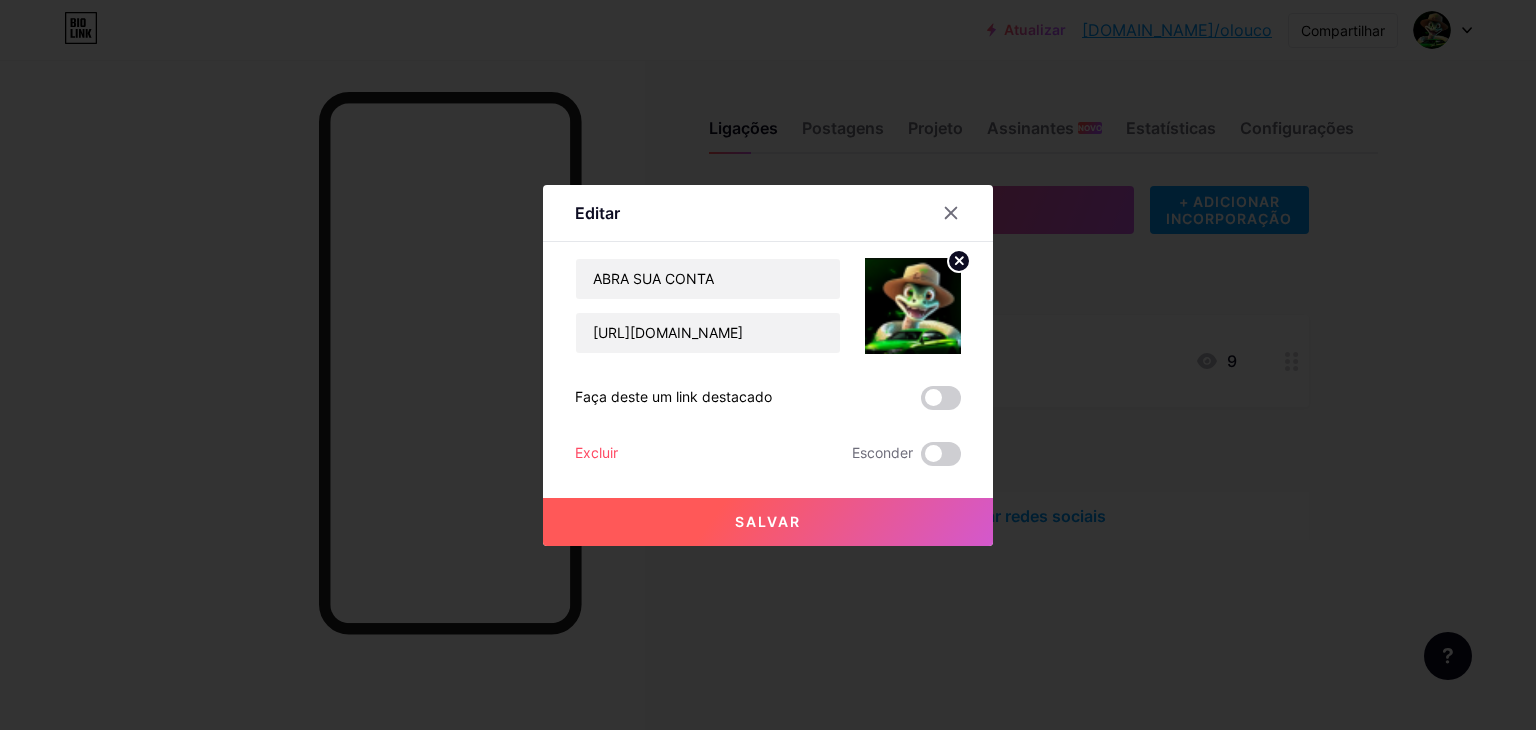 click on "Salvar" at bounding box center [768, 521] 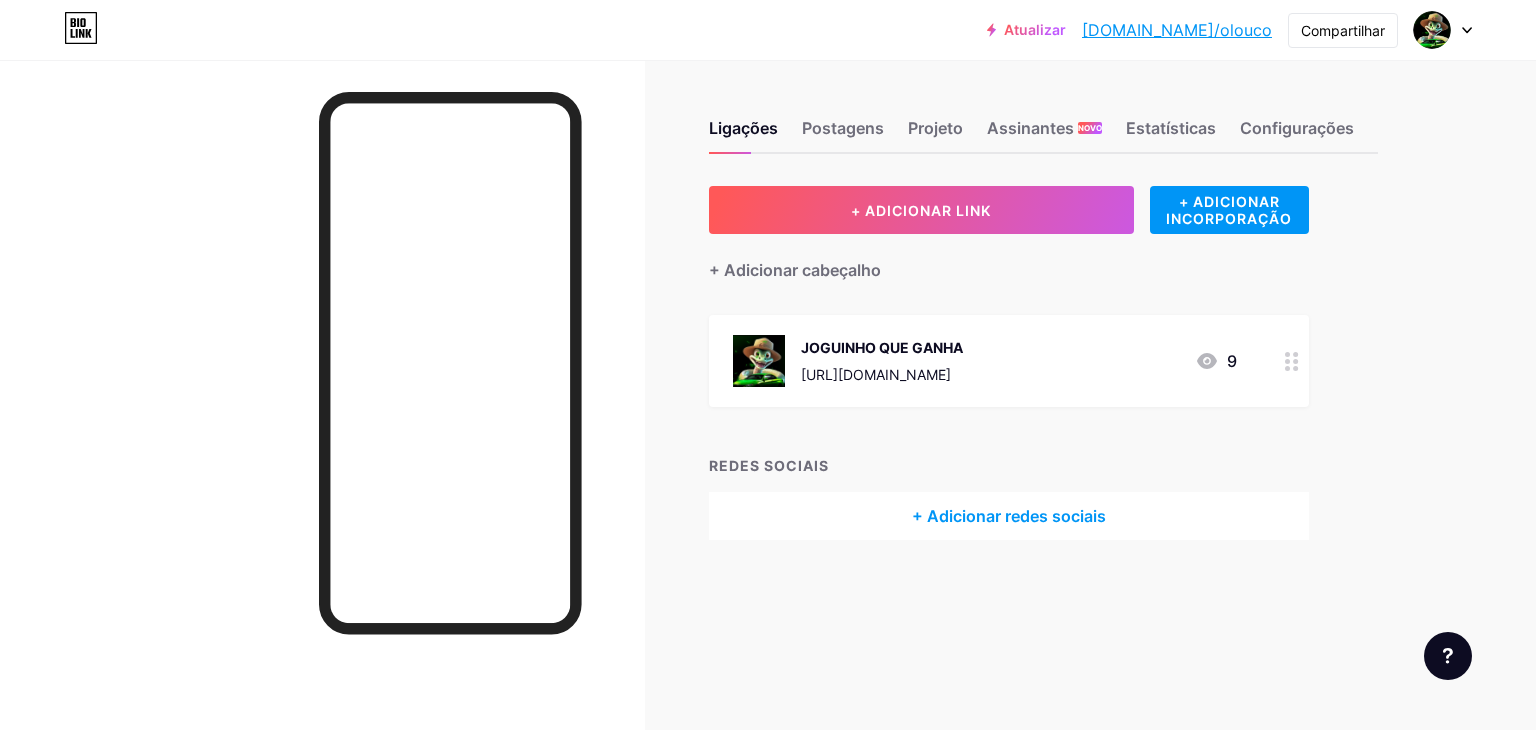 click on "JOGUINHO QUE GANHA" at bounding box center (882, 347) 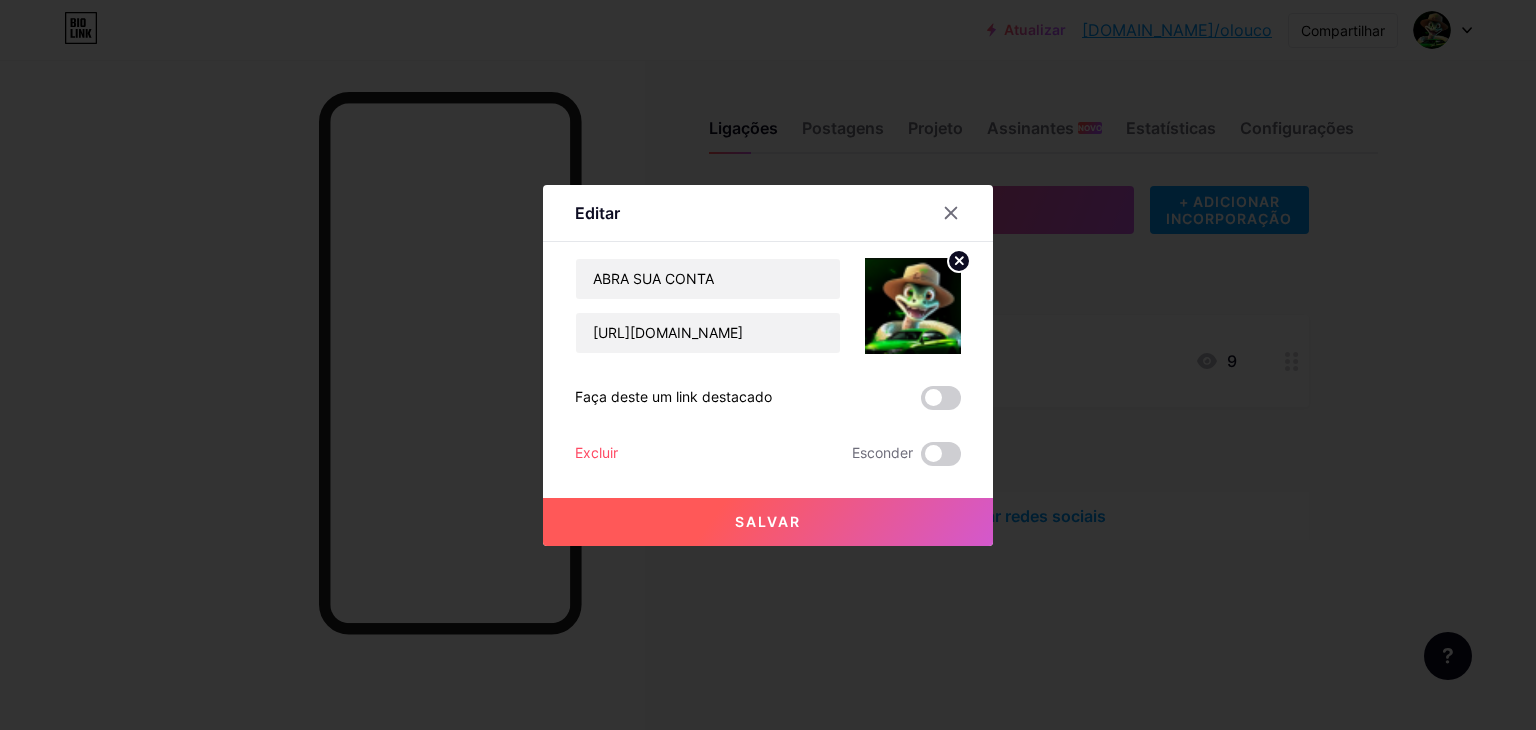click 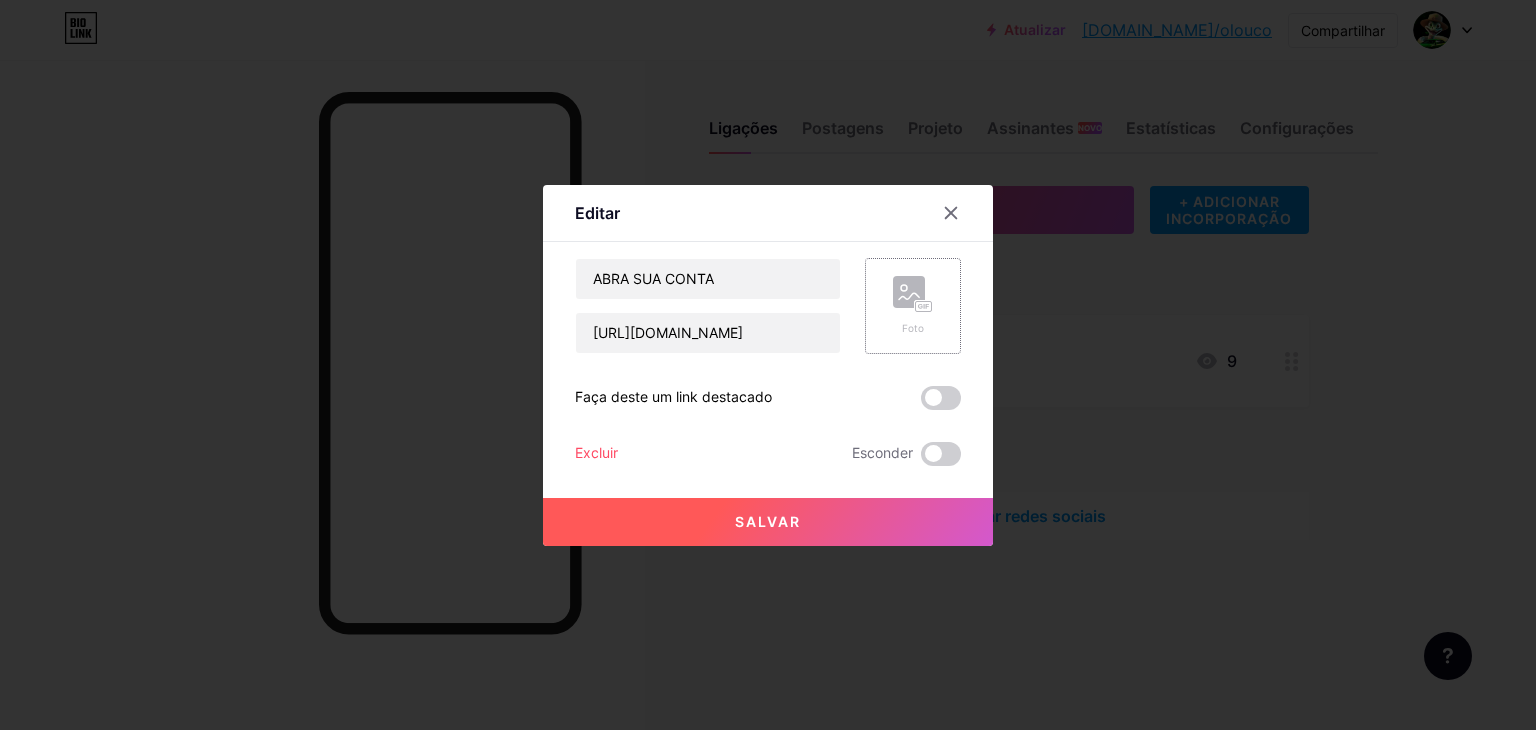 click 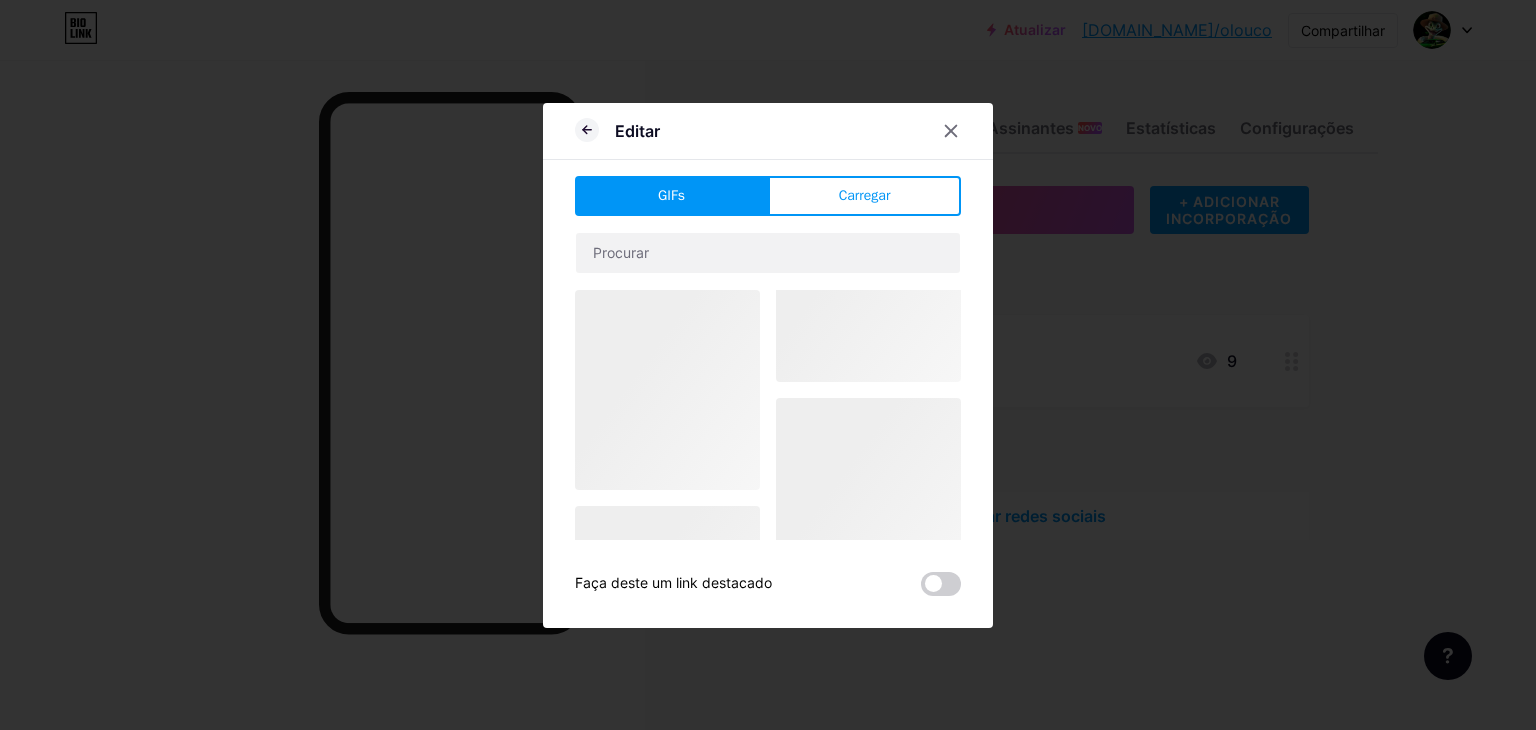 click on "Carregar" at bounding box center [865, 195] 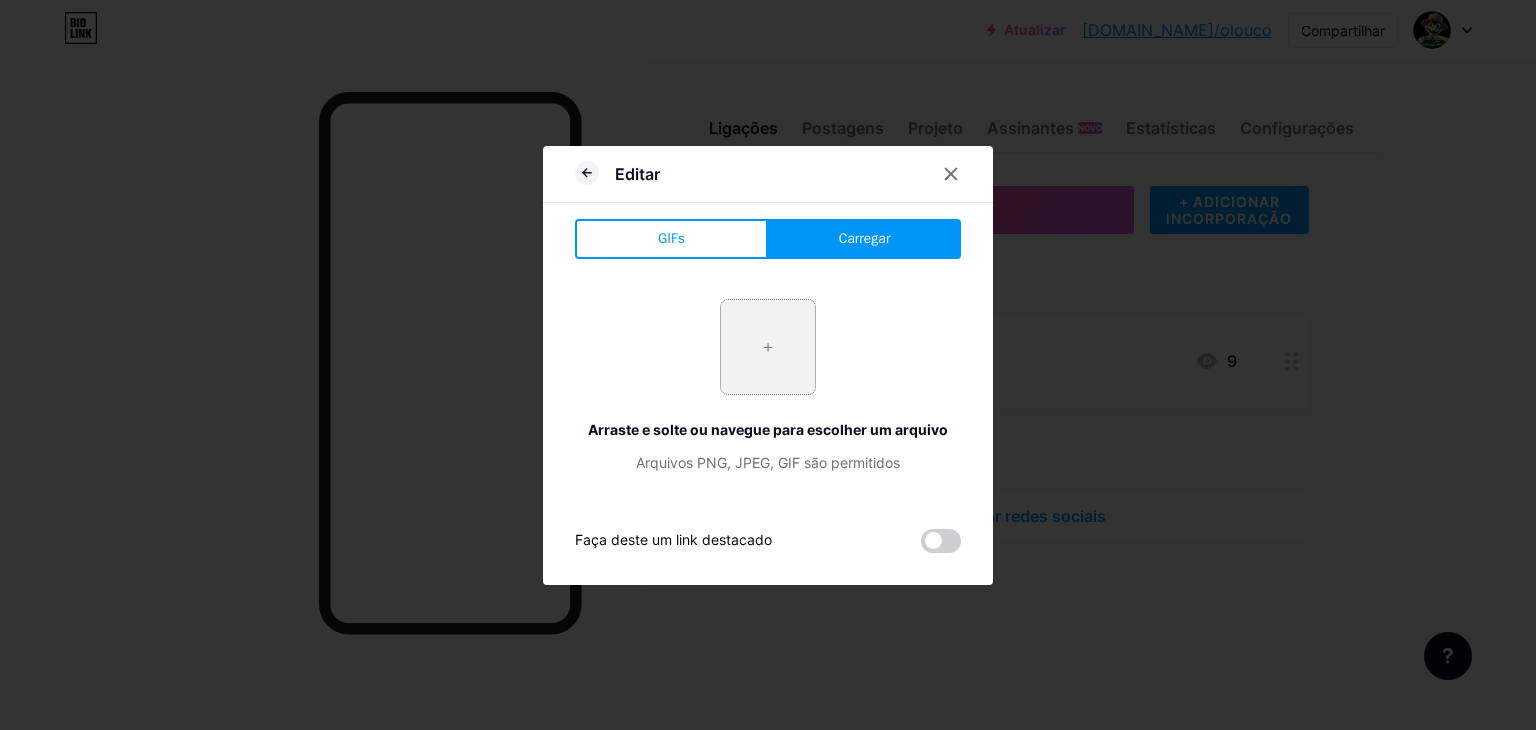 click at bounding box center (768, 347) 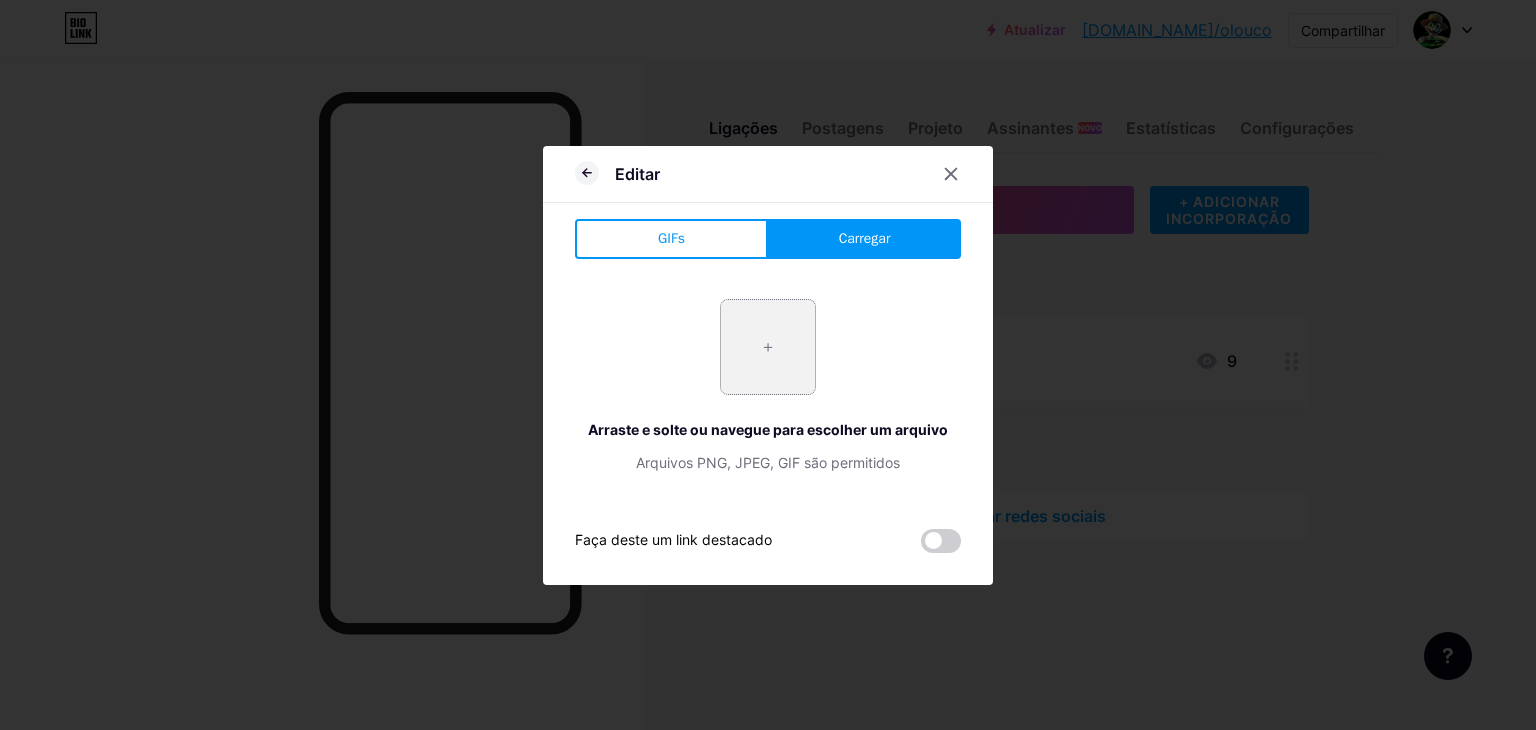 type on "C:\fakepath\johnexespet.jpg" 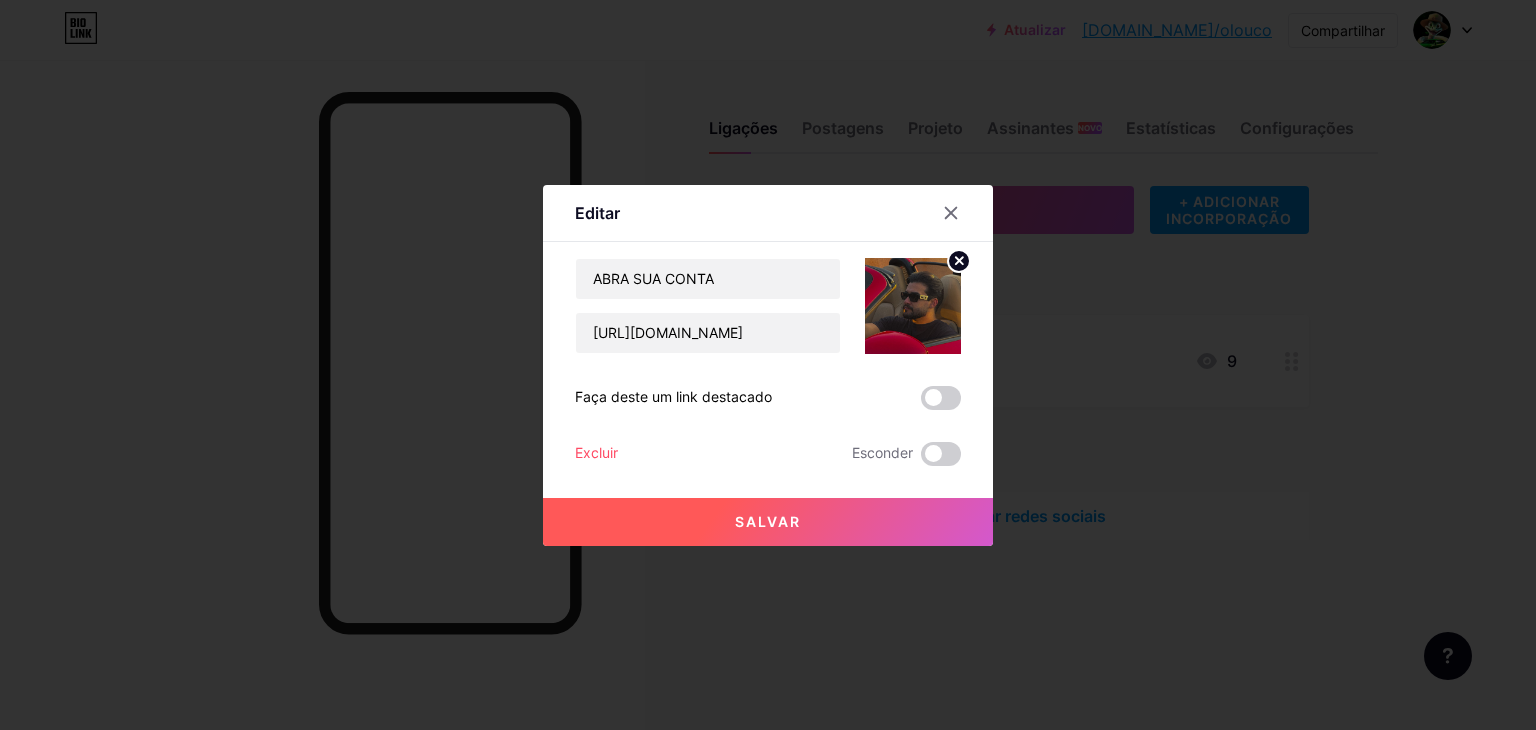 click on "Salvar" at bounding box center [768, 522] 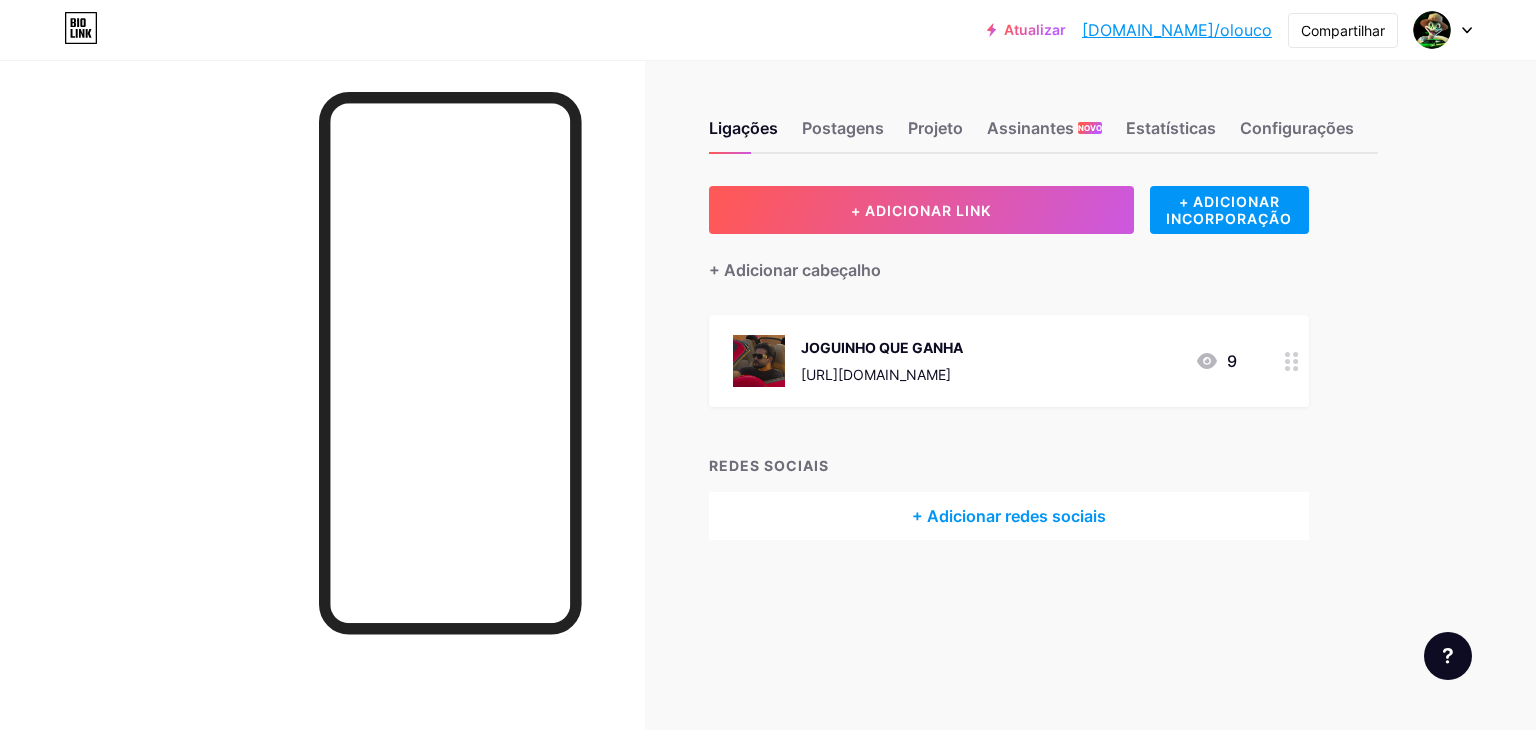 click on "JOGUINHO QUE GANHA" at bounding box center [882, 347] 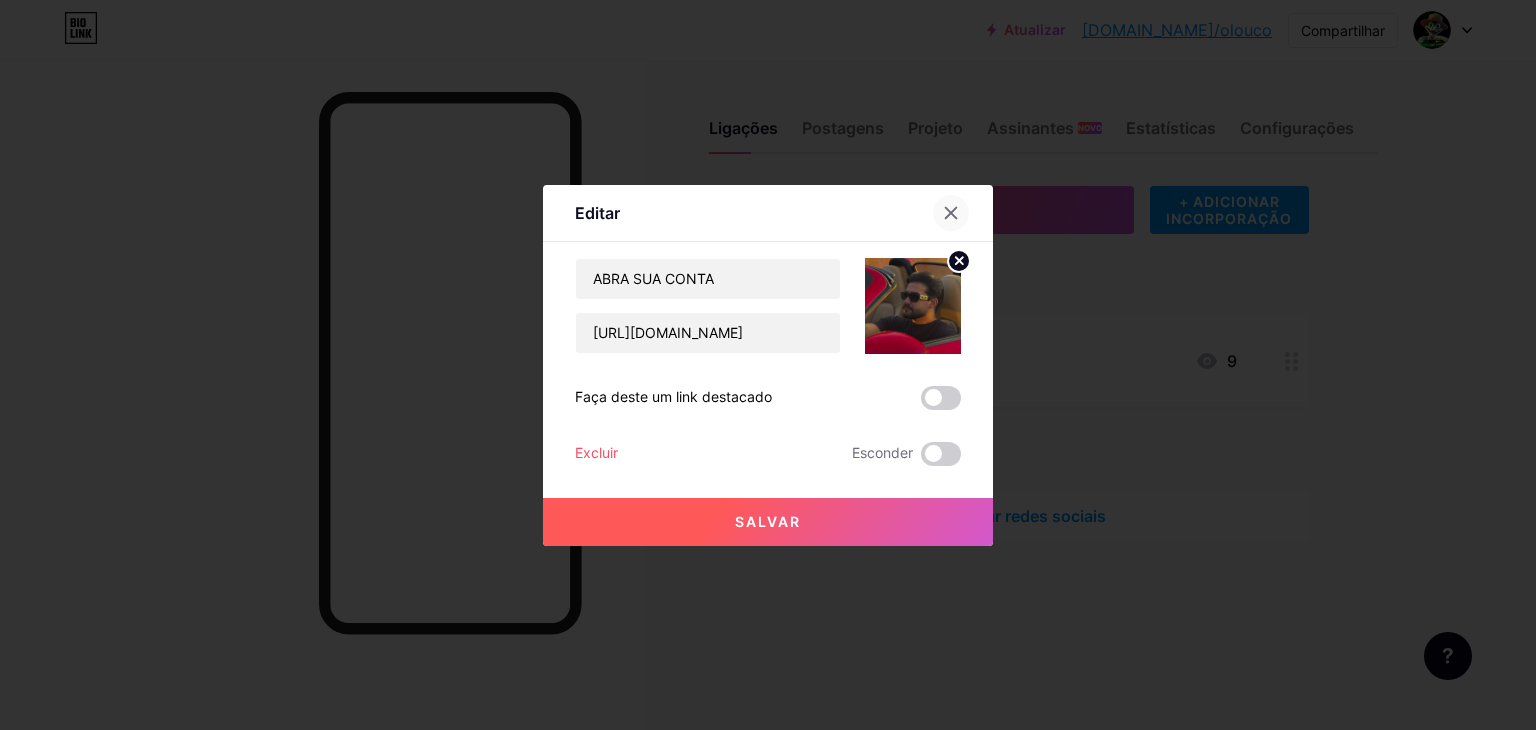 click 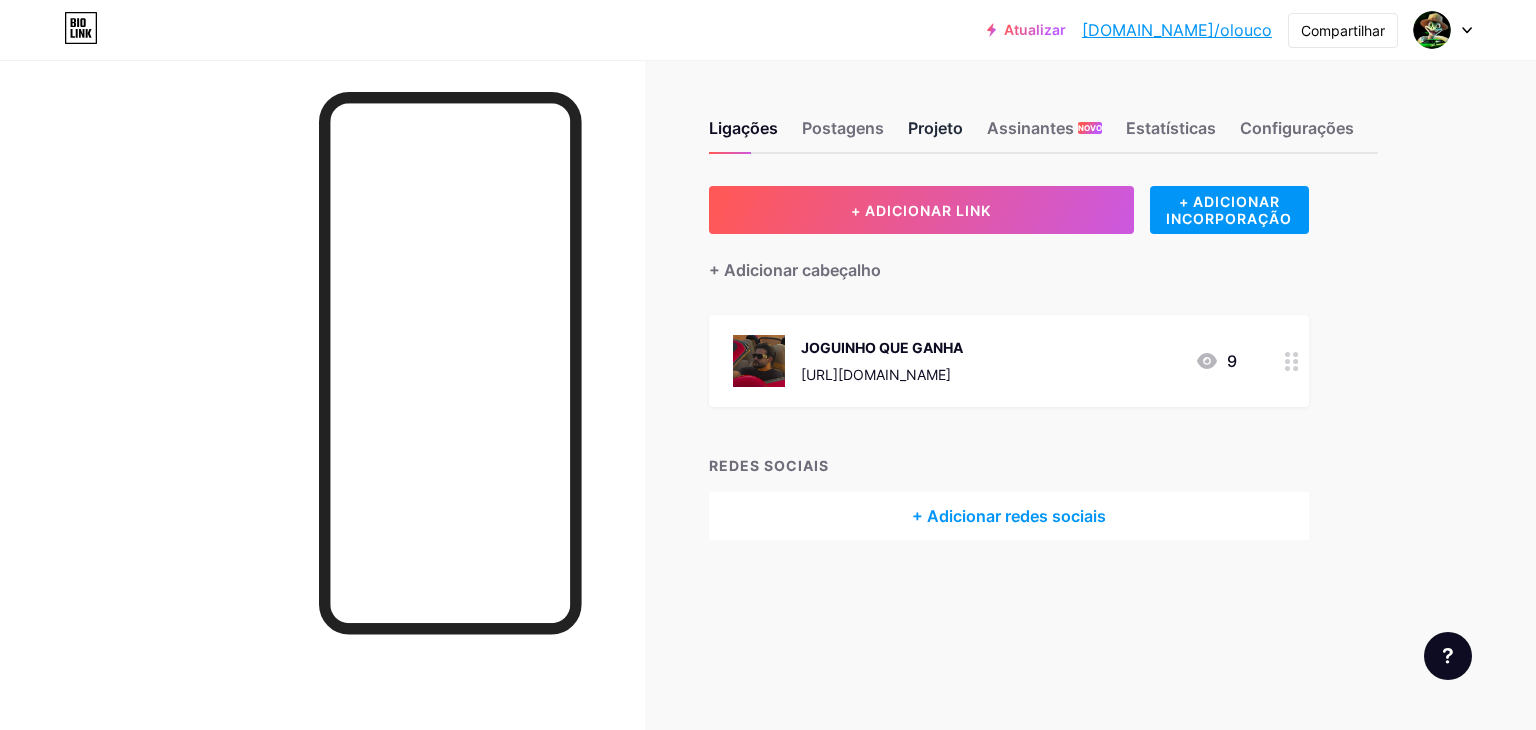 click on "Projeto" at bounding box center [935, 128] 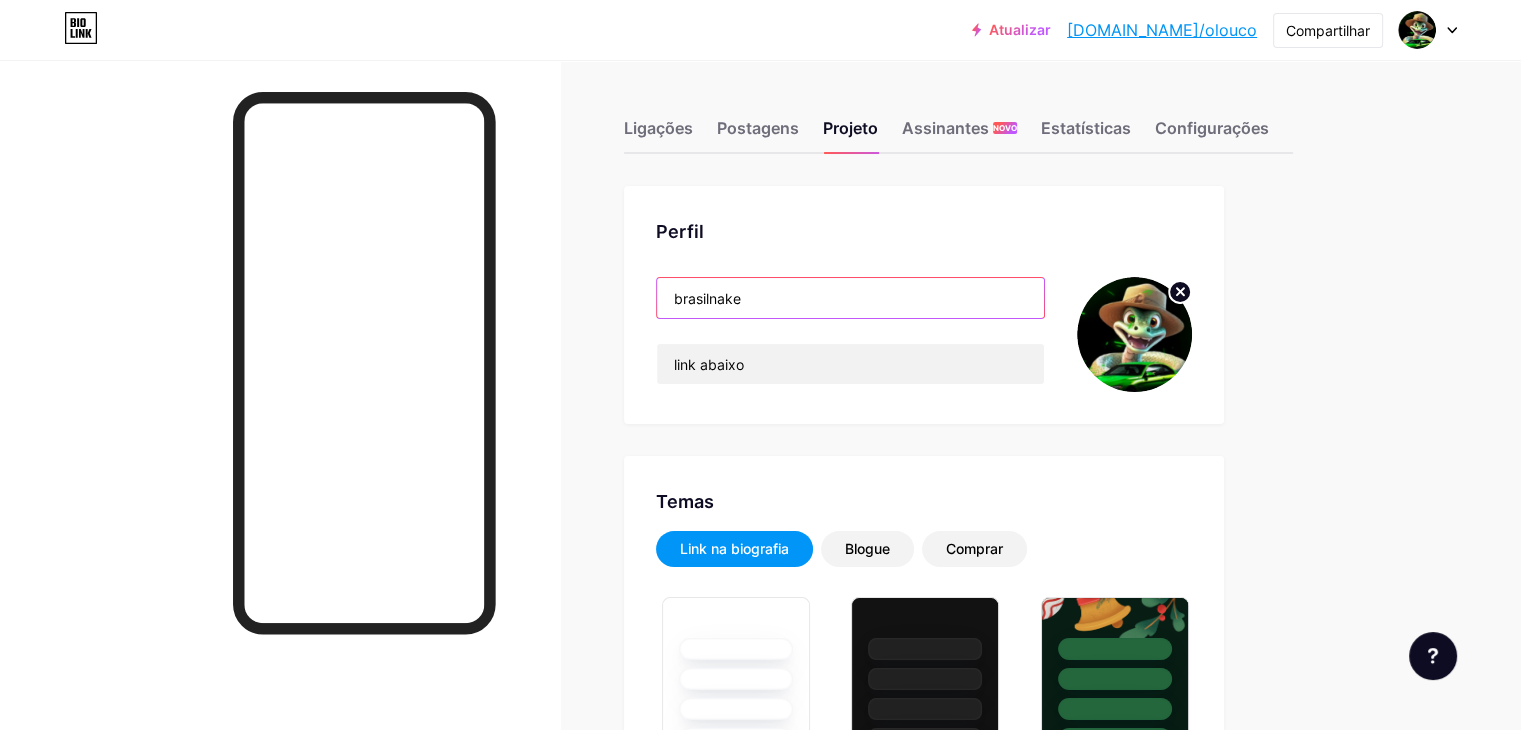 click on "brasilnake" at bounding box center (850, 298) 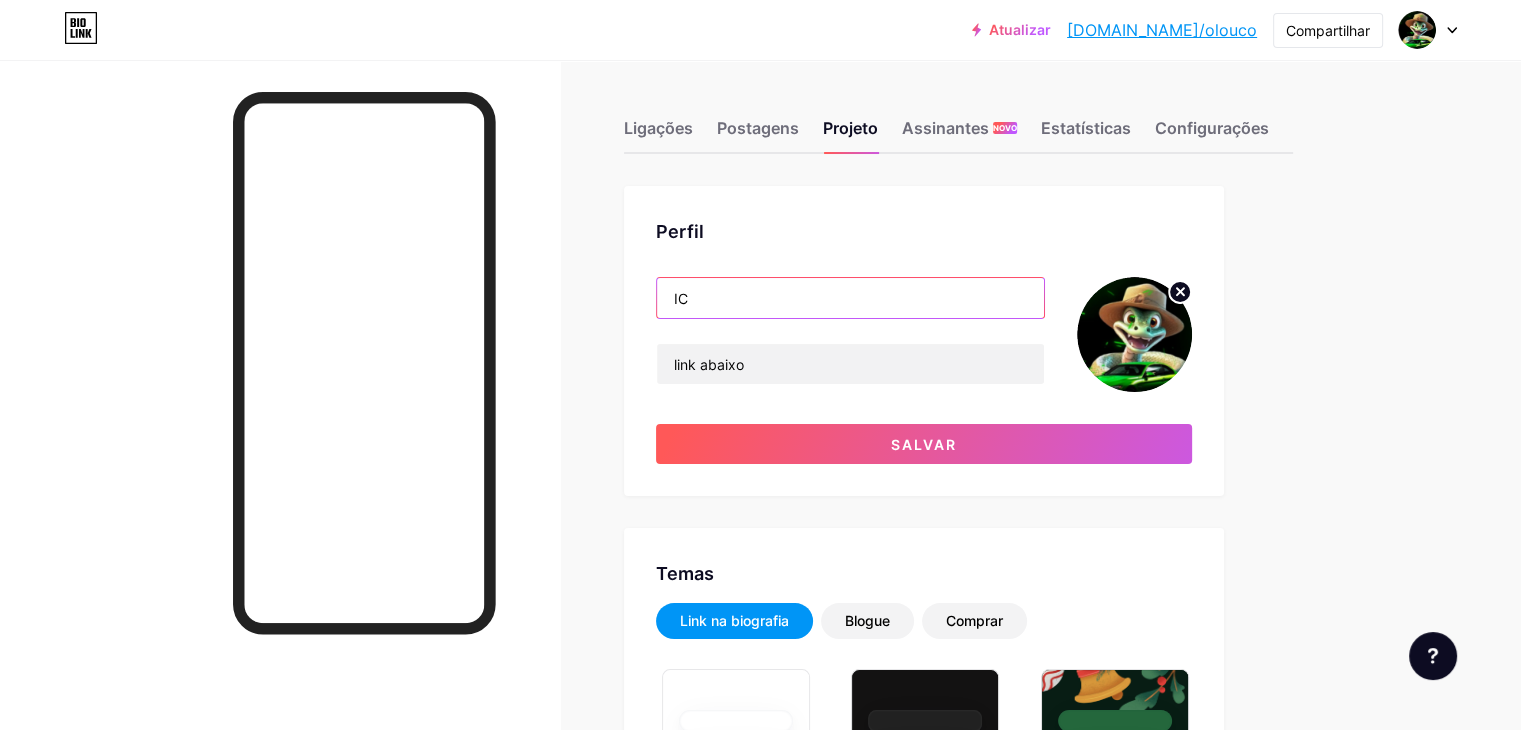 type on "I" 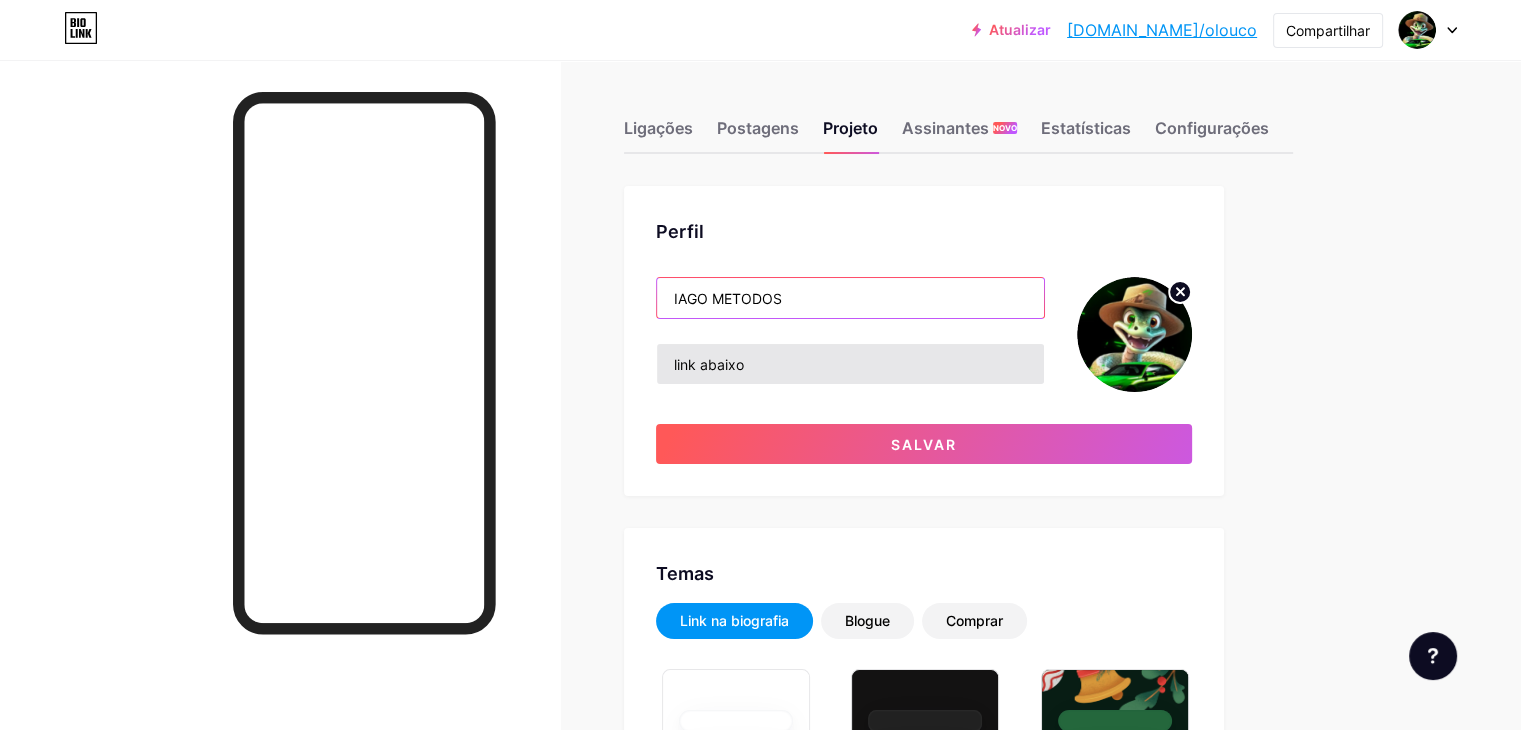 type on "IAGO METODOS" 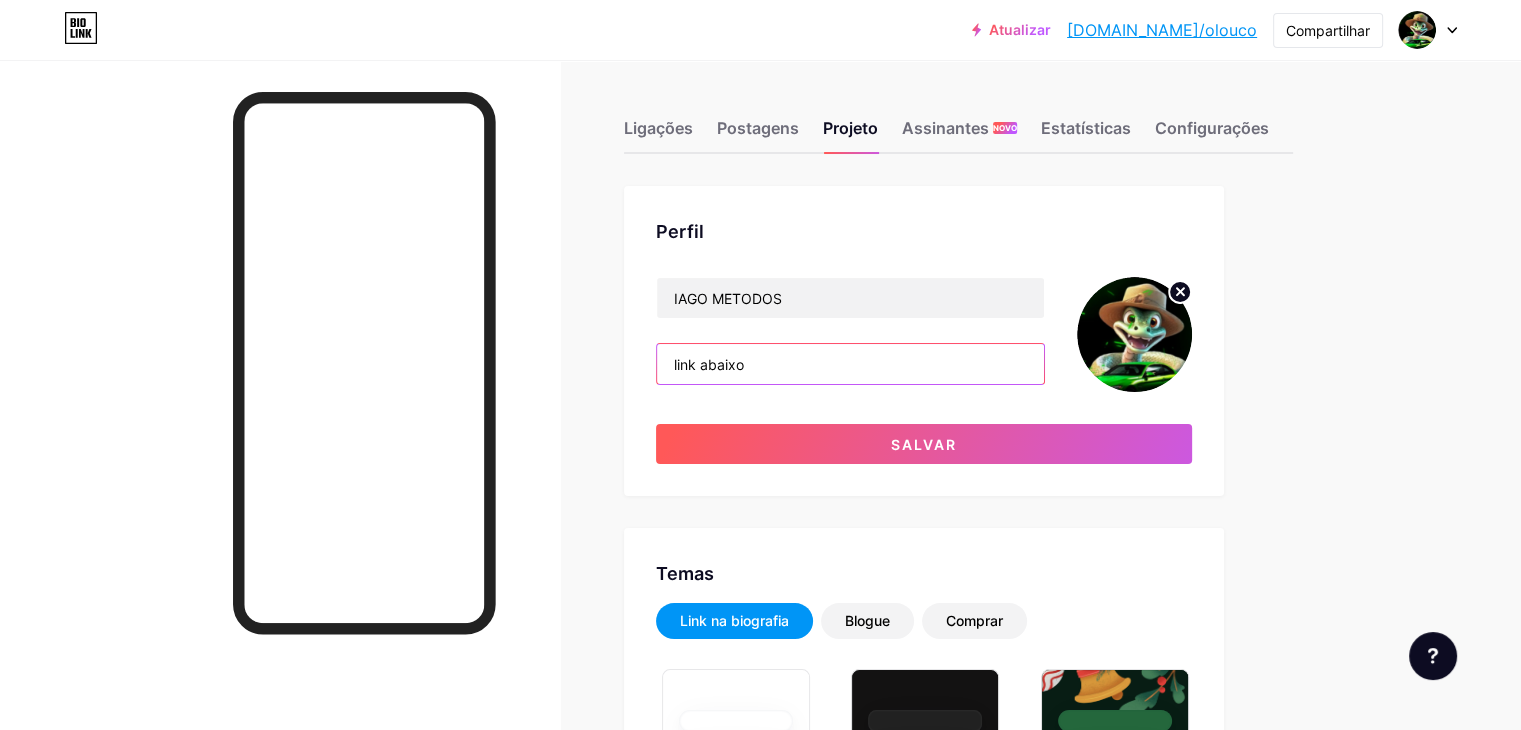 click on "link abaixo" at bounding box center (850, 364) 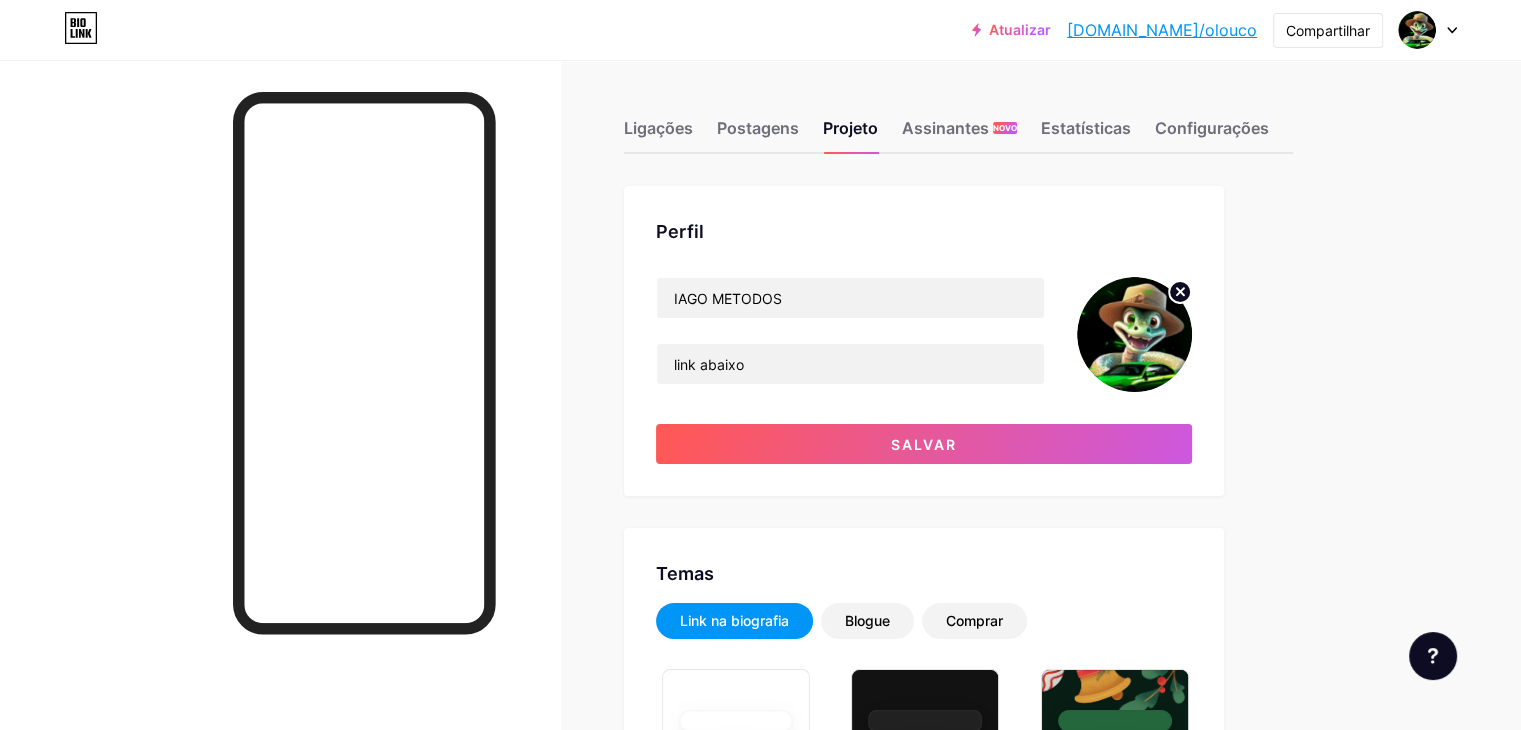click at bounding box center [1134, 334] 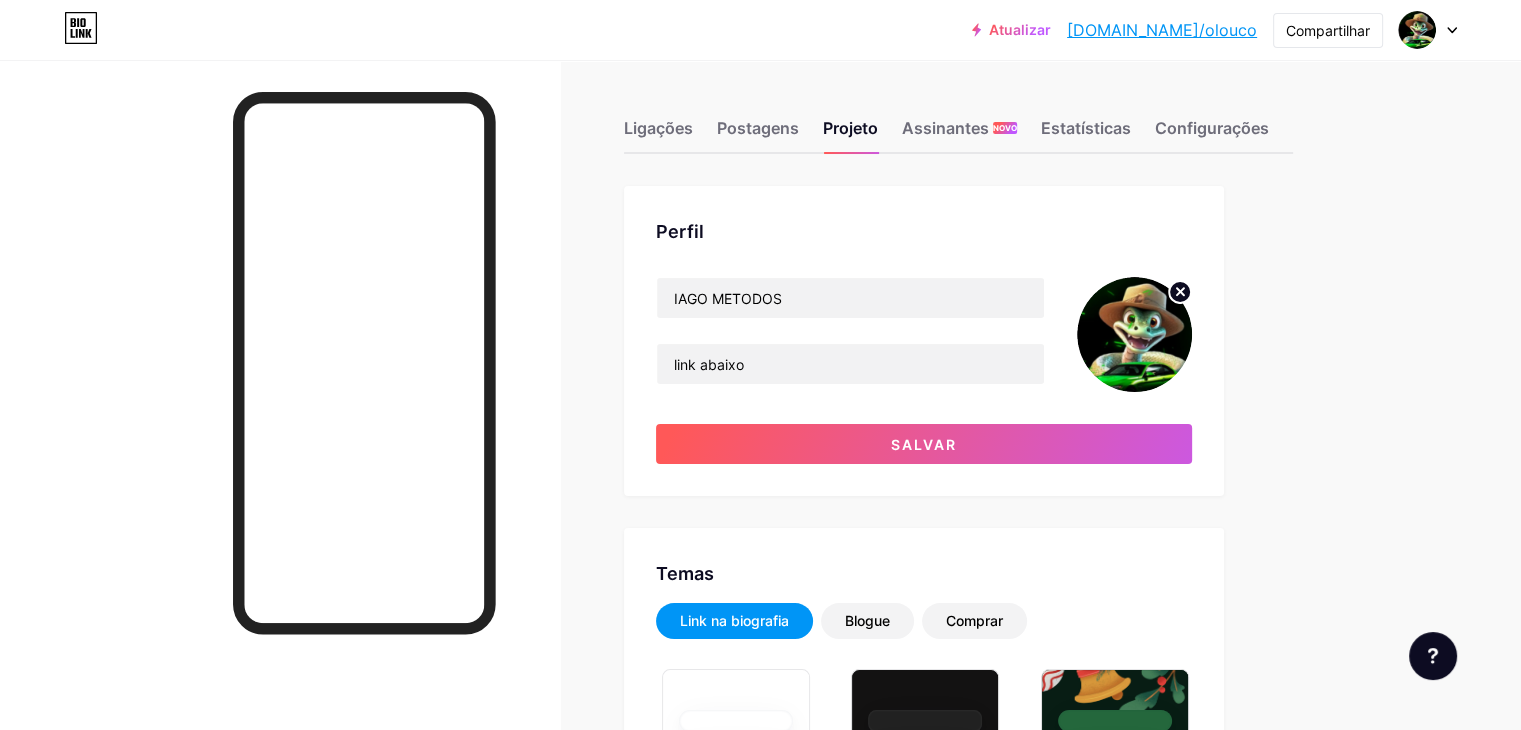 click 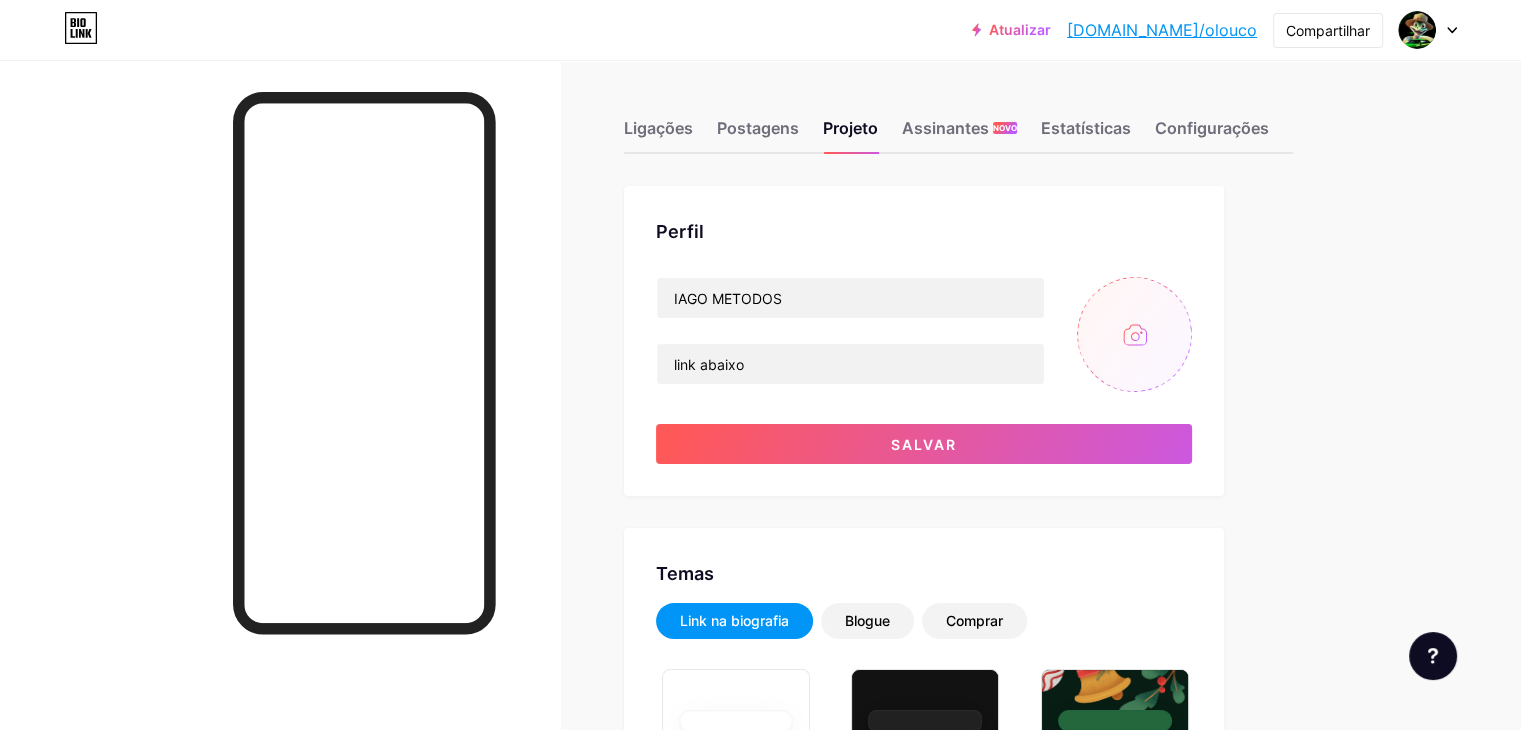 click at bounding box center (1134, 334) 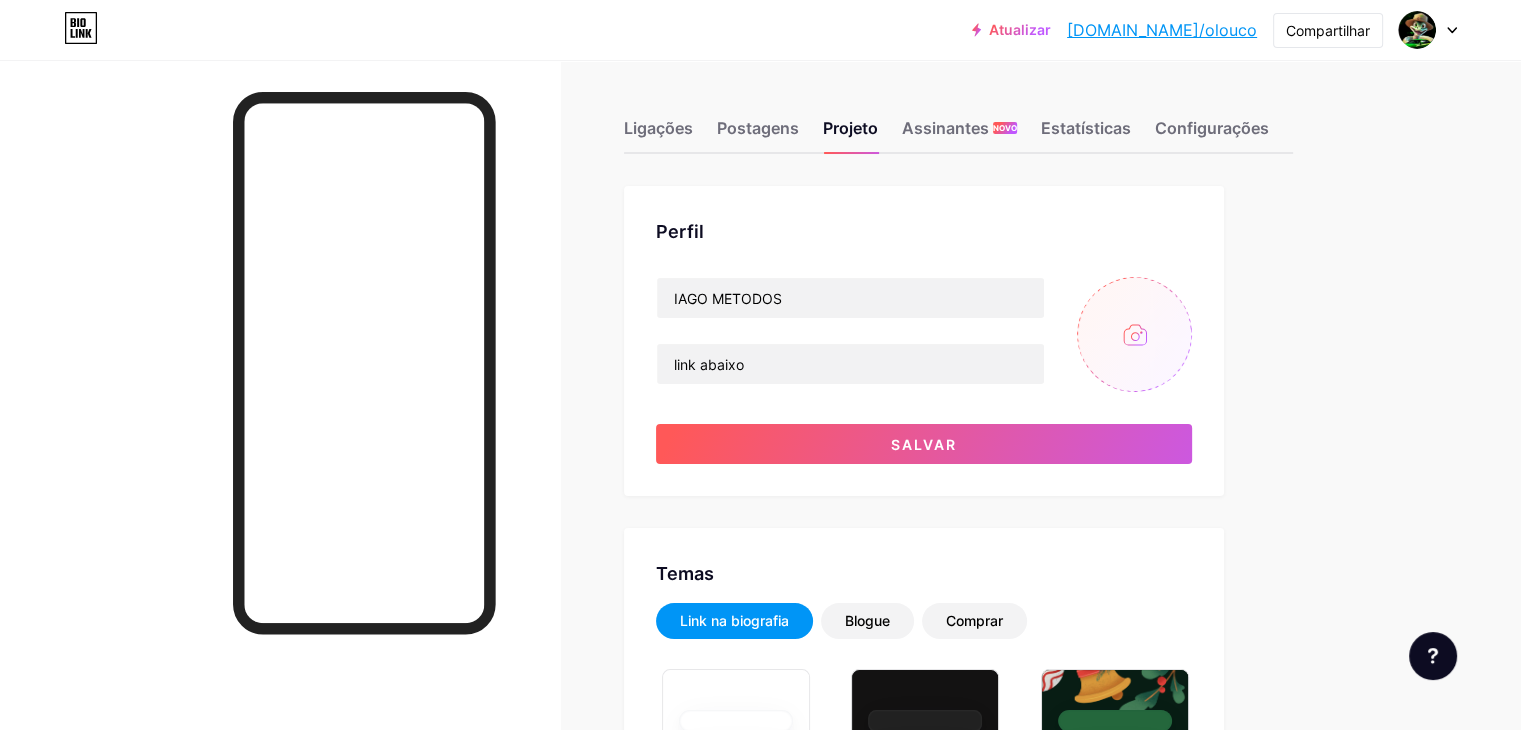 type on "C:\fakepath\johnexespet.jpg" 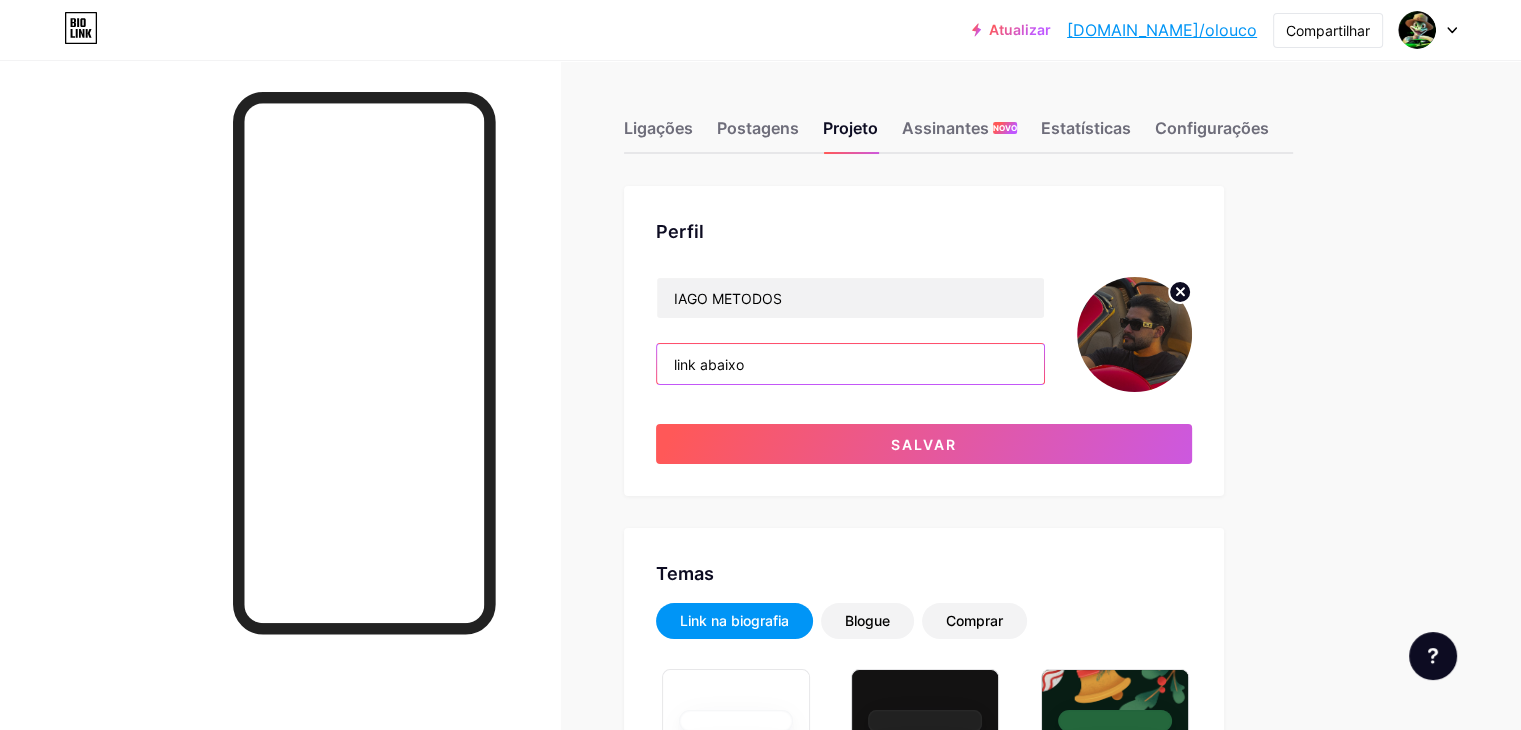 click on "link abaixo" at bounding box center (850, 364) 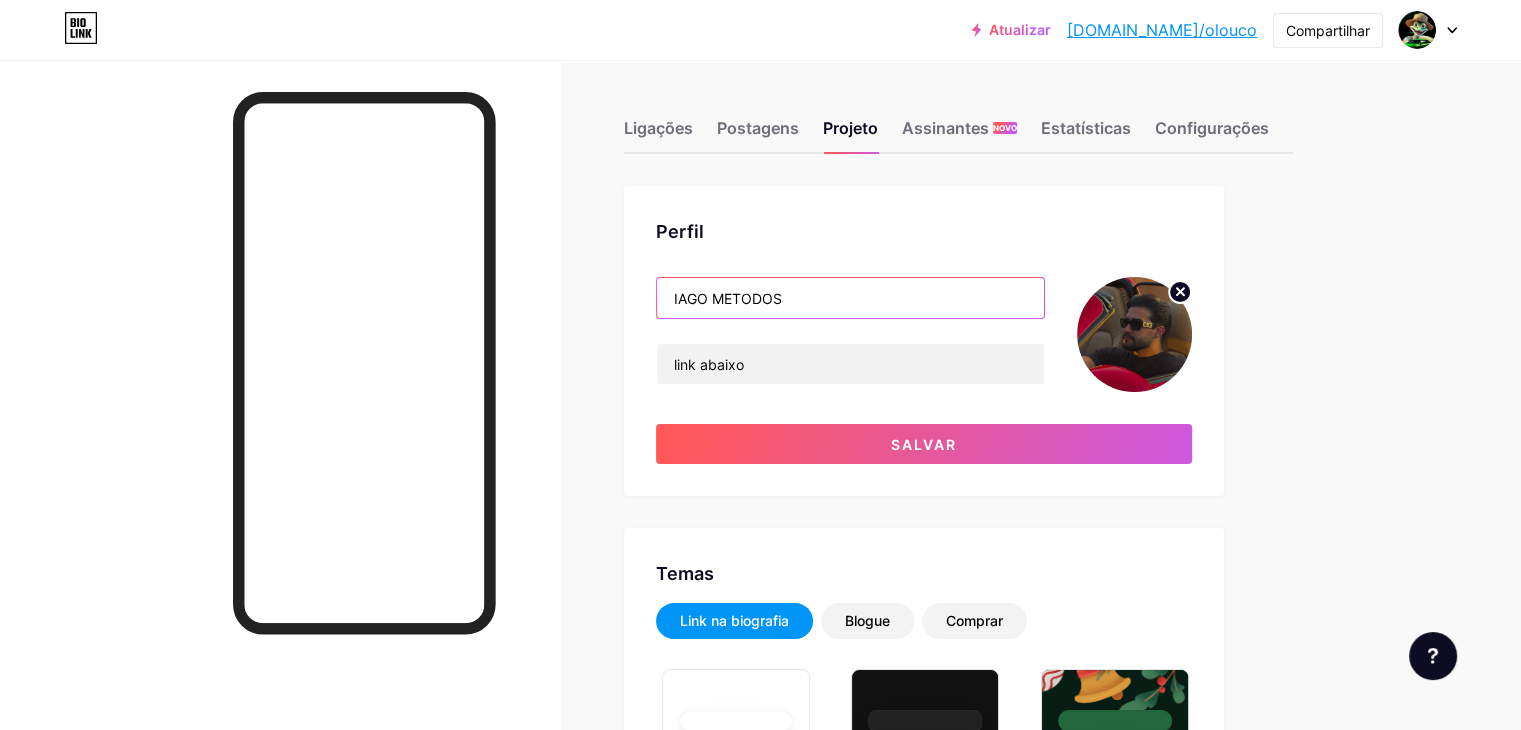 click on "IAGO METODOS" at bounding box center [850, 298] 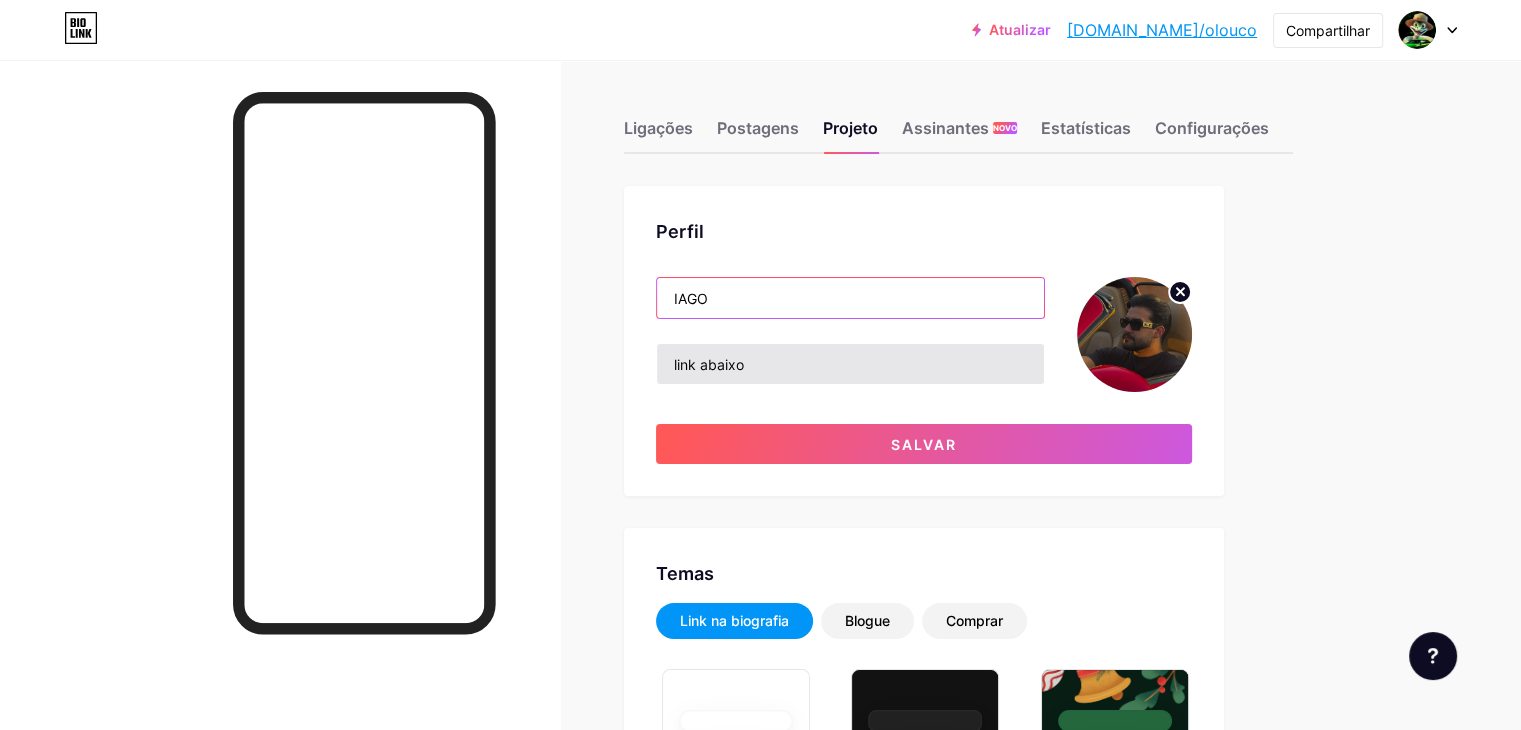 type on "IAGO" 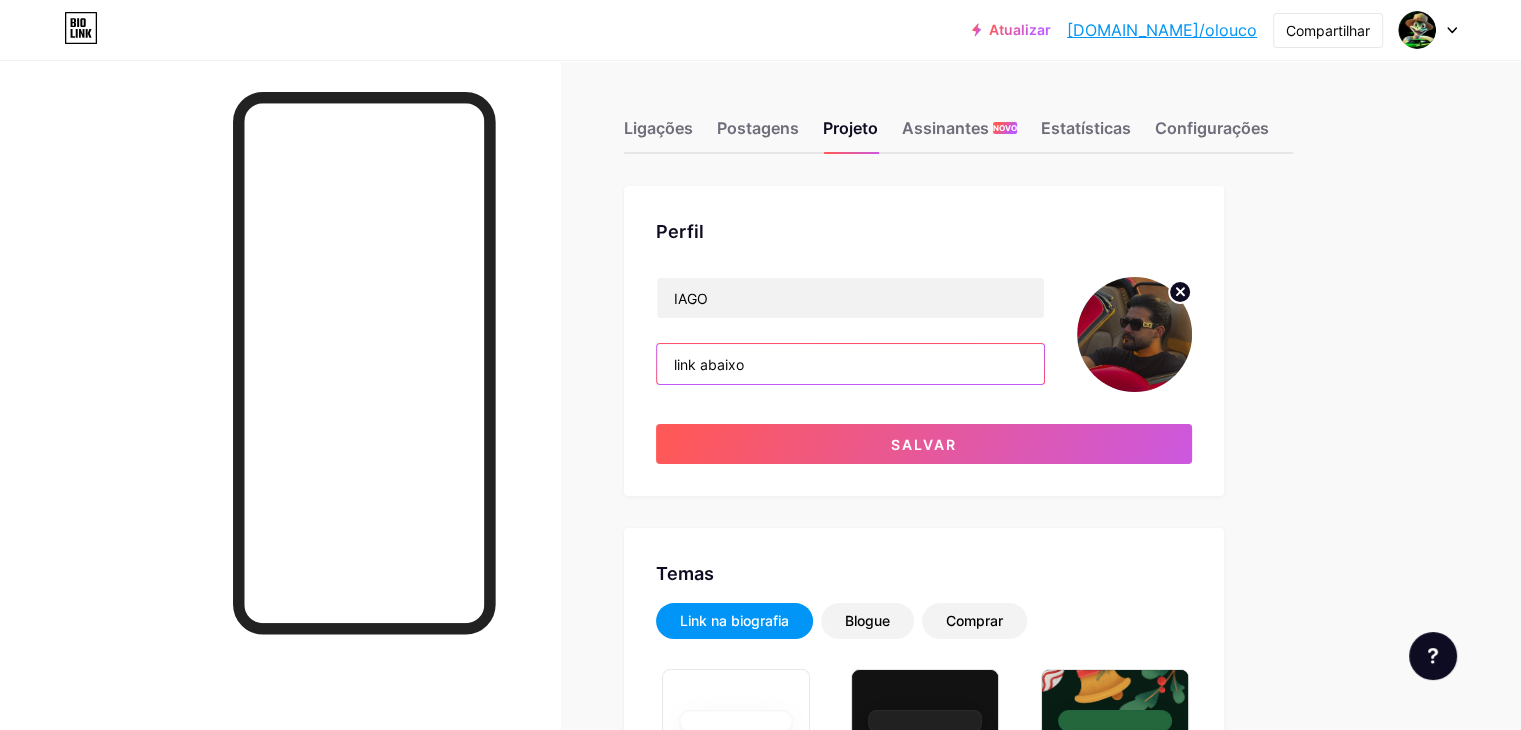 click on "link abaixo" at bounding box center (850, 364) 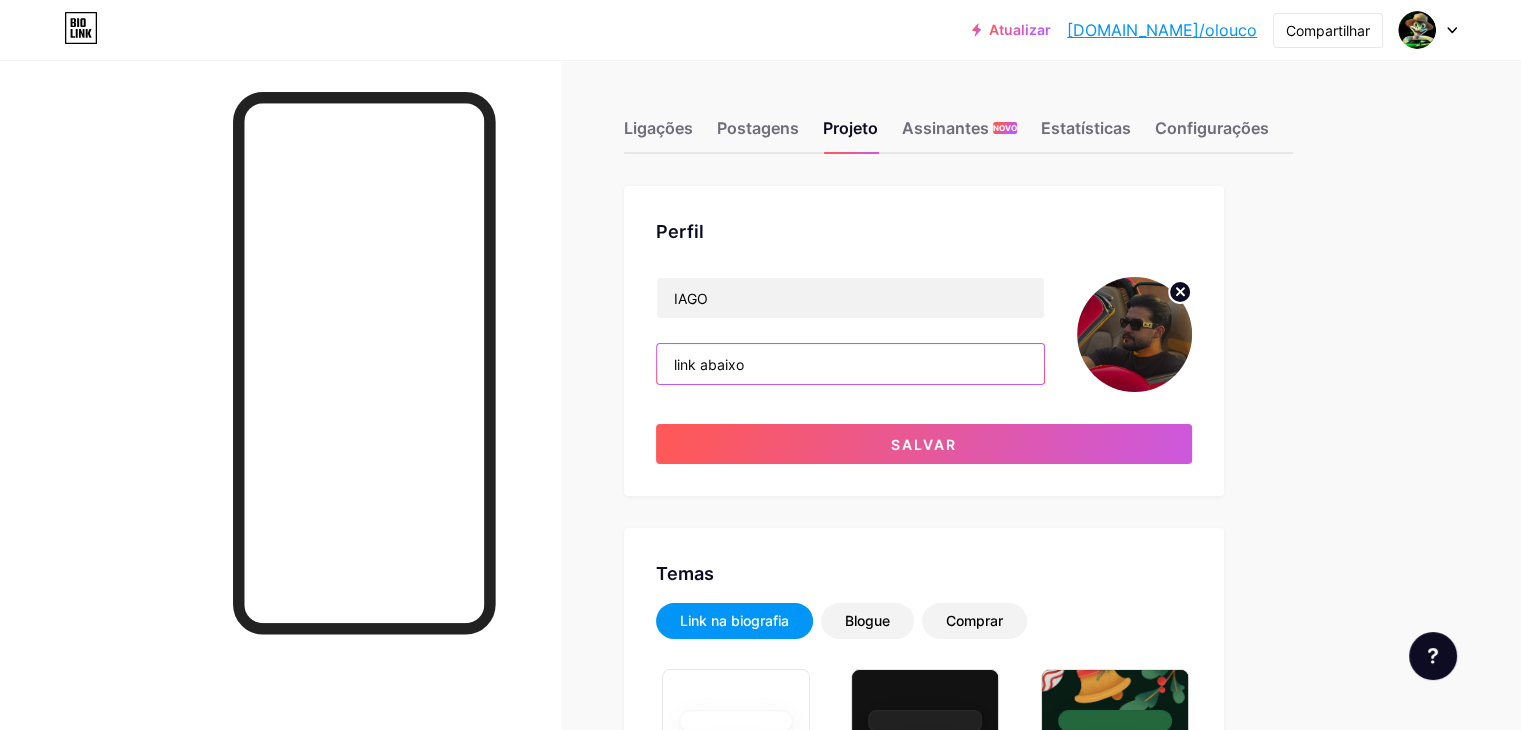 click on "link abaixo" at bounding box center [850, 364] 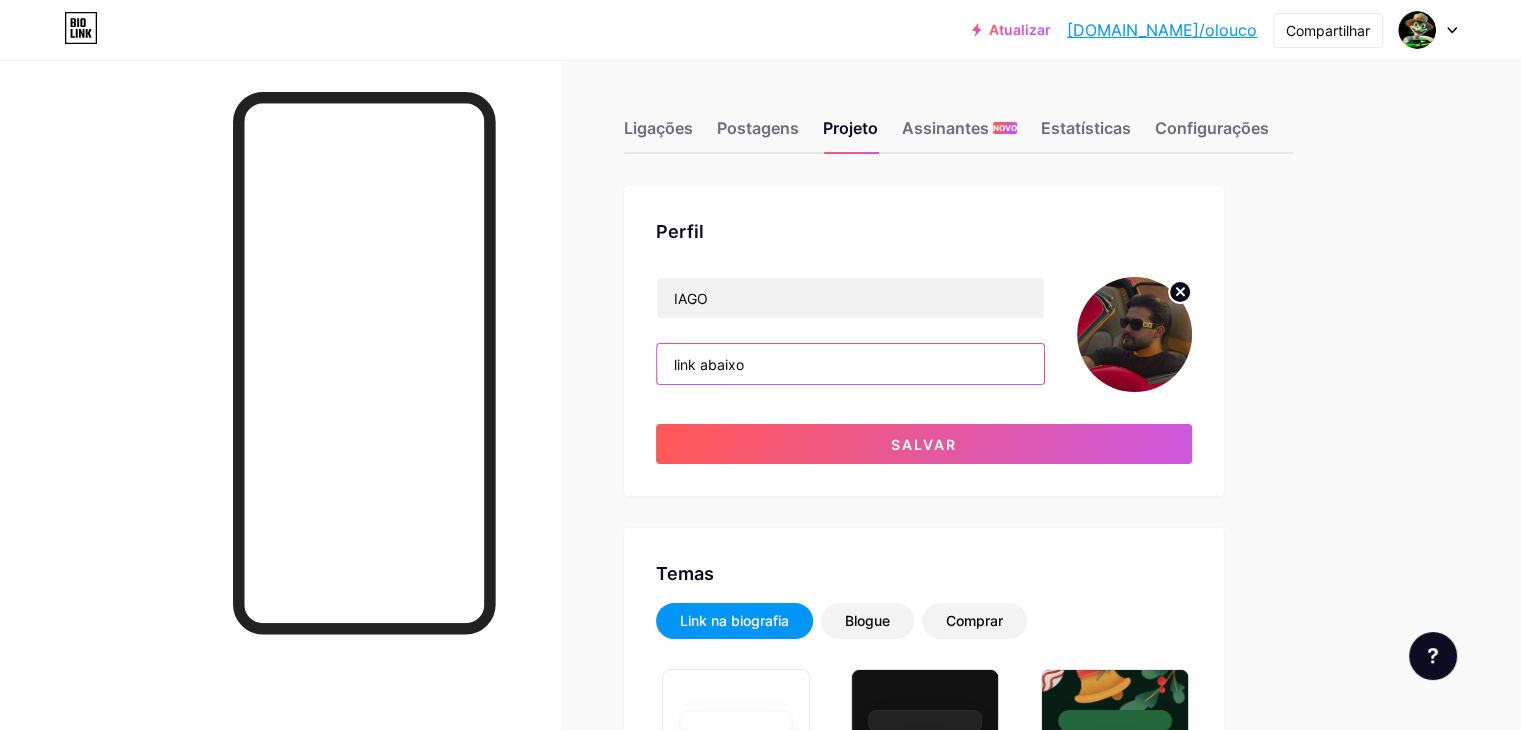 click on "link abaixo" at bounding box center [850, 364] 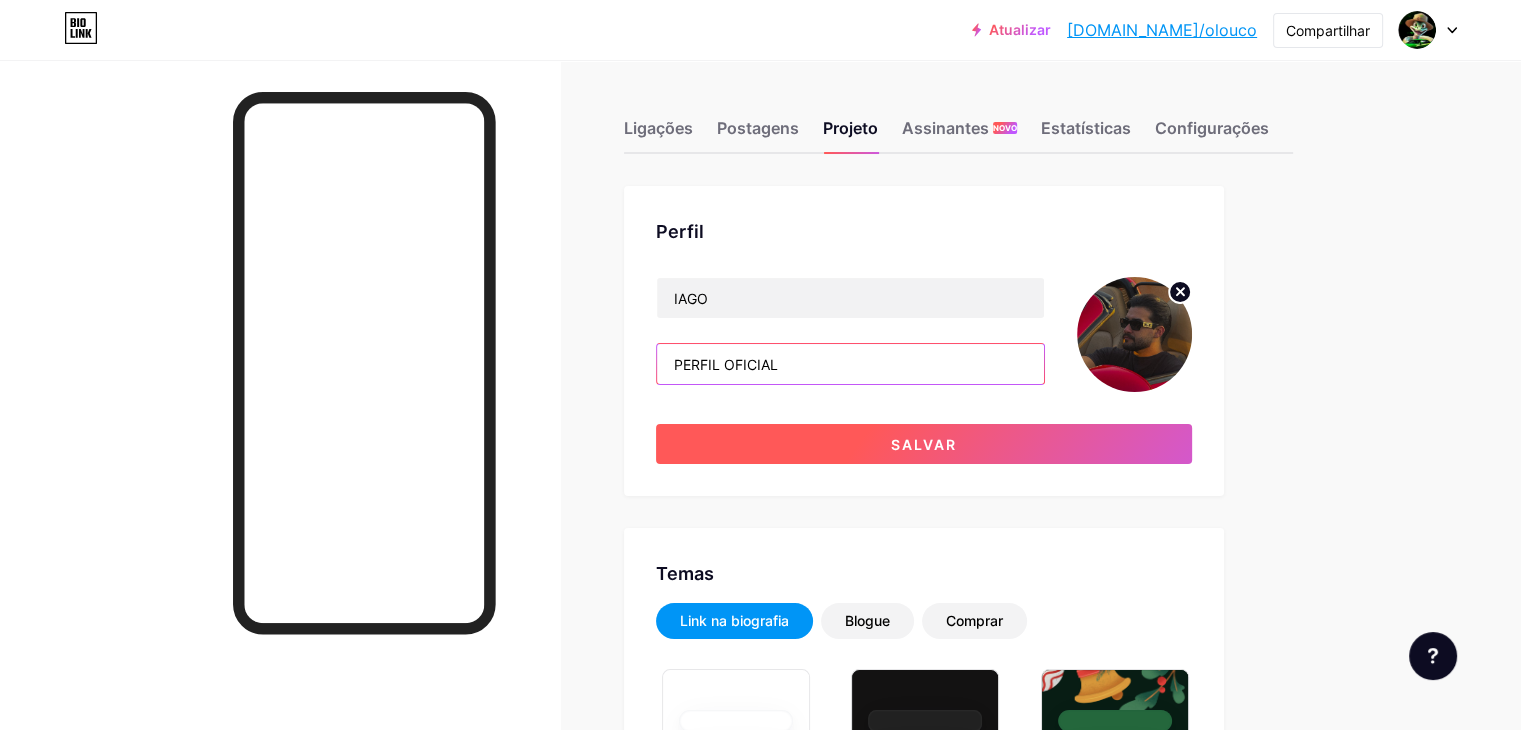 type on "PERFIL OFICIAL" 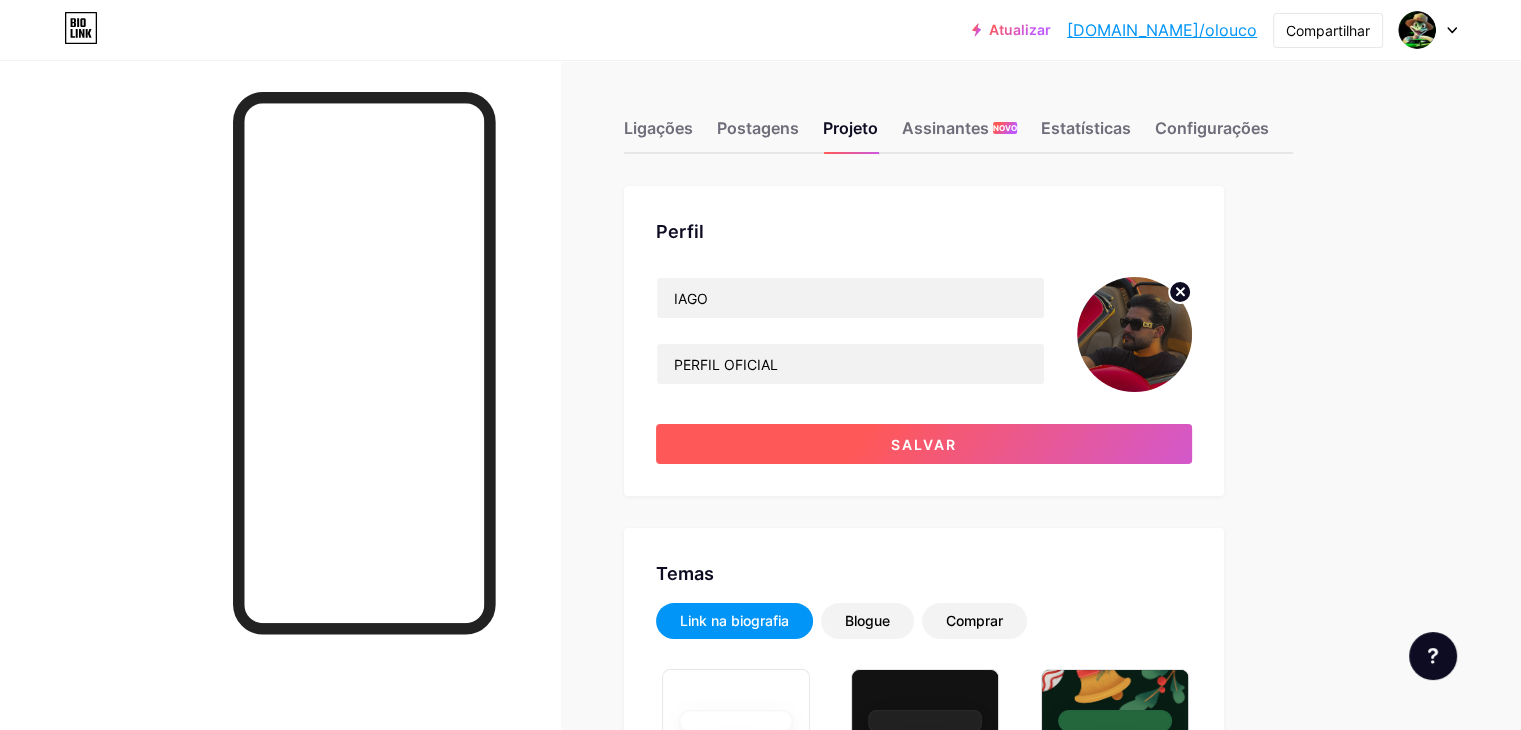 click on "Salvar" at bounding box center [924, 444] 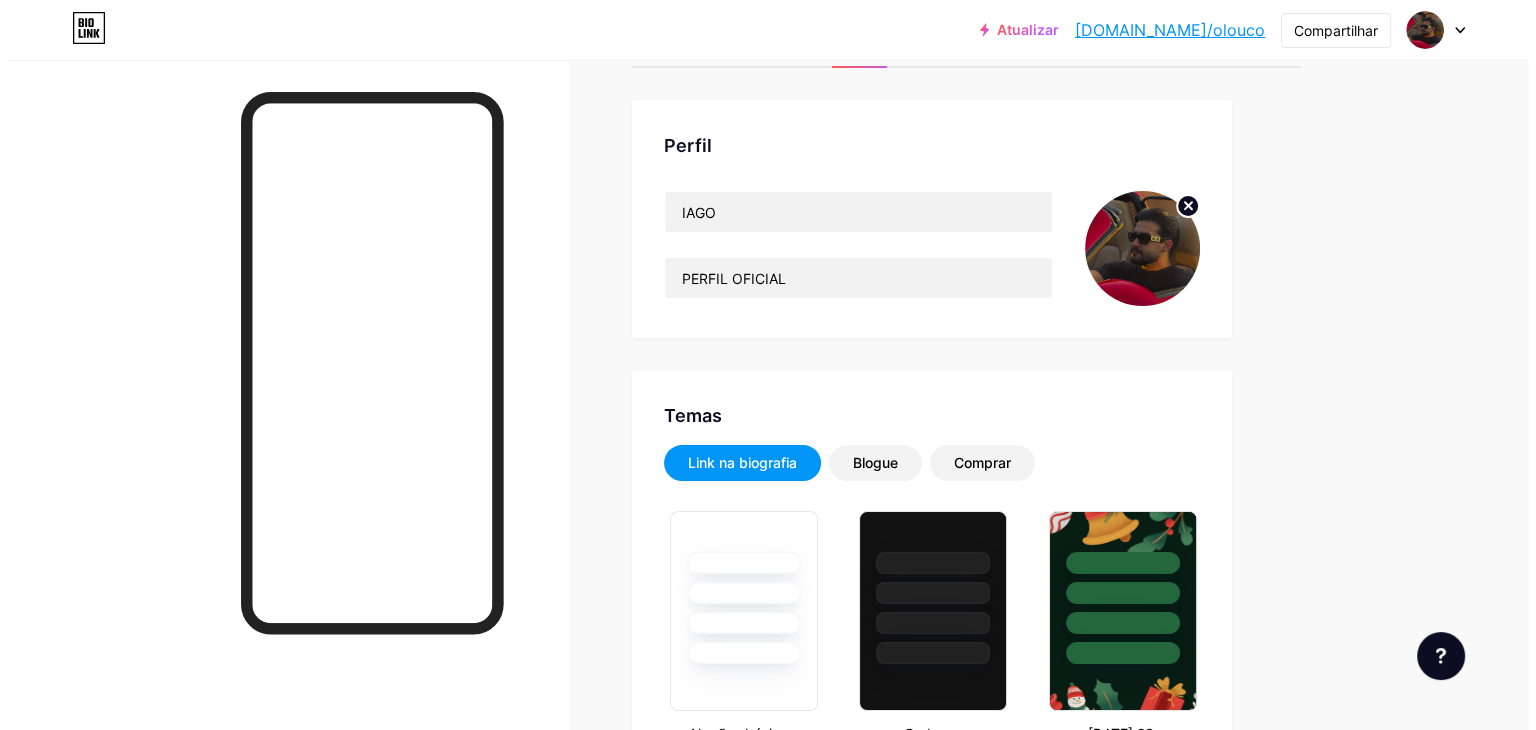 scroll, scrollTop: 0, scrollLeft: 0, axis: both 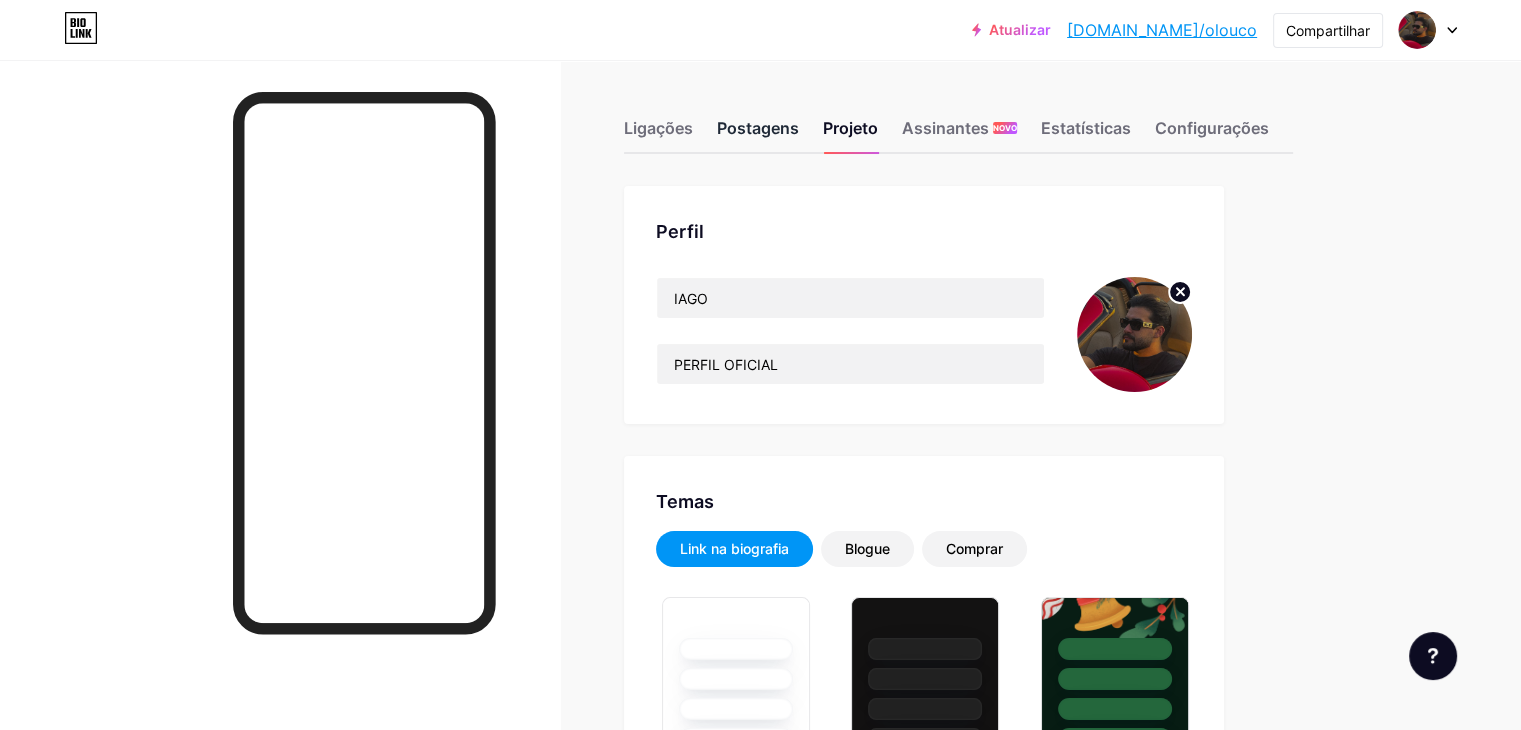 click on "Postagens" at bounding box center [758, 128] 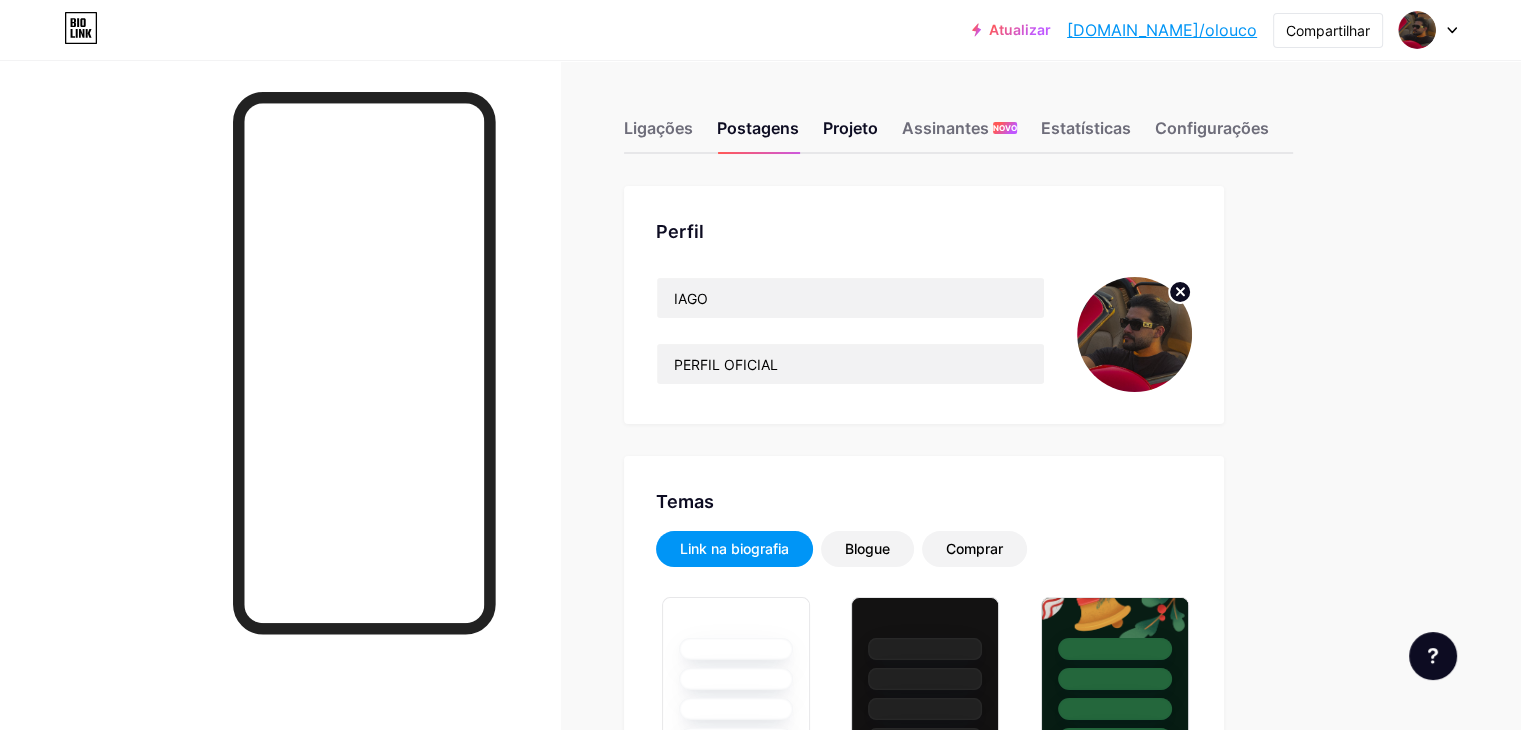 click on "Ligações
Postagens
Projeto
Assinantes
NOVO
Estatísticas
Configurações" at bounding box center [958, 119] 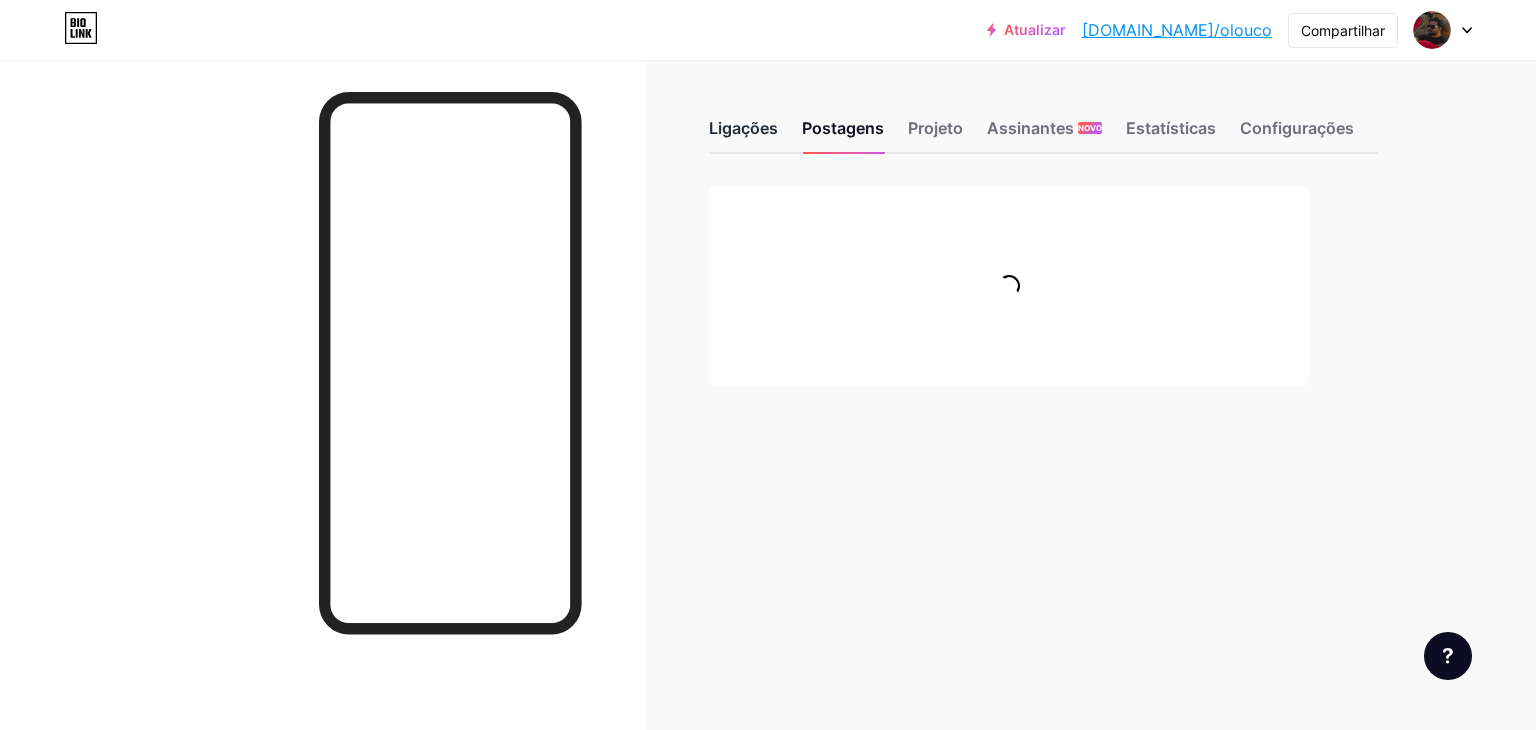 click on "Ligações" at bounding box center (743, 128) 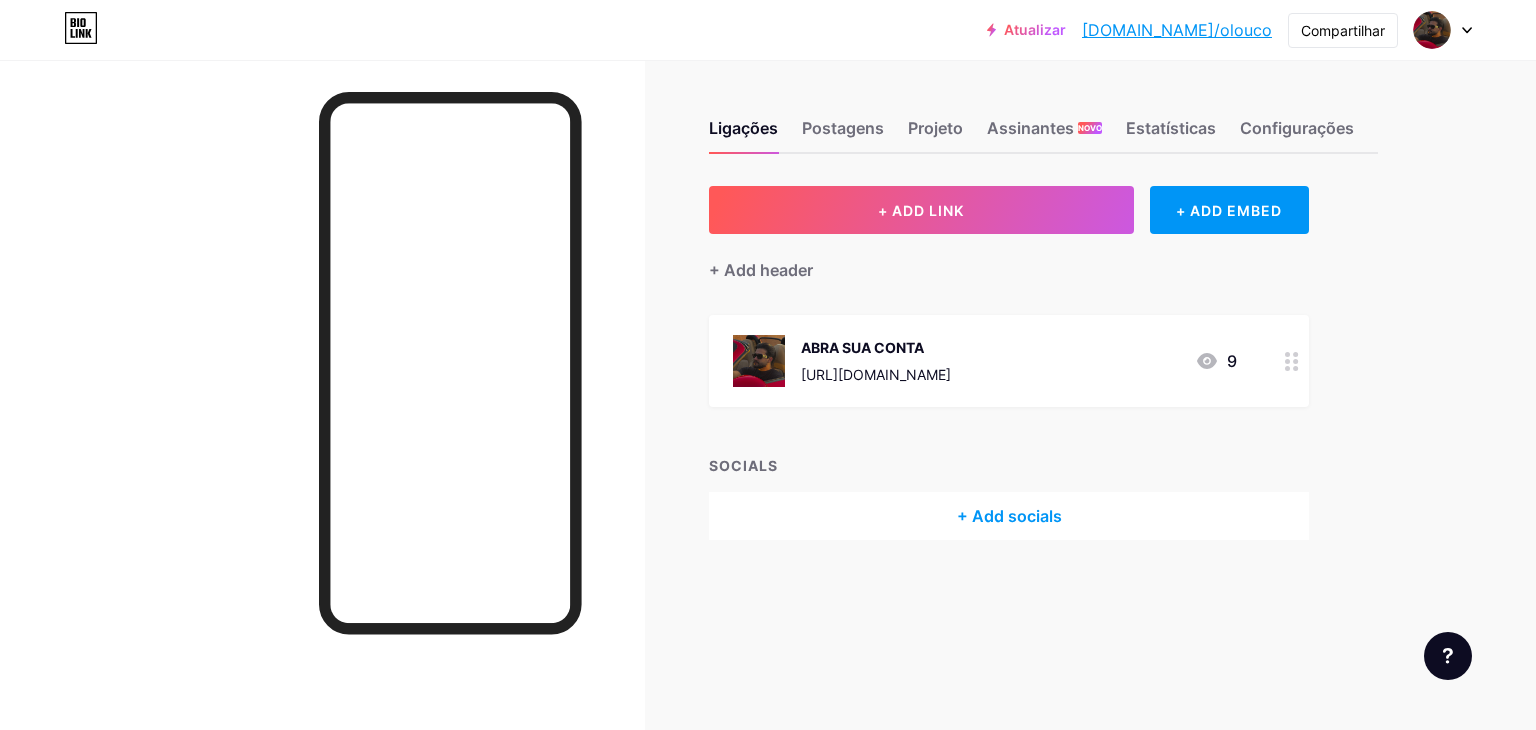 click on "+ Add socials" at bounding box center [1009, 516] 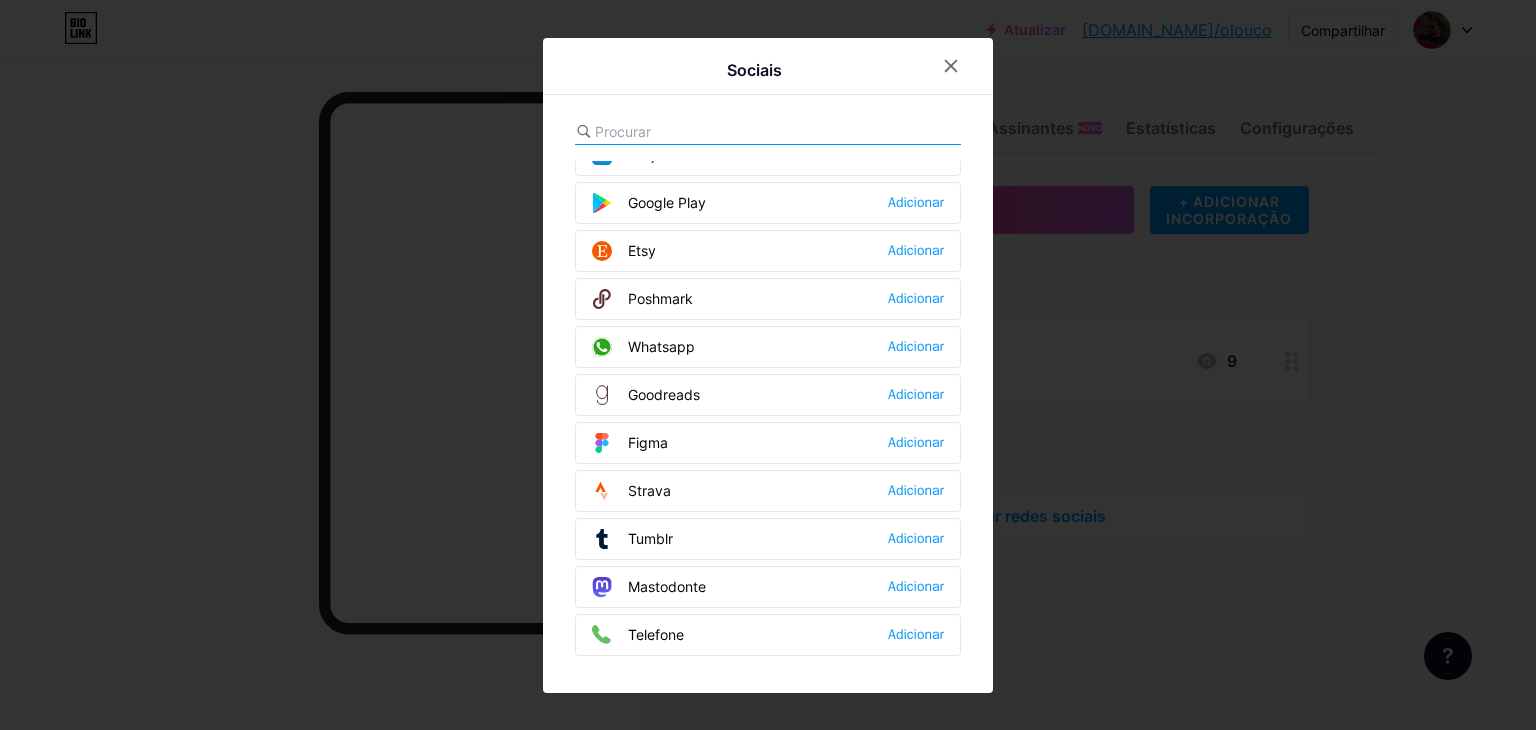 scroll, scrollTop: 1600, scrollLeft: 0, axis: vertical 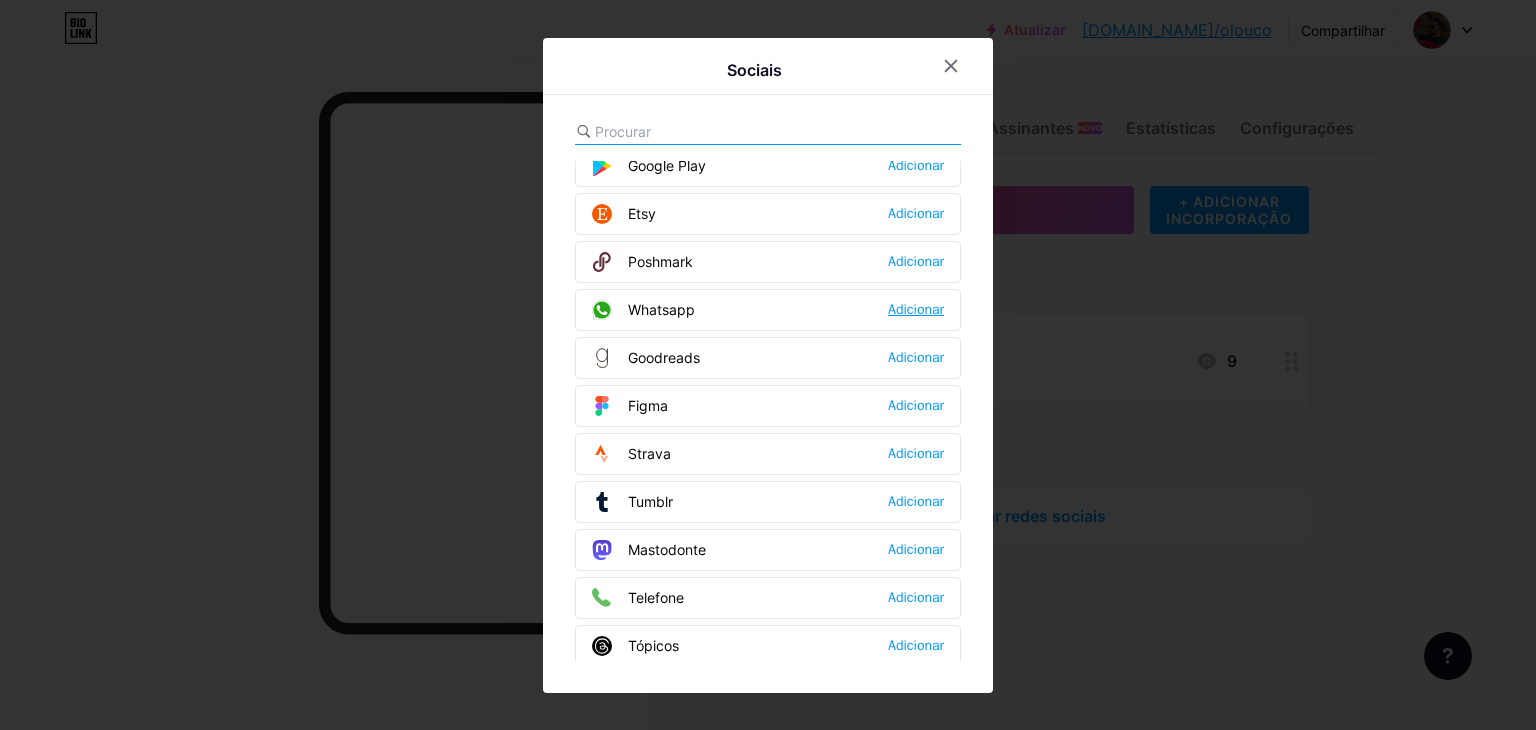 click on "Adicionar" at bounding box center [916, 309] 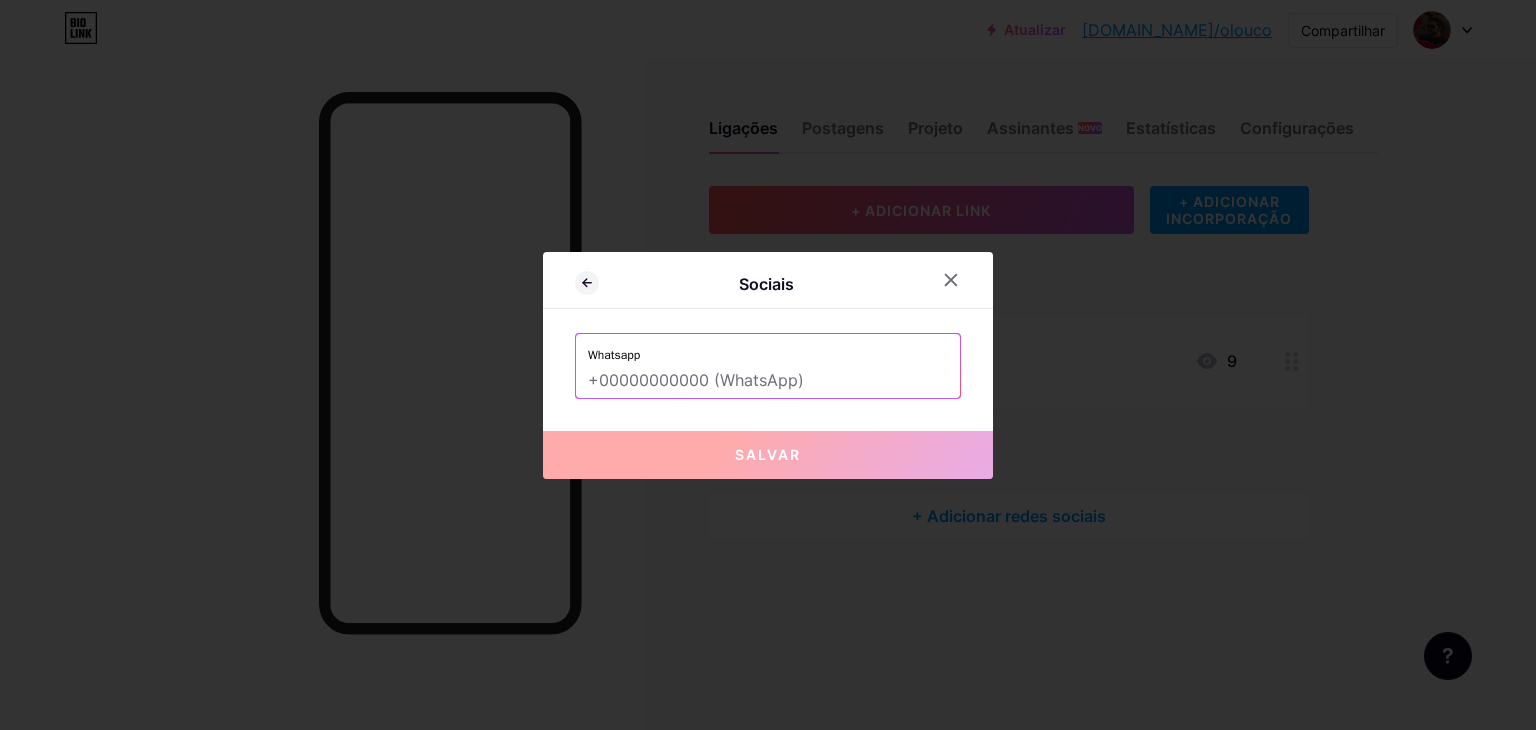 click at bounding box center [768, 381] 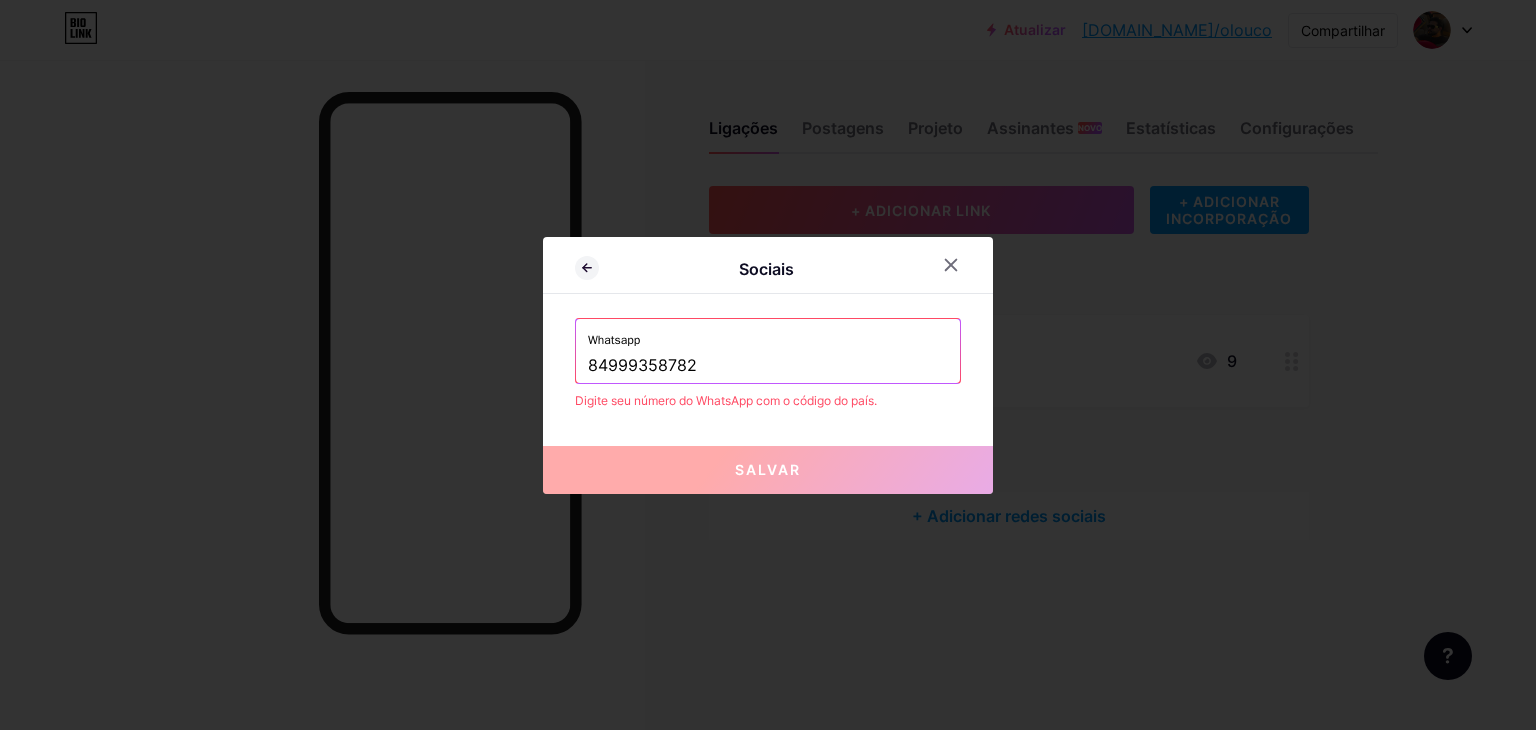 click on "84999358782" at bounding box center [768, 366] 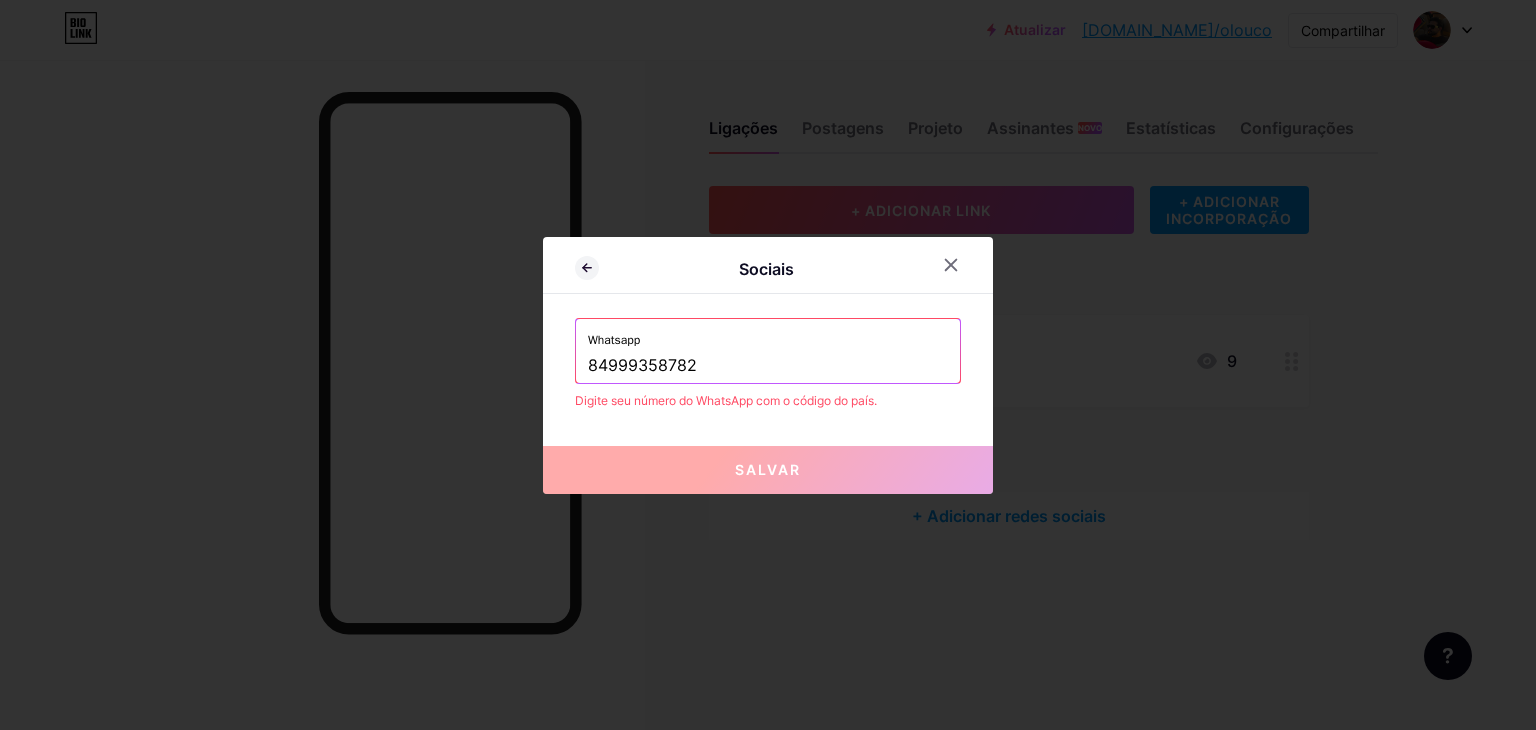 click on "Whatsapp   [PHONE_NUMBER]" at bounding box center [768, 351] 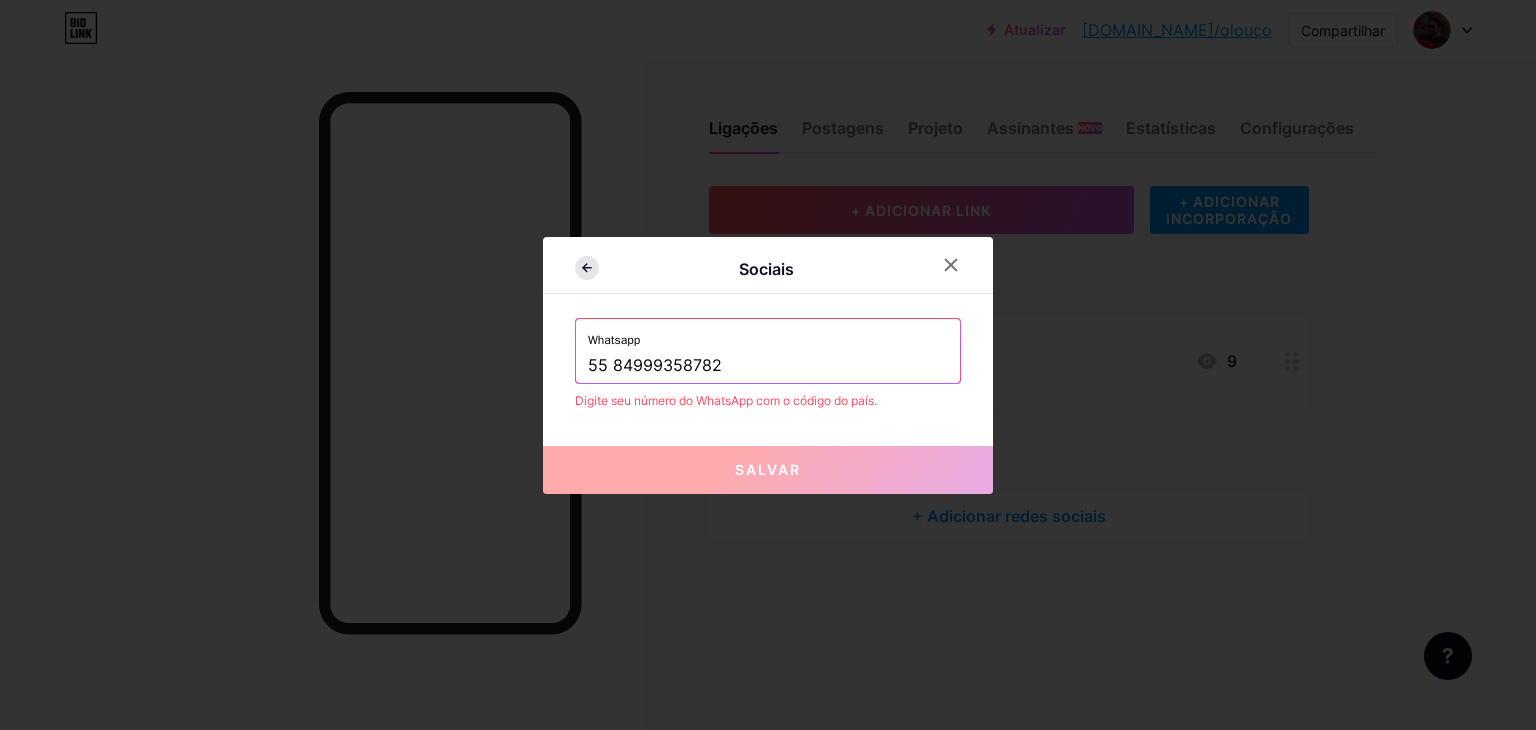 type on "55 84999358782" 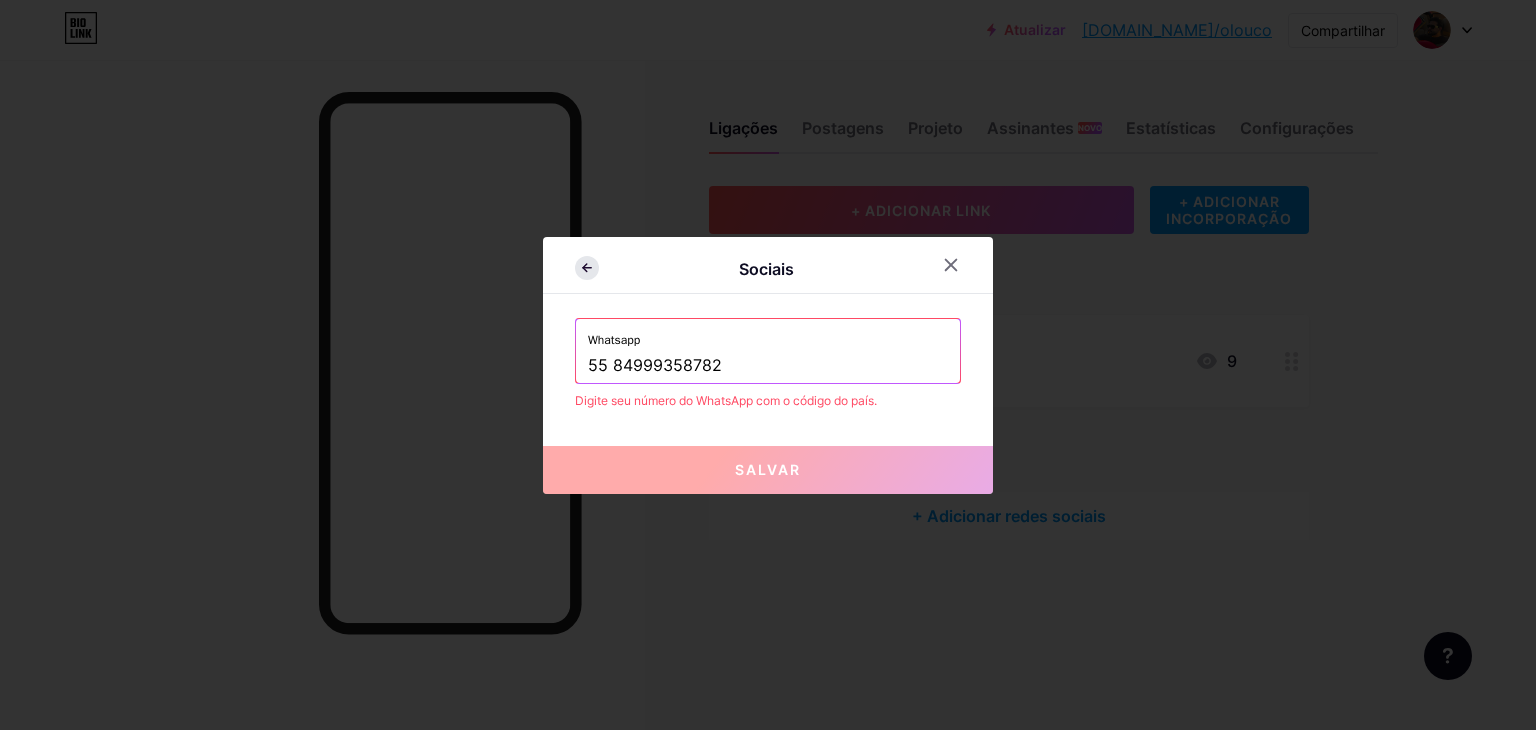 click 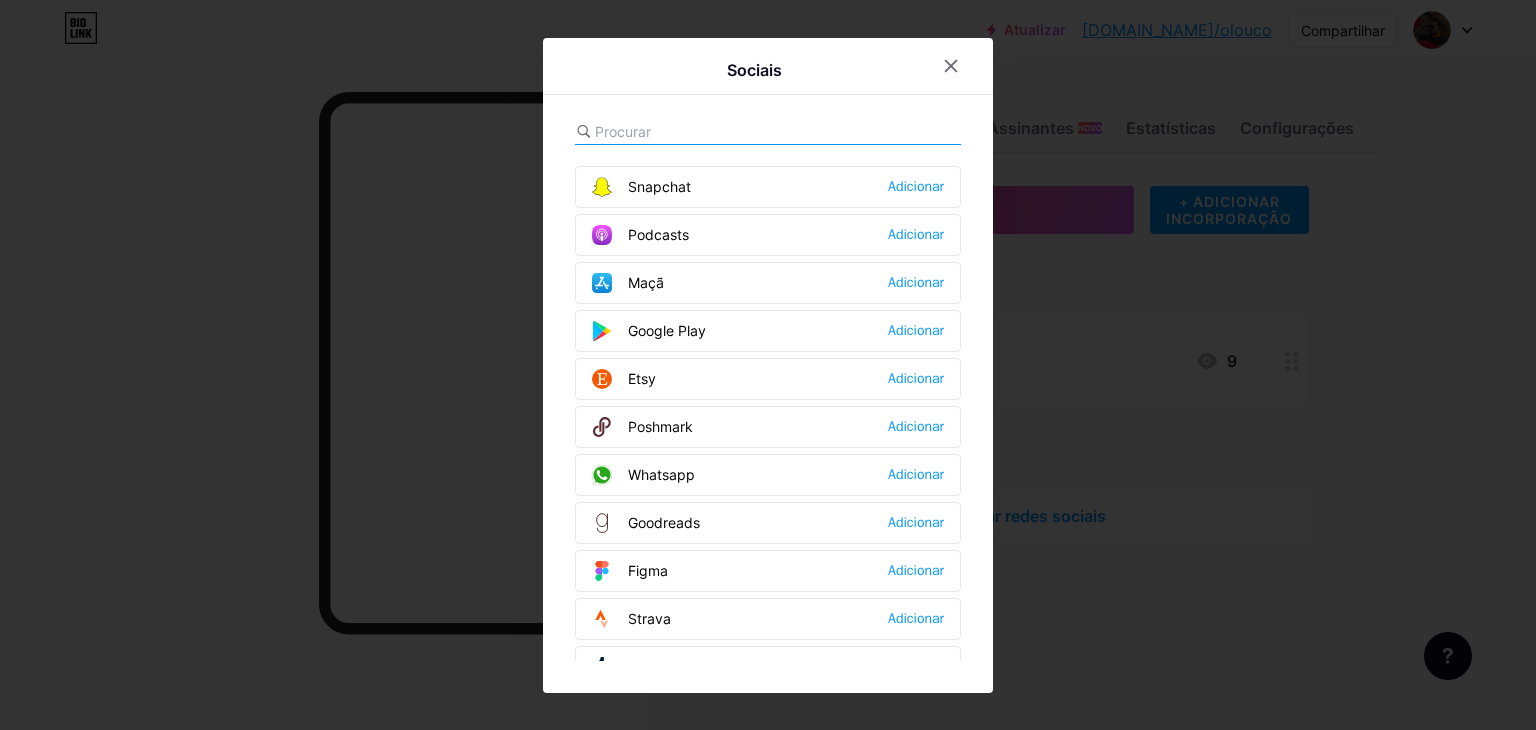 scroll, scrollTop: 1600, scrollLeft: 0, axis: vertical 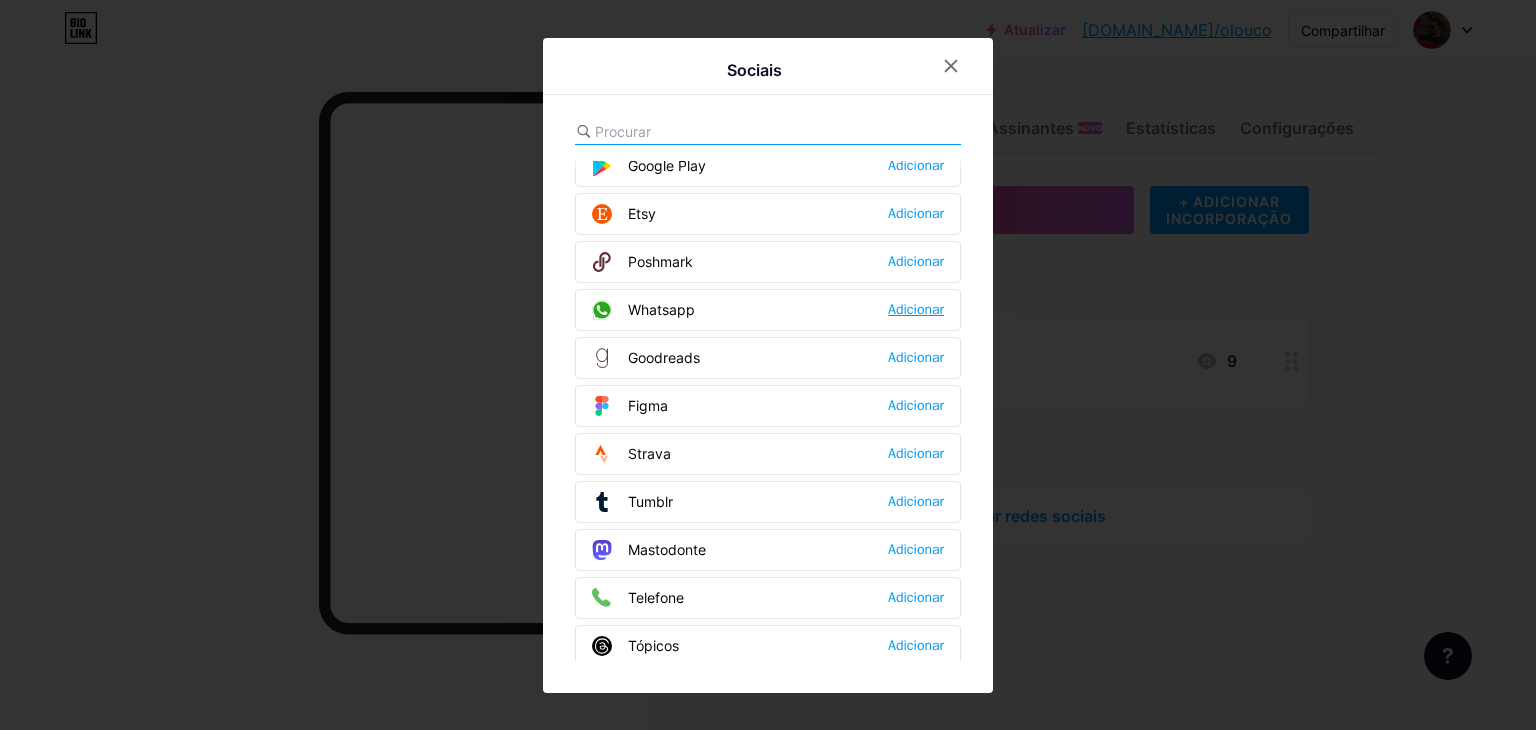 click on "Adicionar" at bounding box center (916, 309) 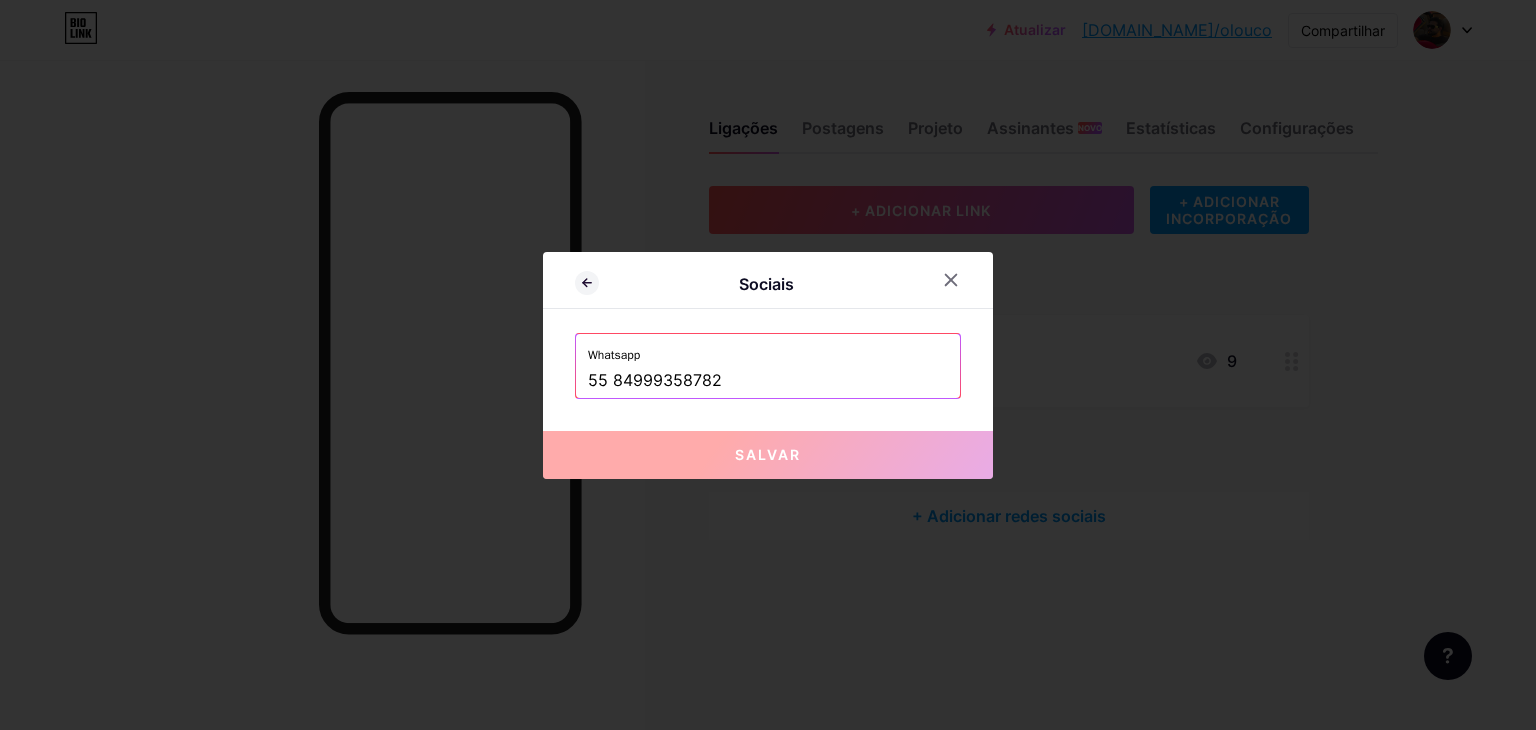 click on "55 84999358782" at bounding box center [768, 381] 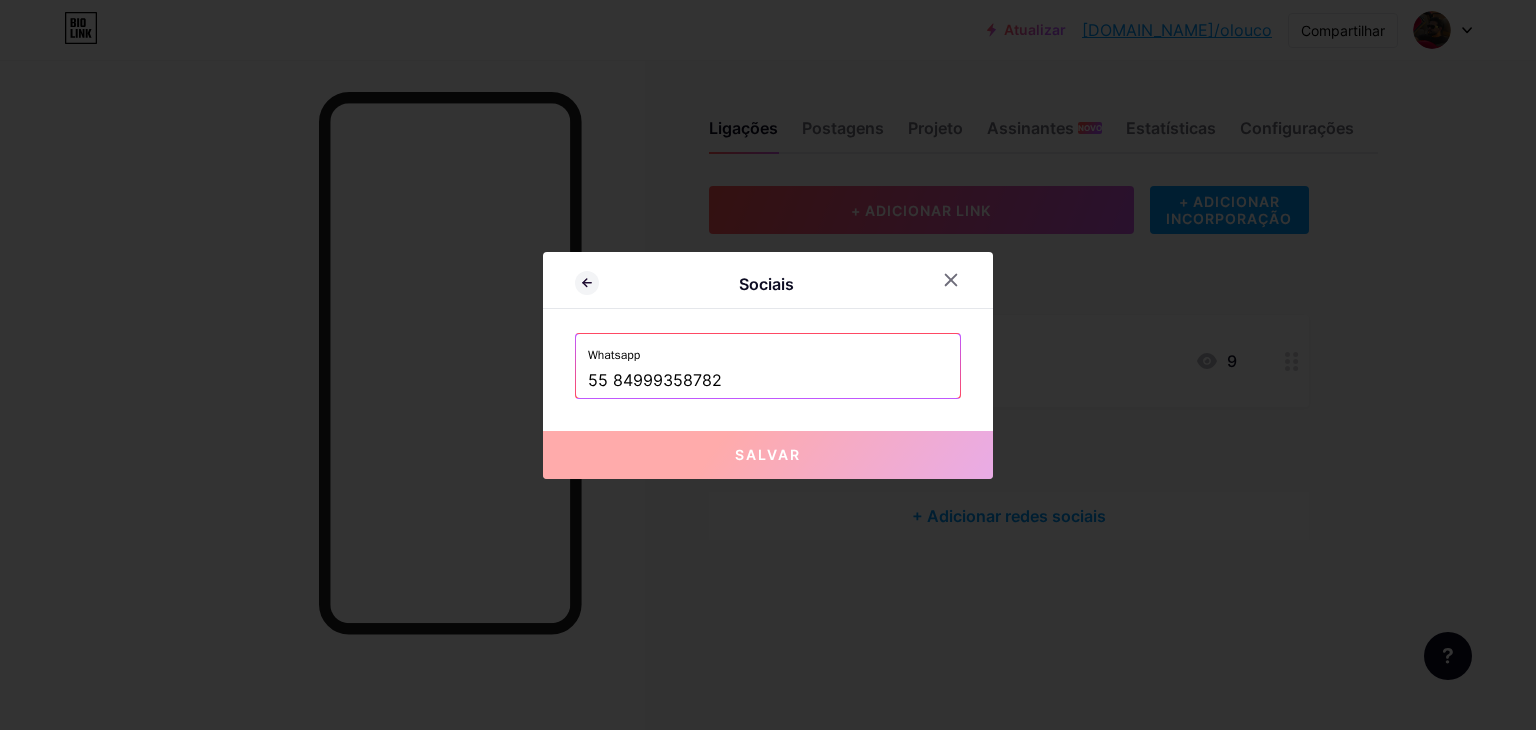 click on "55 84999358782" at bounding box center [768, 381] 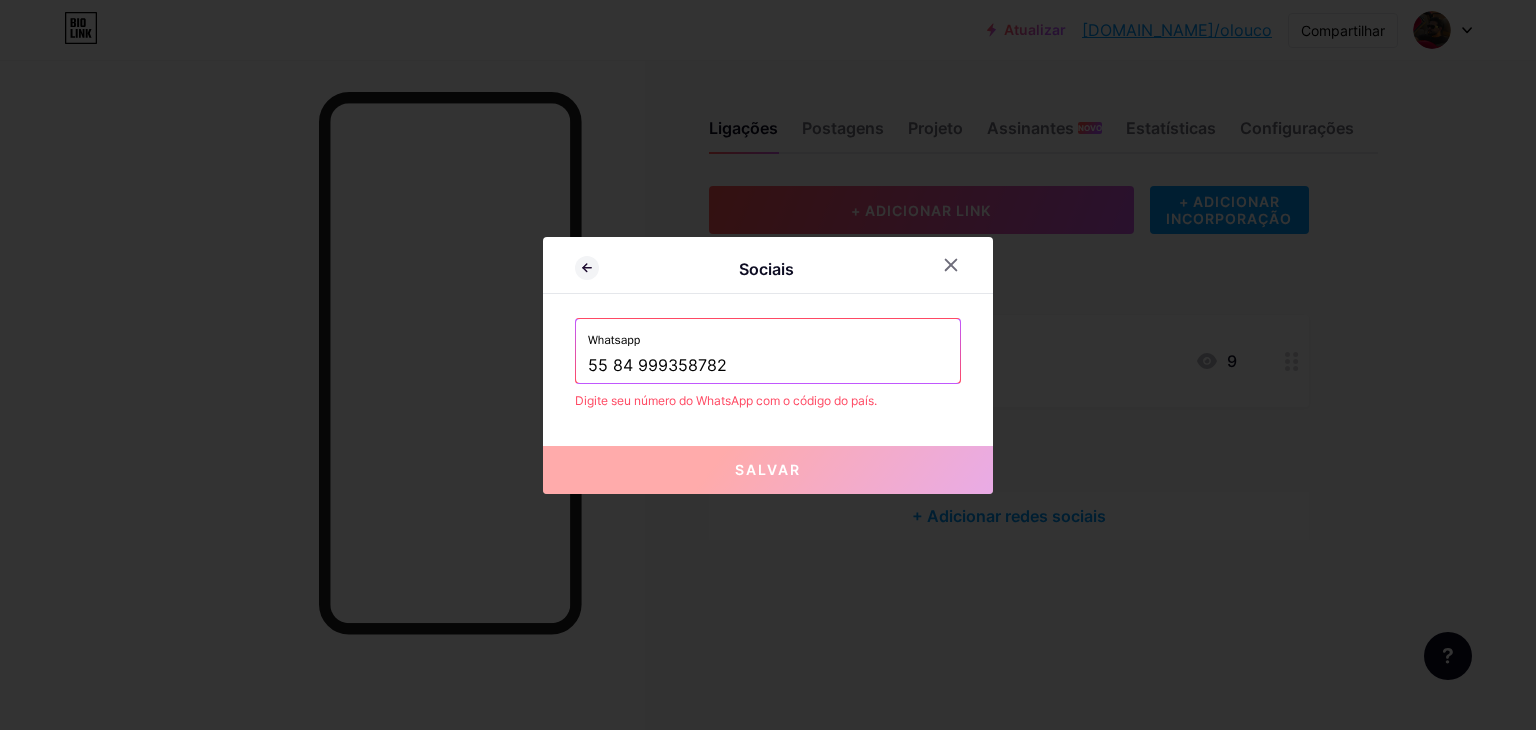 click on "55 84 999358782" at bounding box center (768, 366) 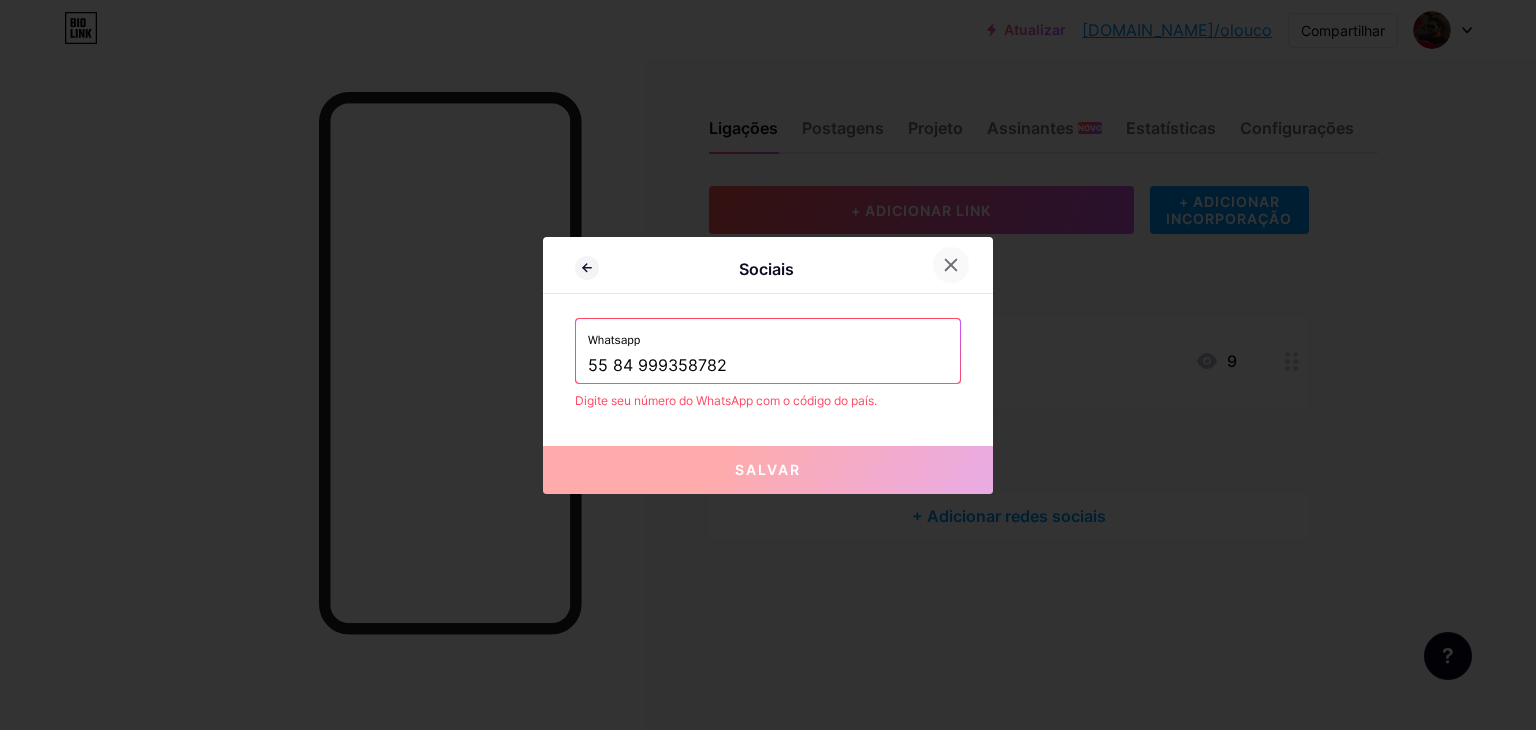 type on "55 84 999358782" 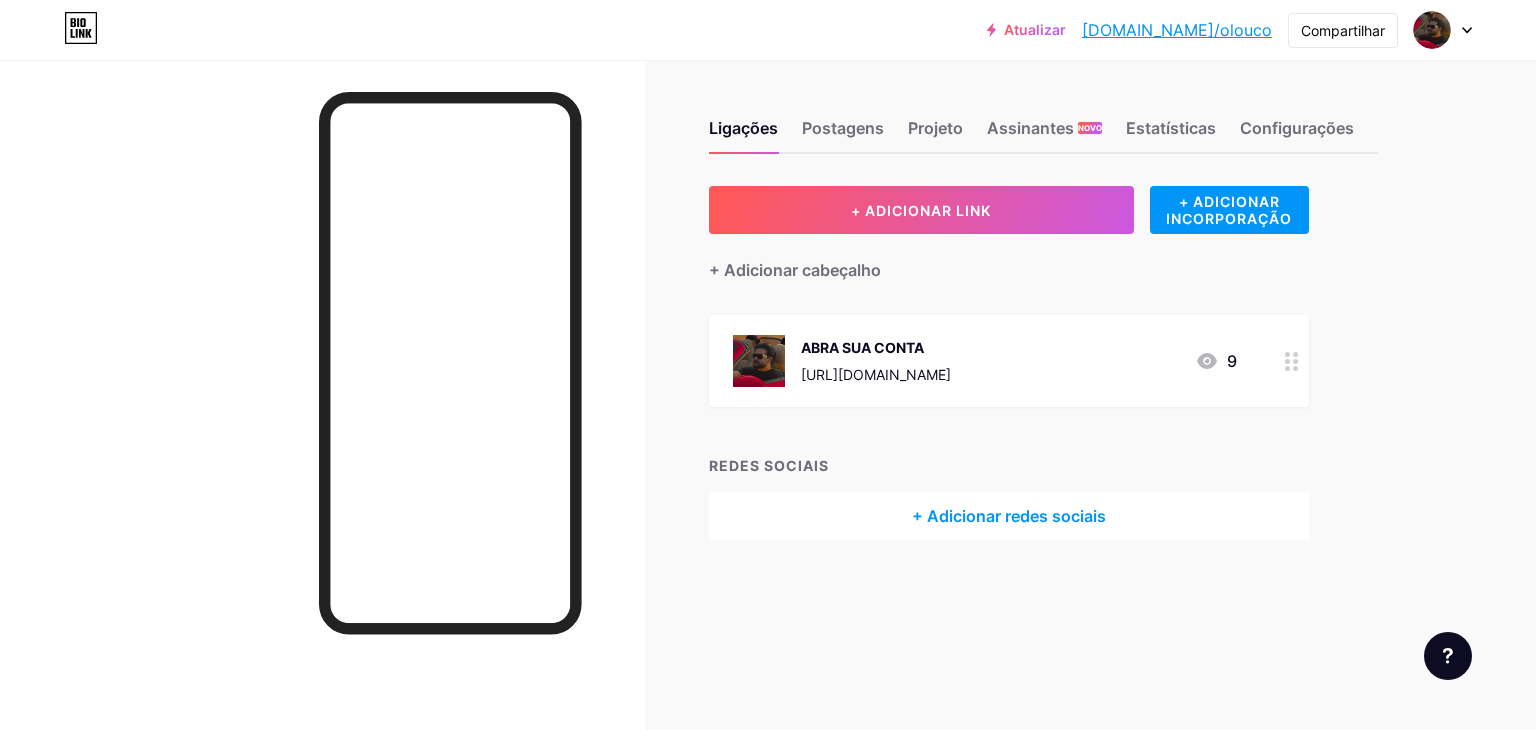 click on "+ Adicionar redes sociais" at bounding box center [1009, 516] 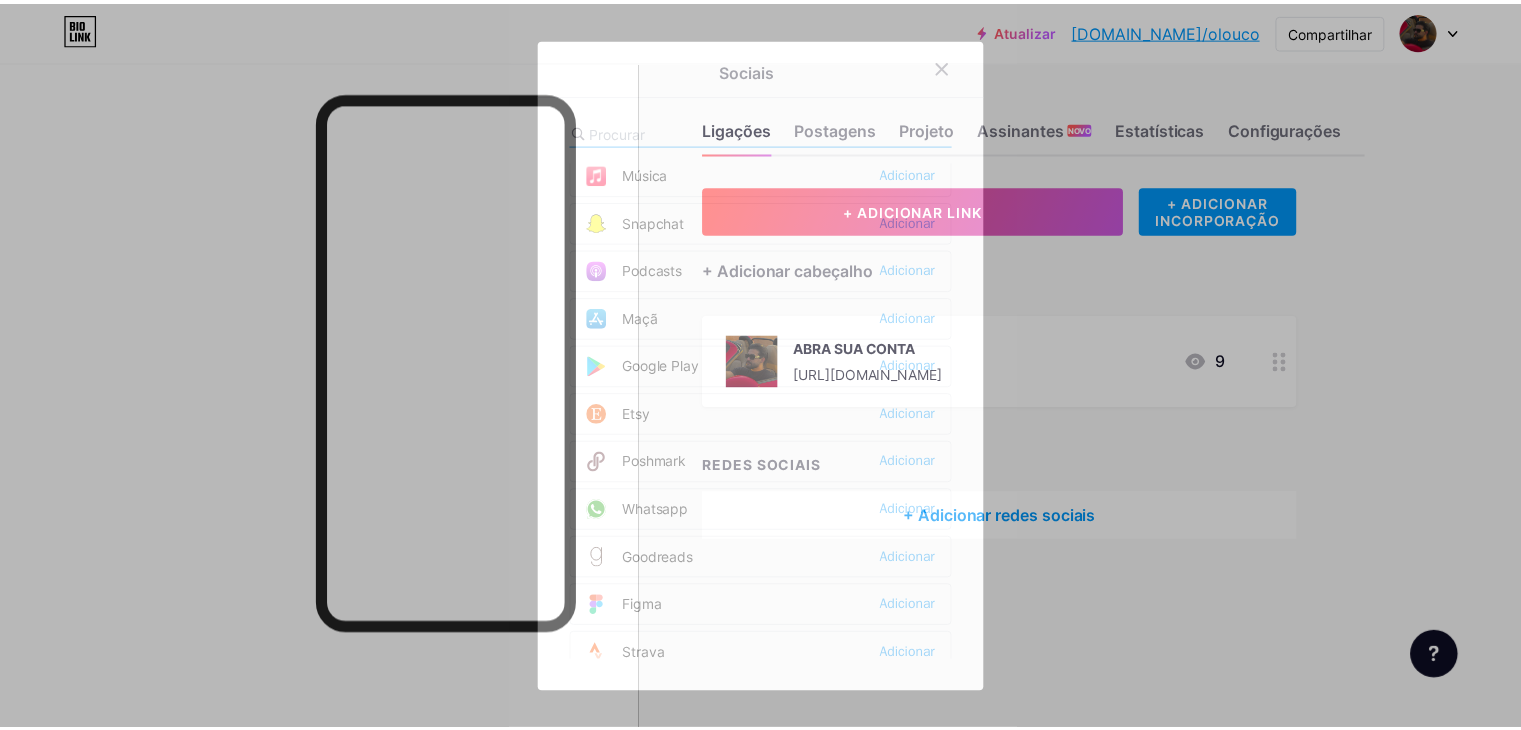 scroll, scrollTop: 1500, scrollLeft: 0, axis: vertical 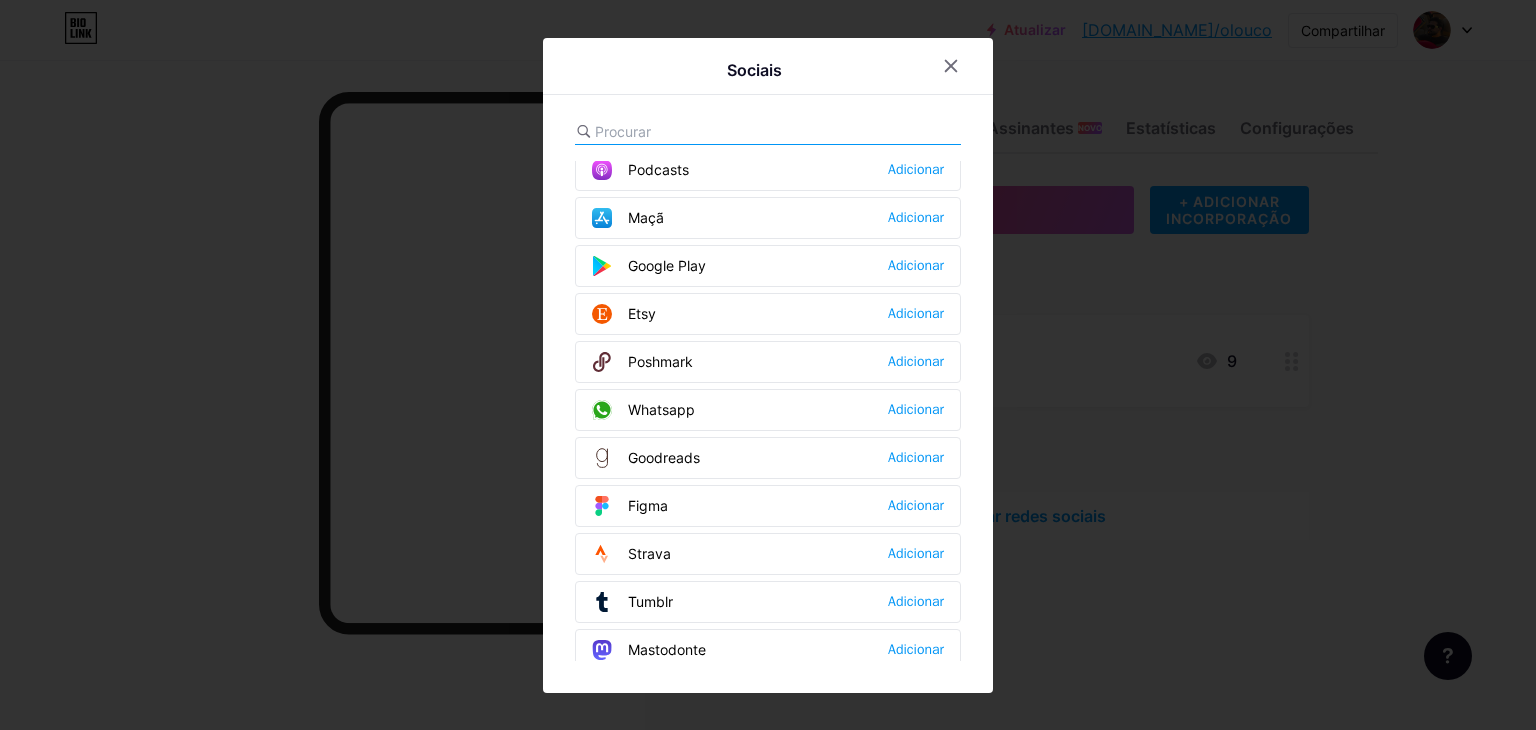 click at bounding box center (768, 365) 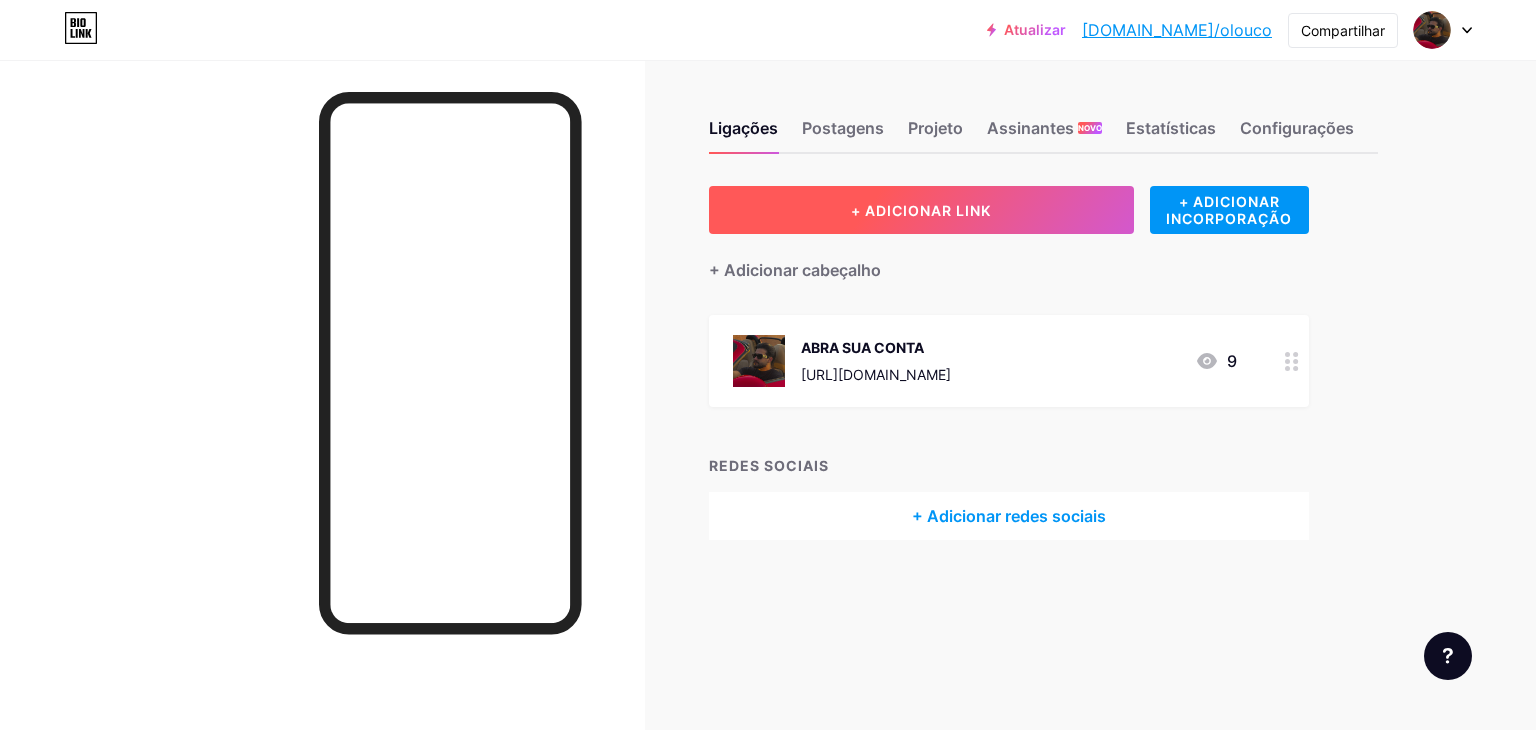 click on "+ ADICIONAR LINK" at bounding box center [921, 210] 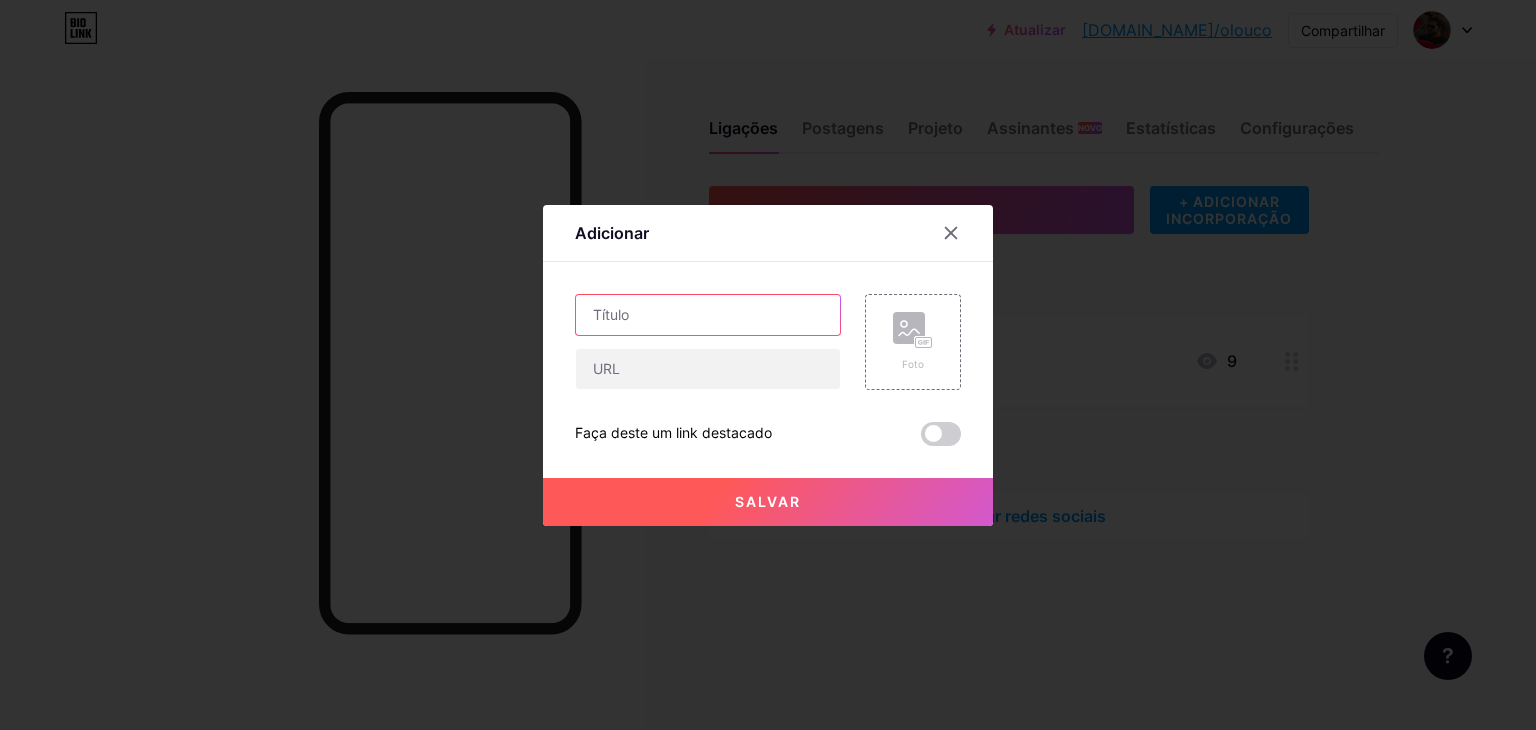 click at bounding box center [708, 315] 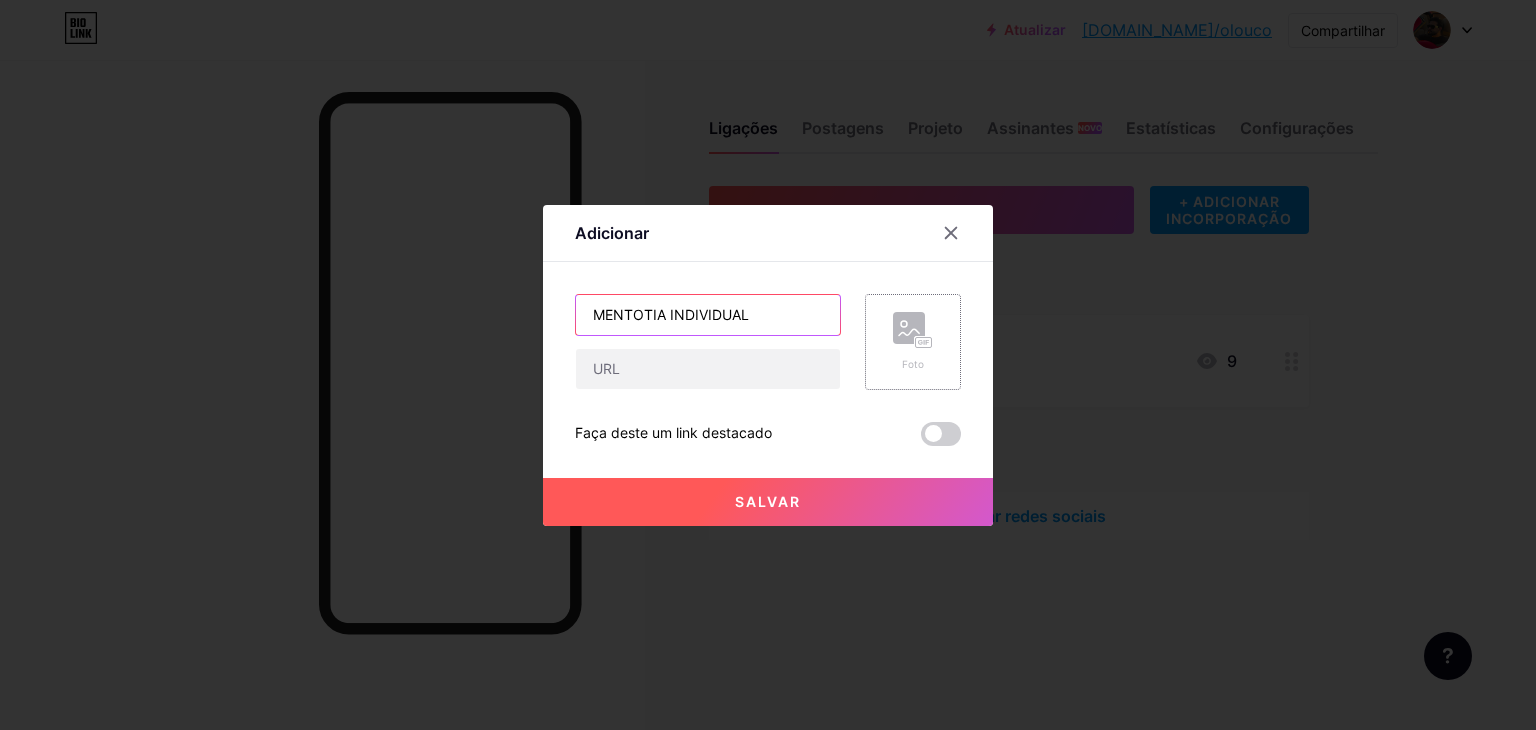 type on "MENTOTIA INDIVIDUAL" 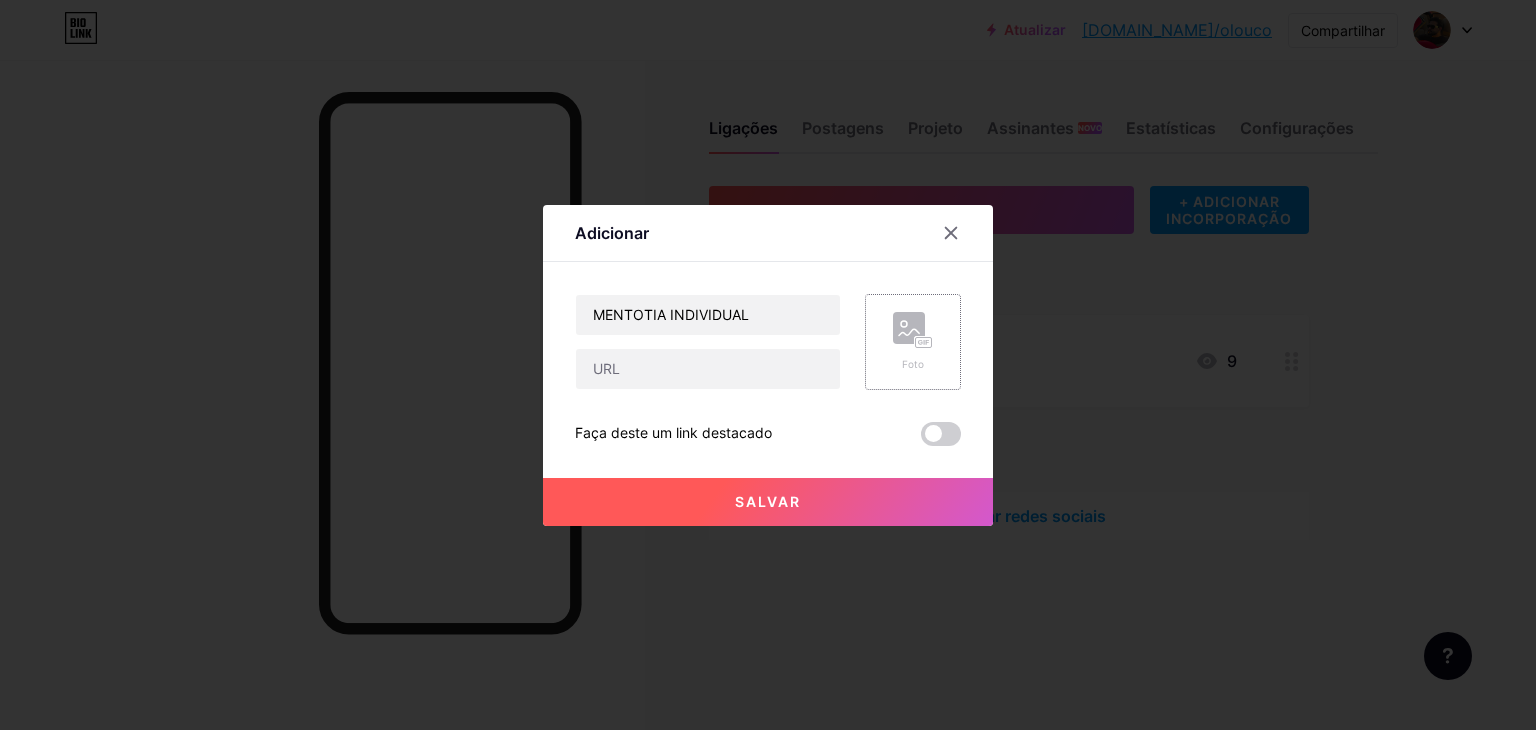 click 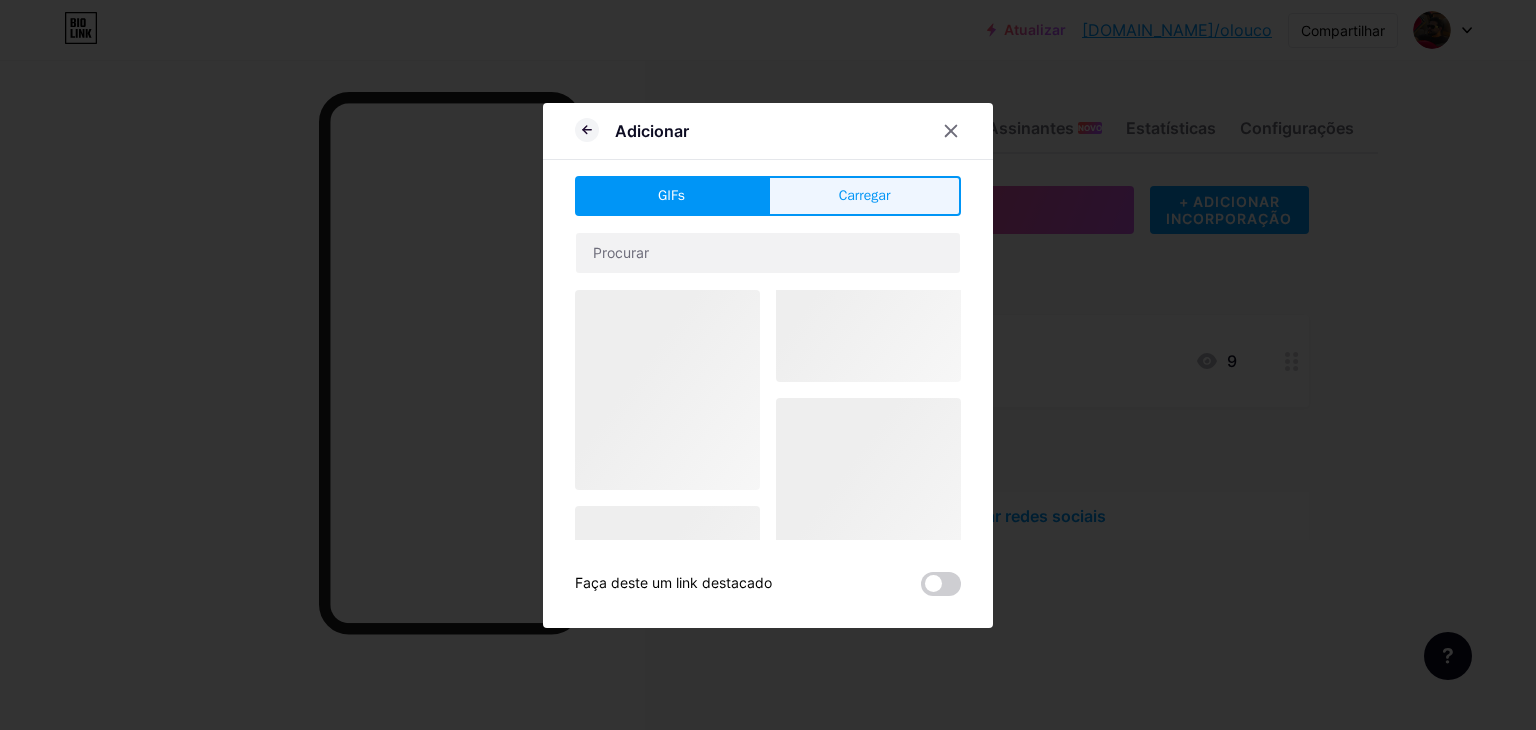 click on "Carregar" at bounding box center [864, 196] 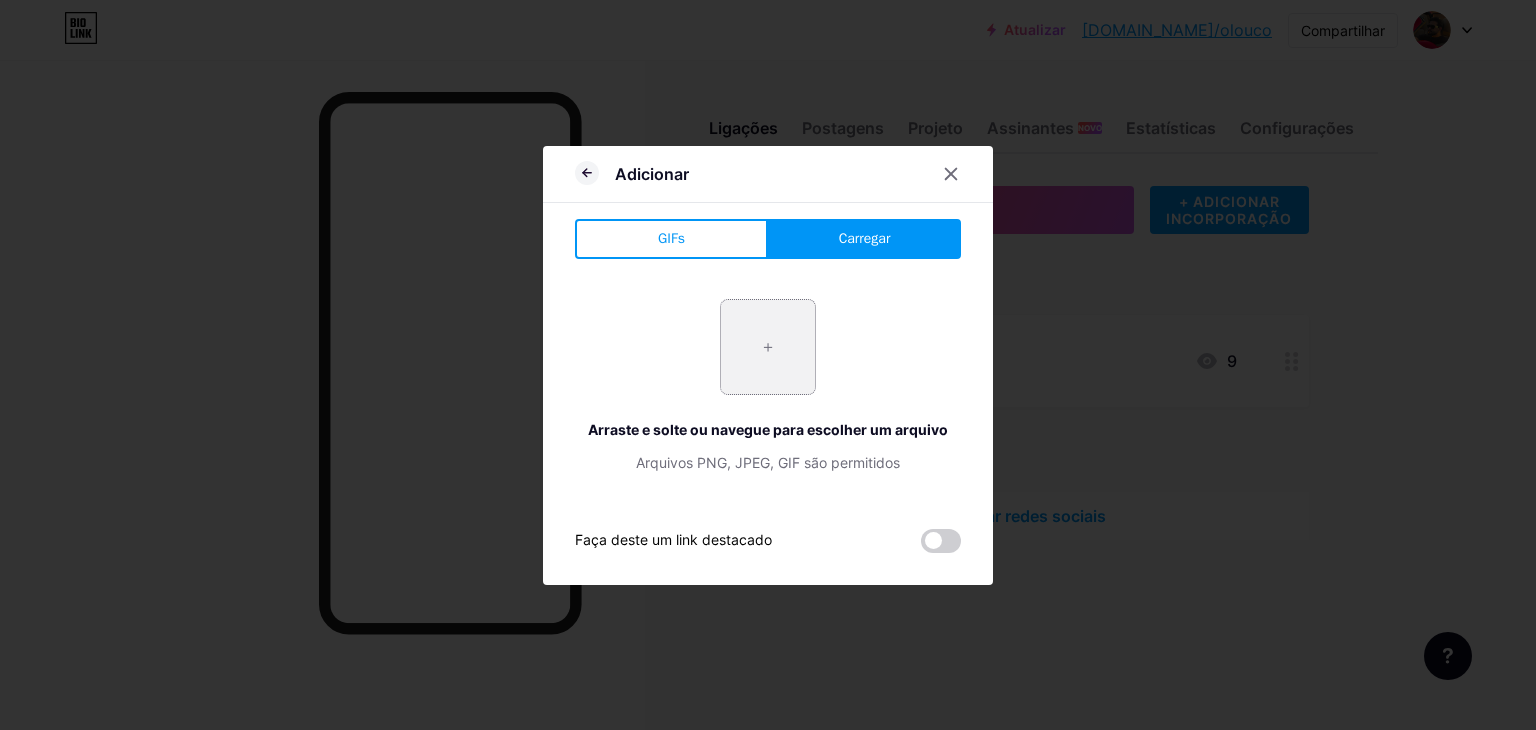 click at bounding box center [768, 347] 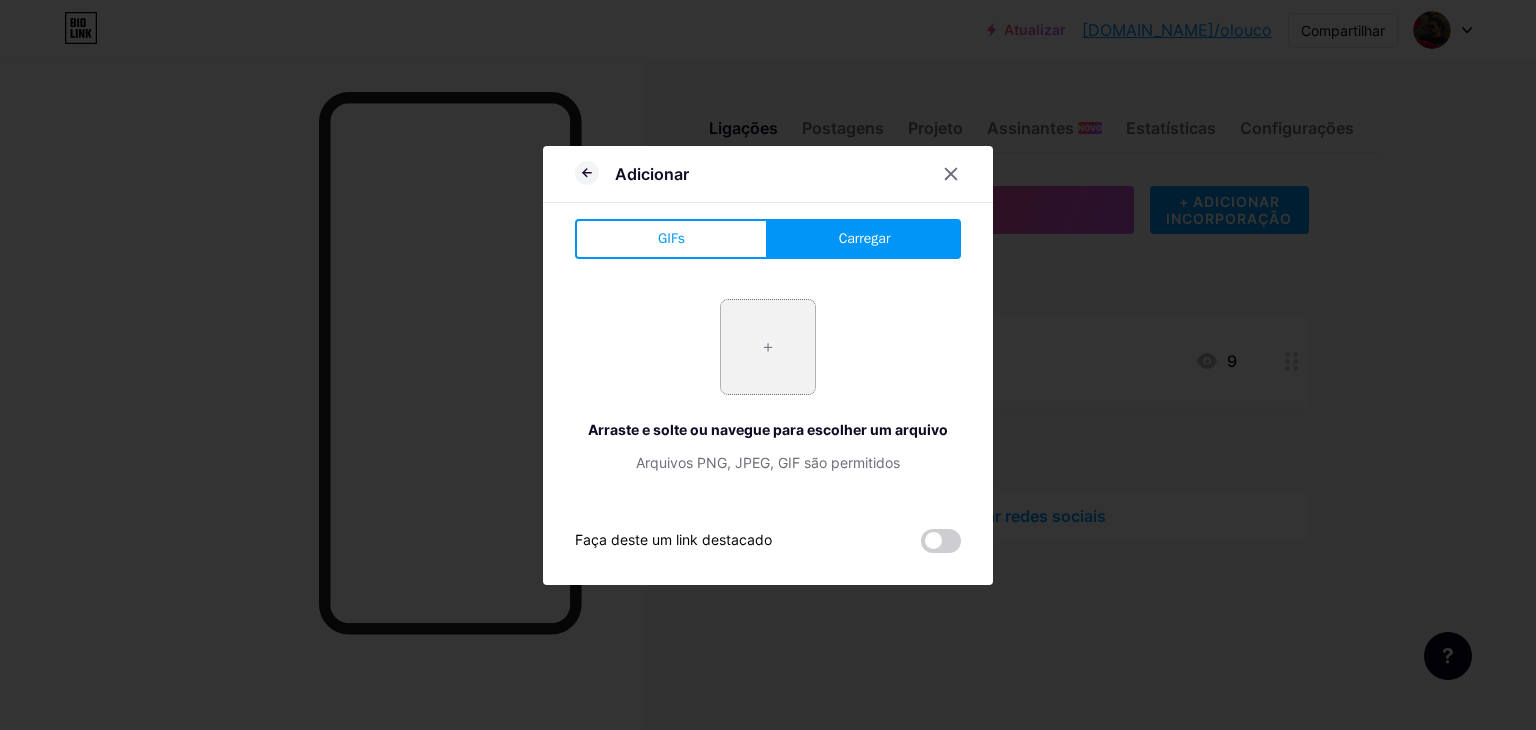 click at bounding box center [768, 347] 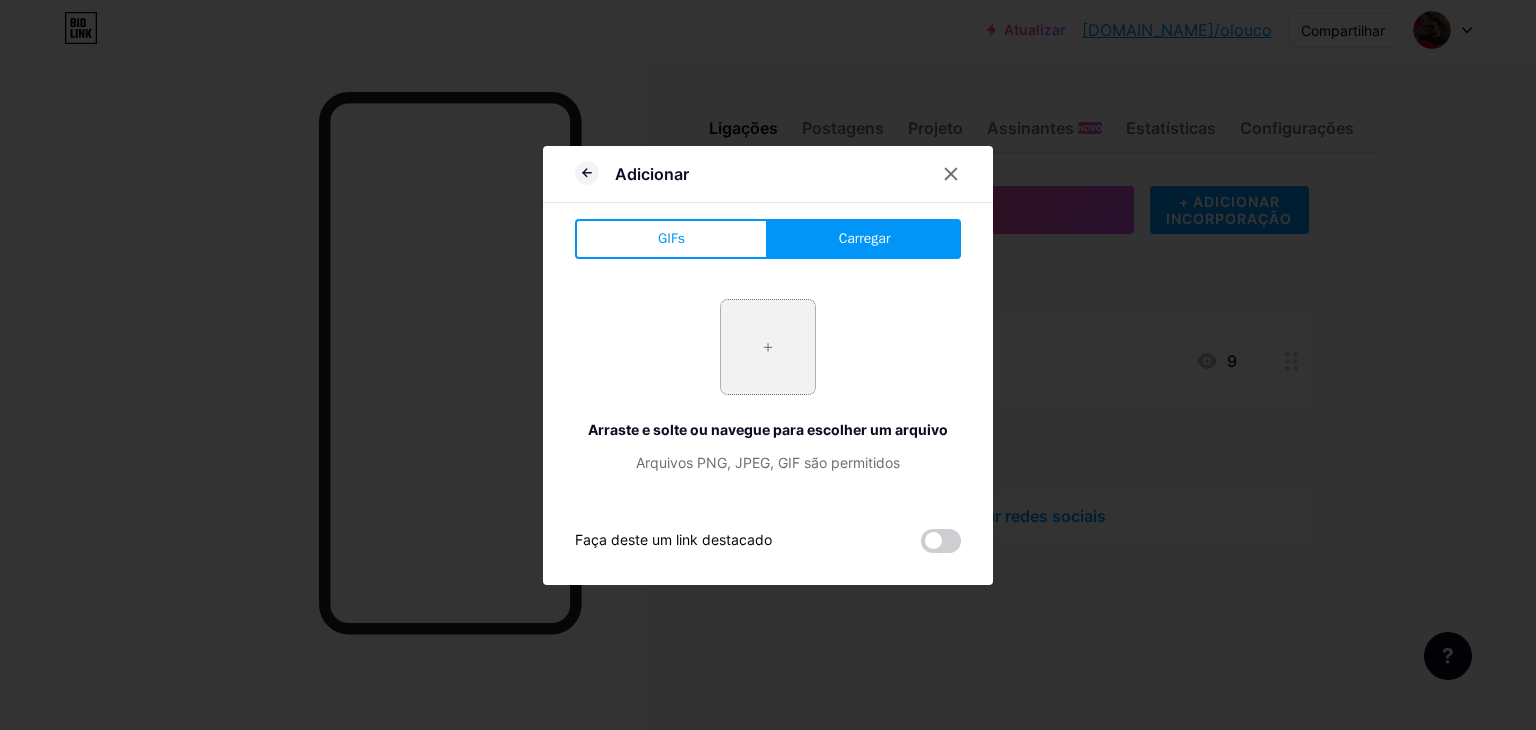 type on "C:\fakepath\johnexespet.jpg" 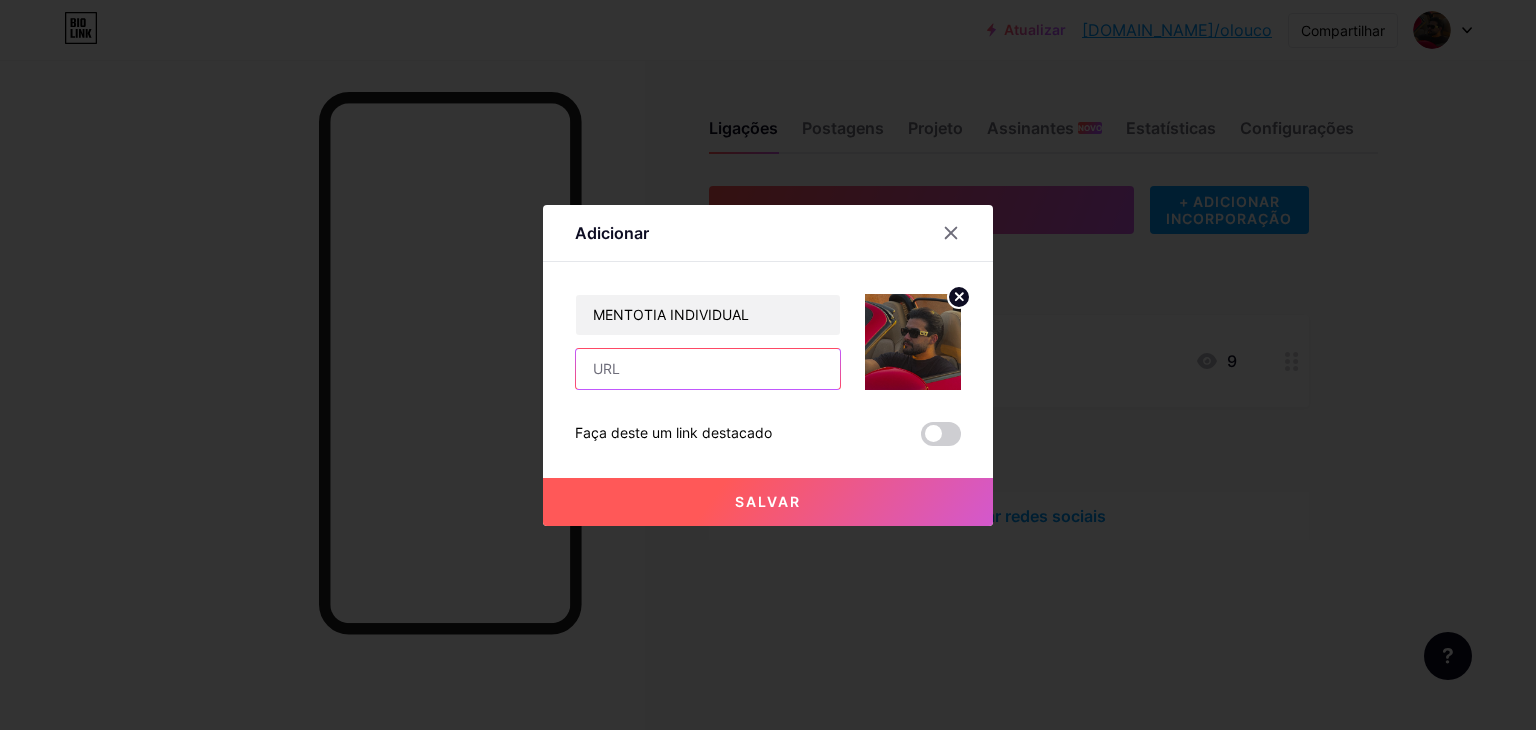 click at bounding box center [708, 369] 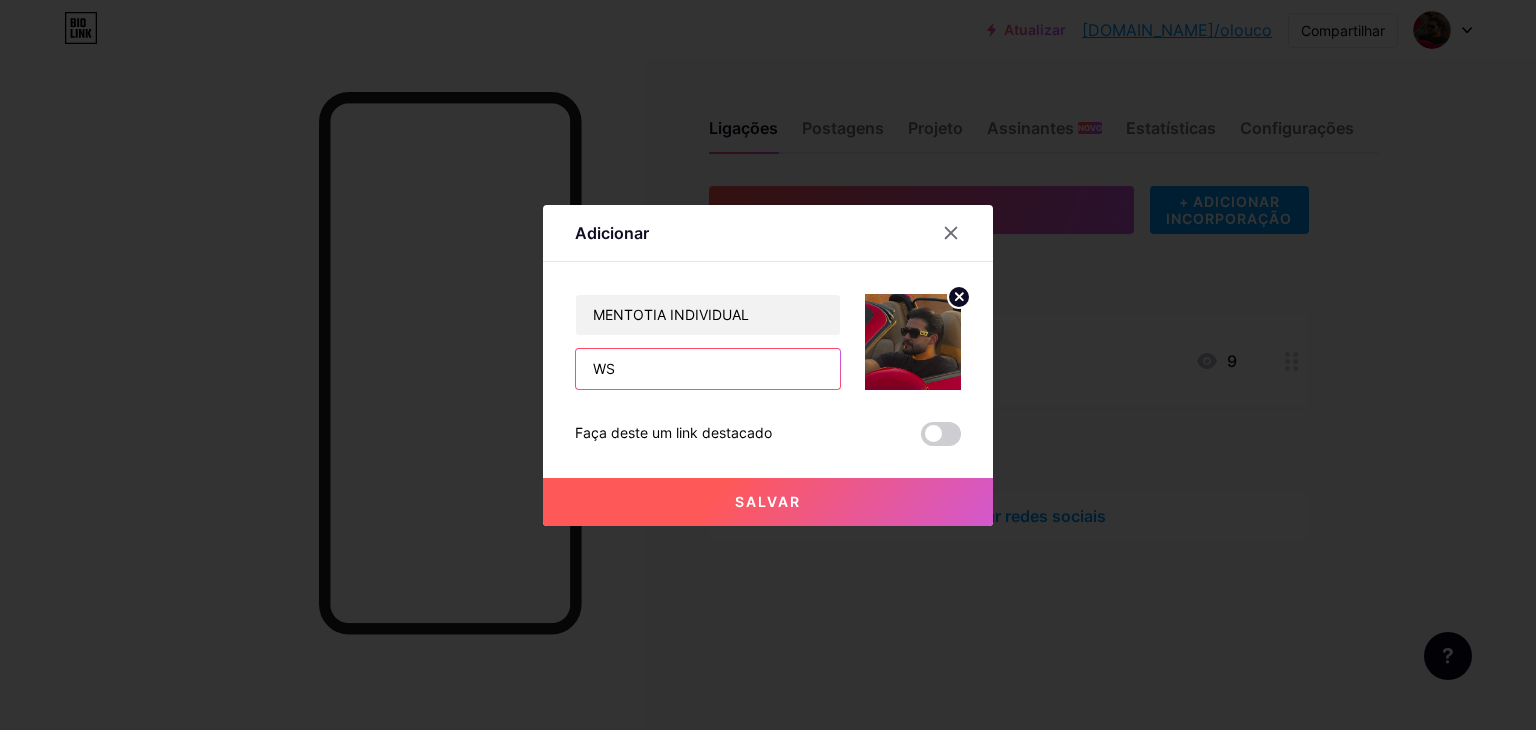 type on "W" 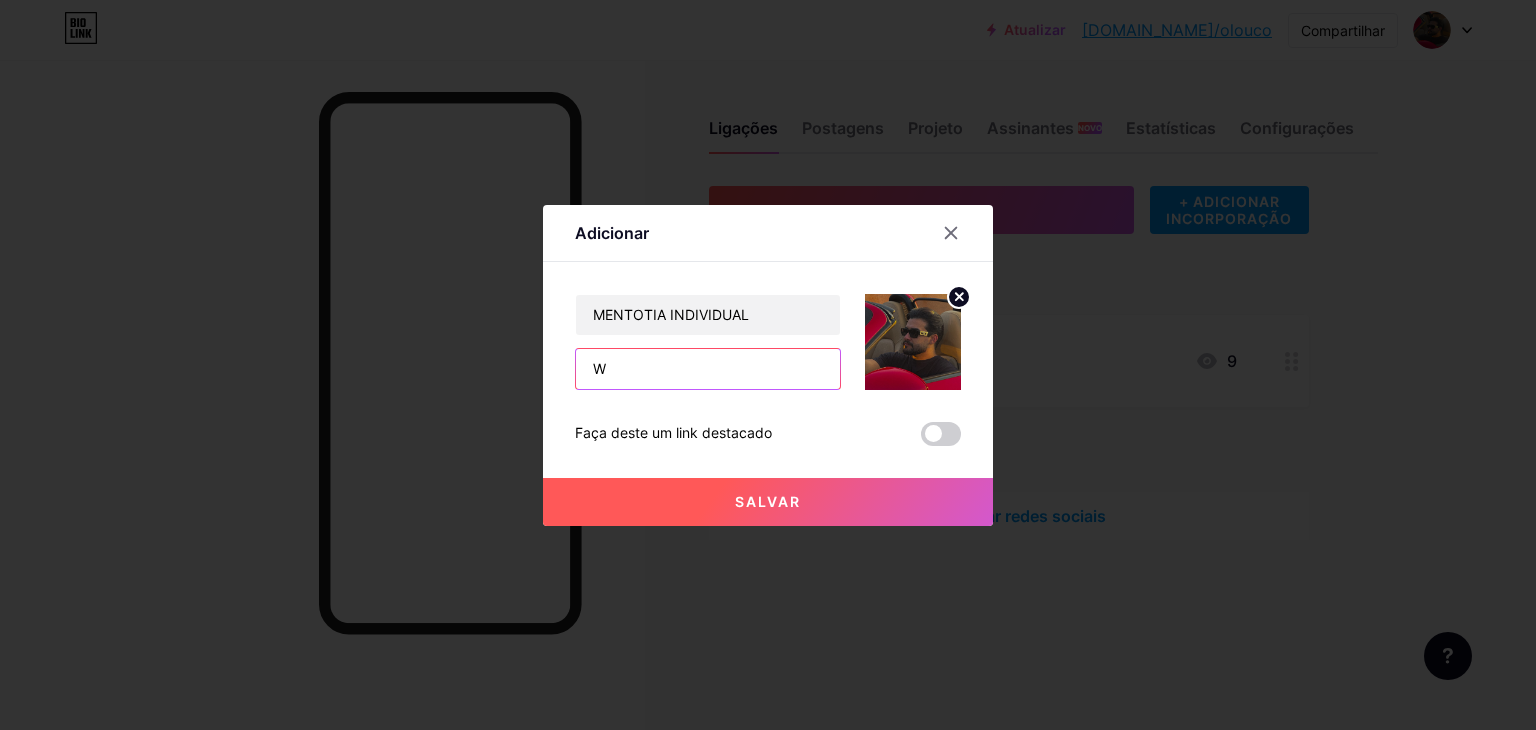 type 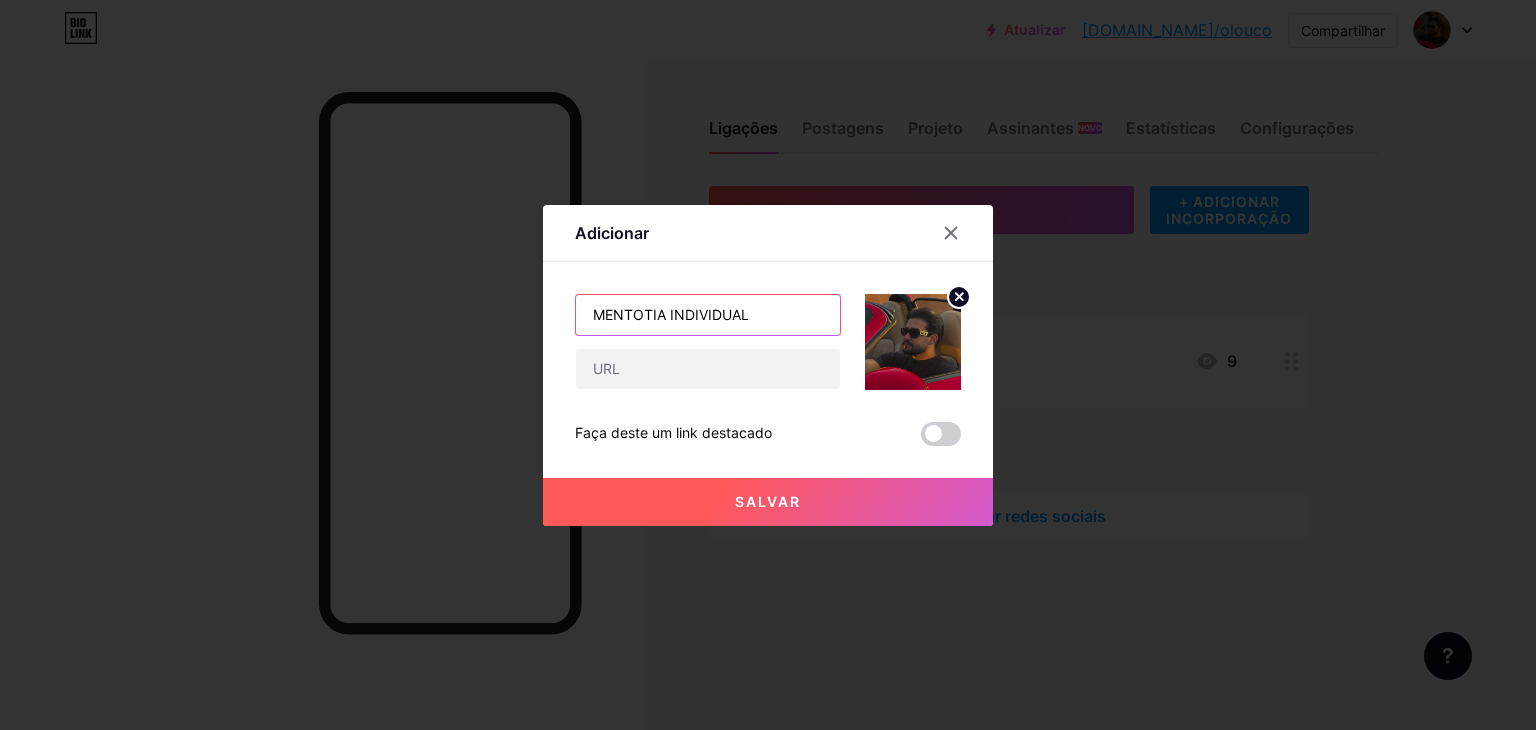 click on "MENTOTIA INDIVIDUAL" at bounding box center (708, 315) 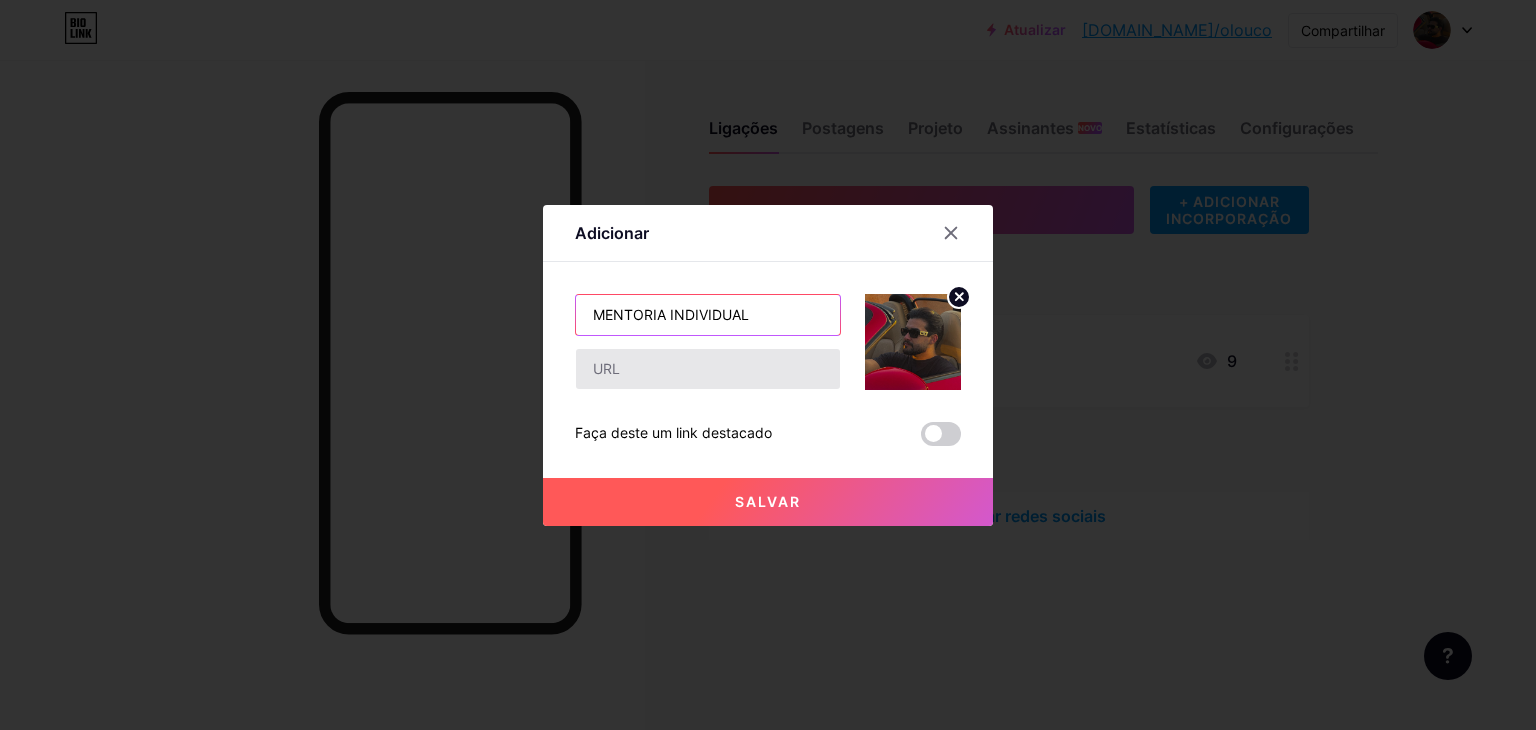 type on "MENTORIA INDIVIDUAL" 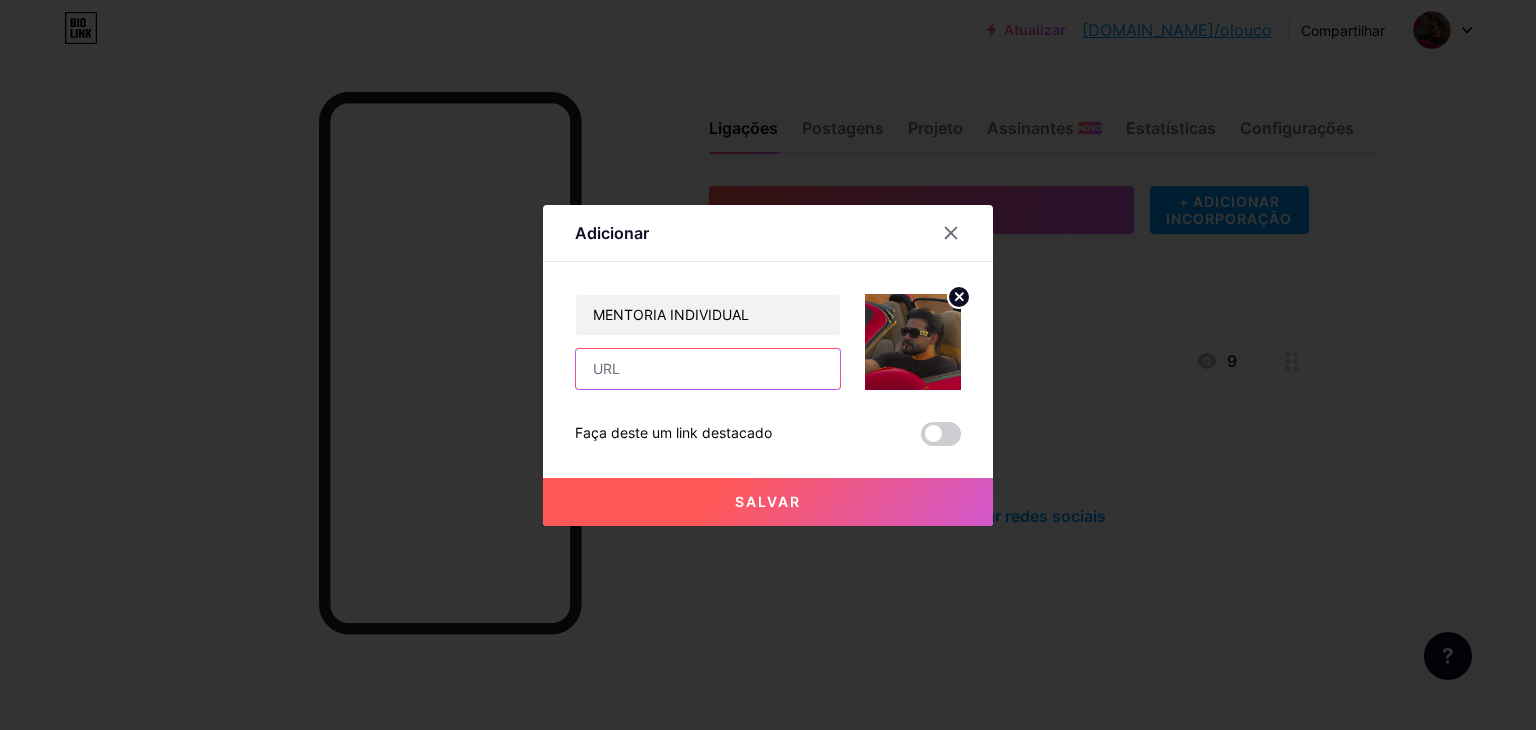 click at bounding box center (708, 369) 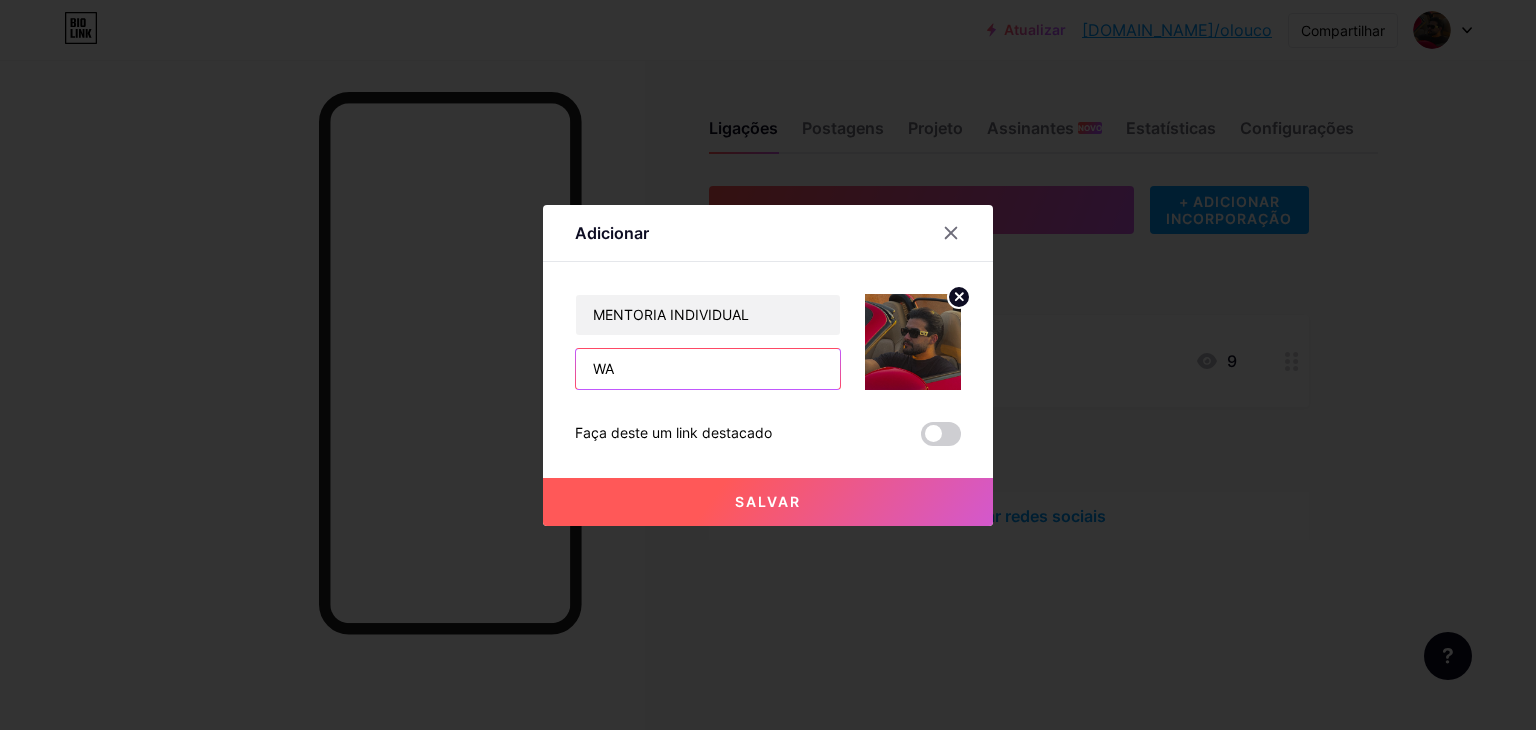 type on "W" 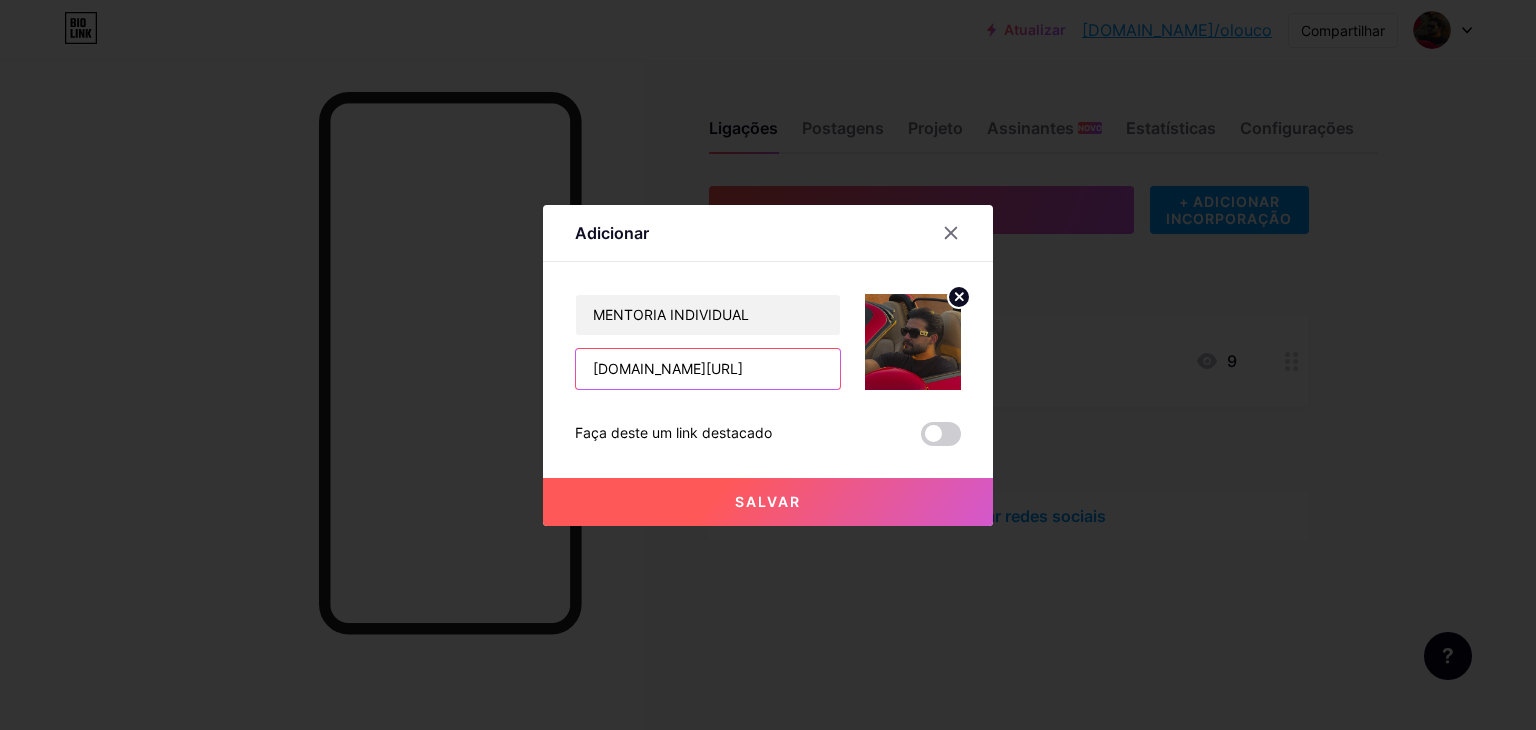 type on "[DOMAIN_NAME][URL]" 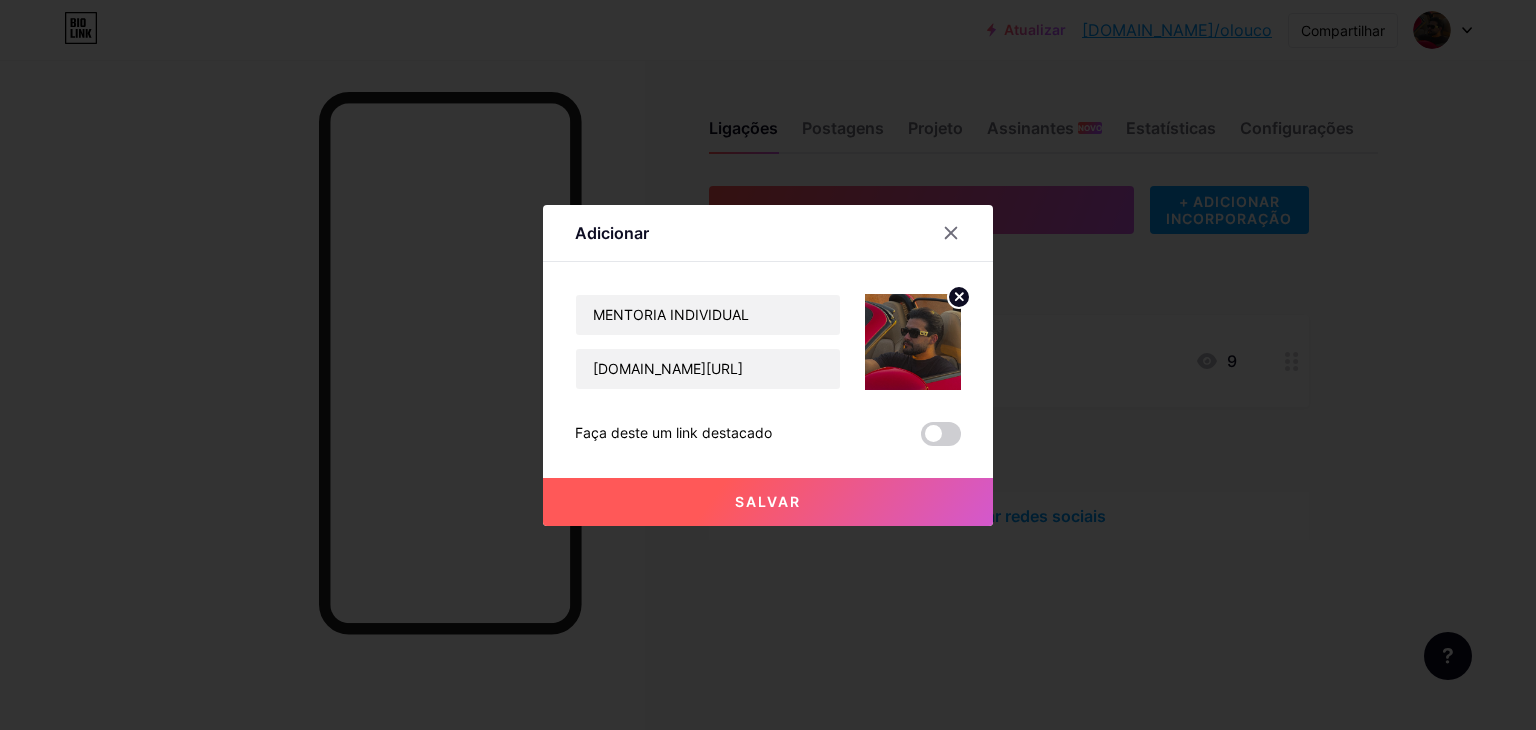 click on "Salvar" at bounding box center [768, 502] 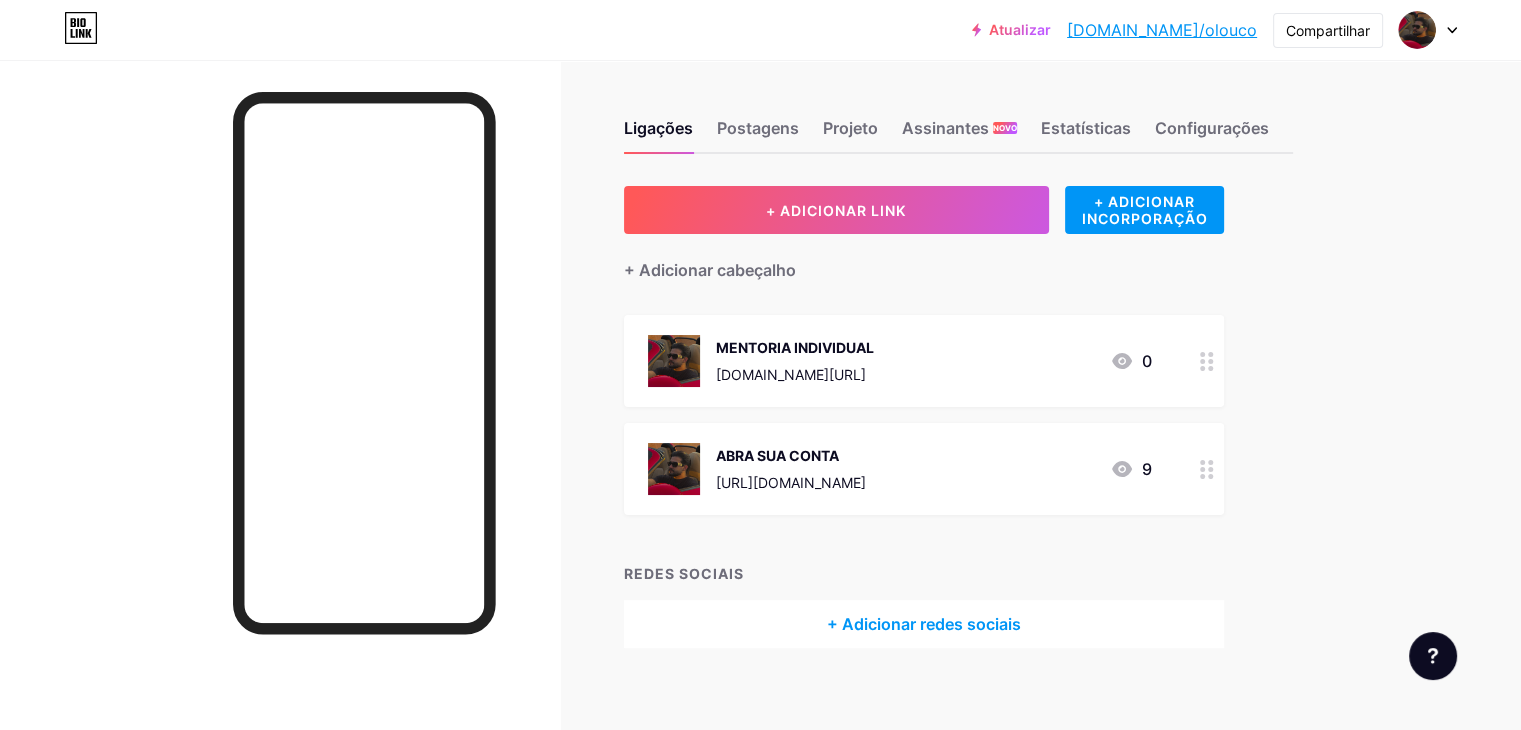 click 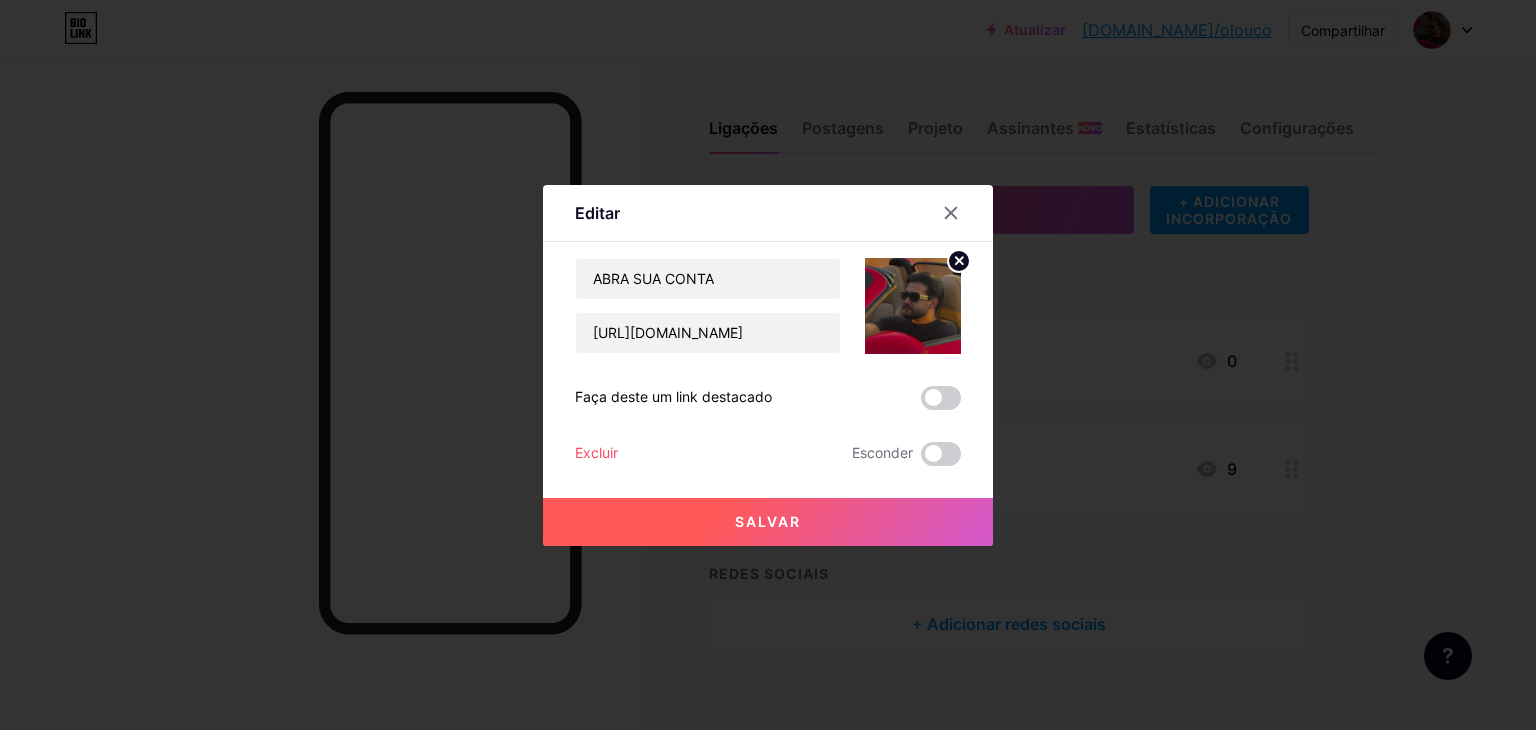 click at bounding box center [913, 306] 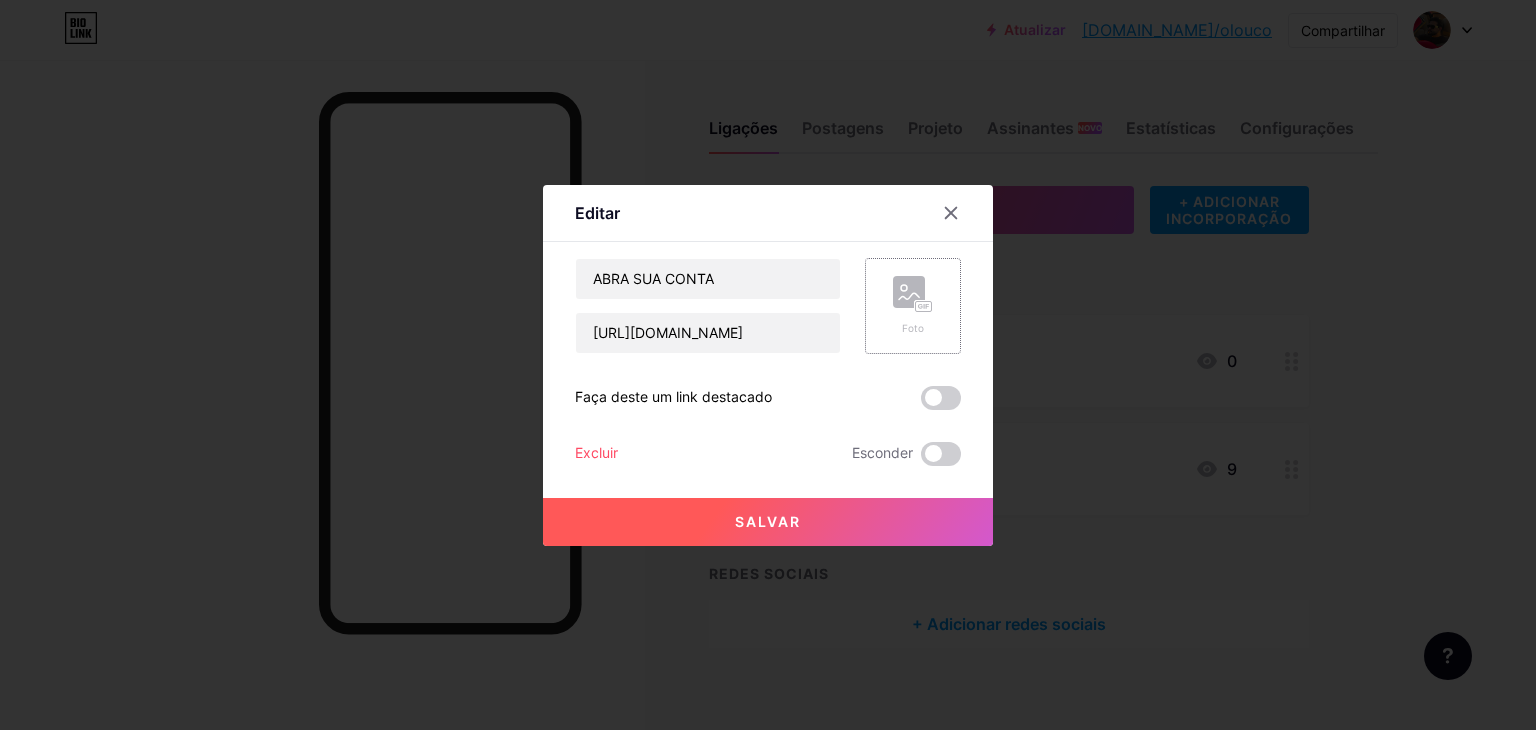 click 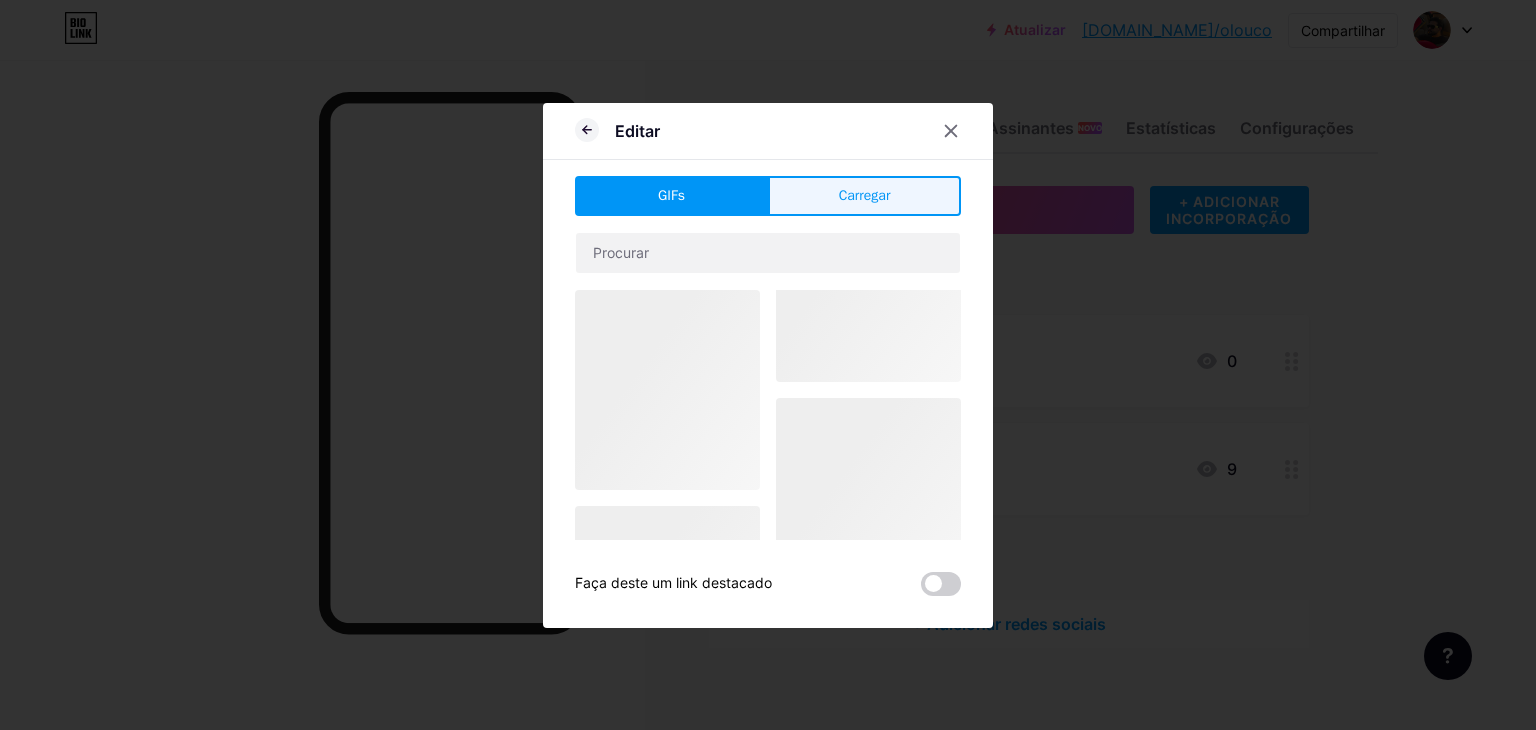 click on "Carregar" at bounding box center (864, 196) 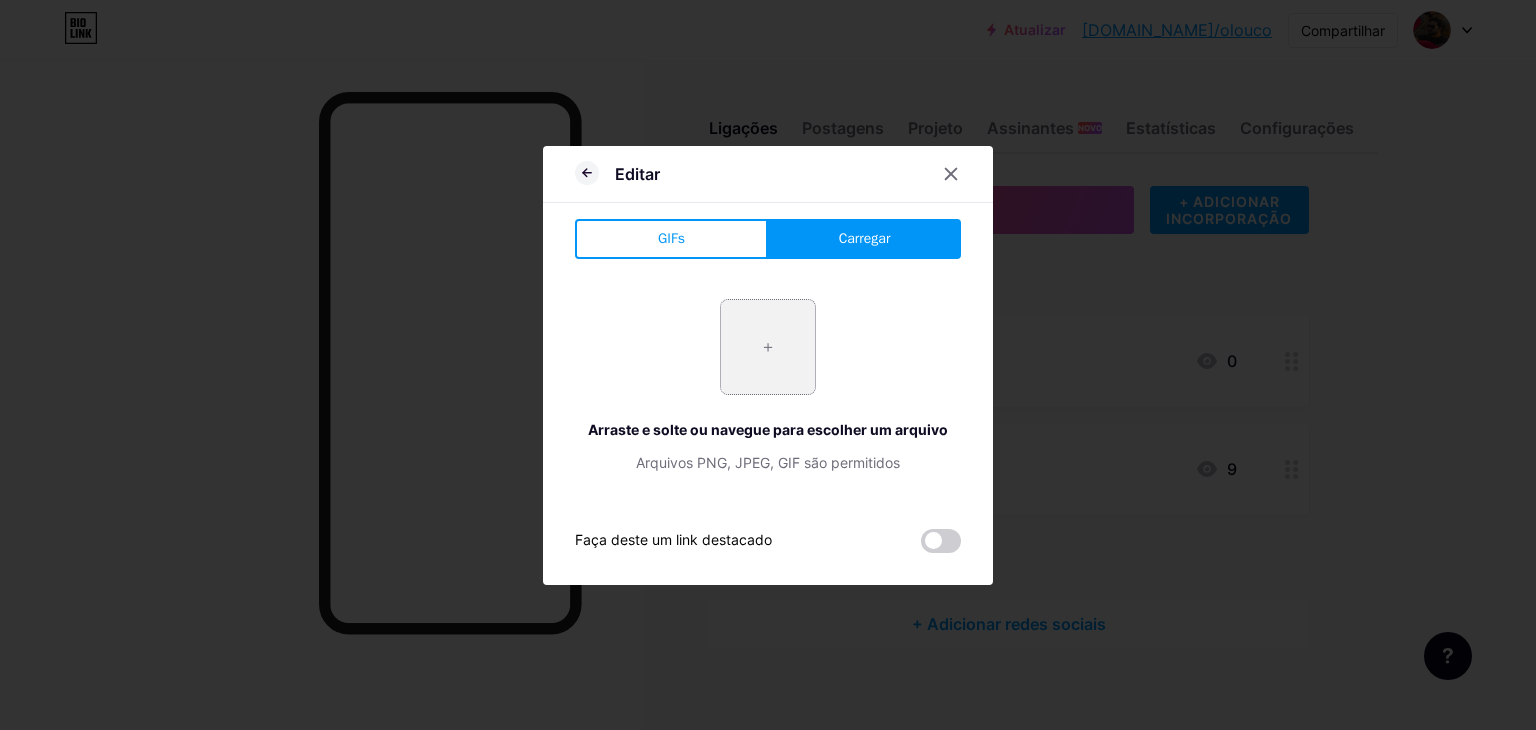 click at bounding box center (768, 347) 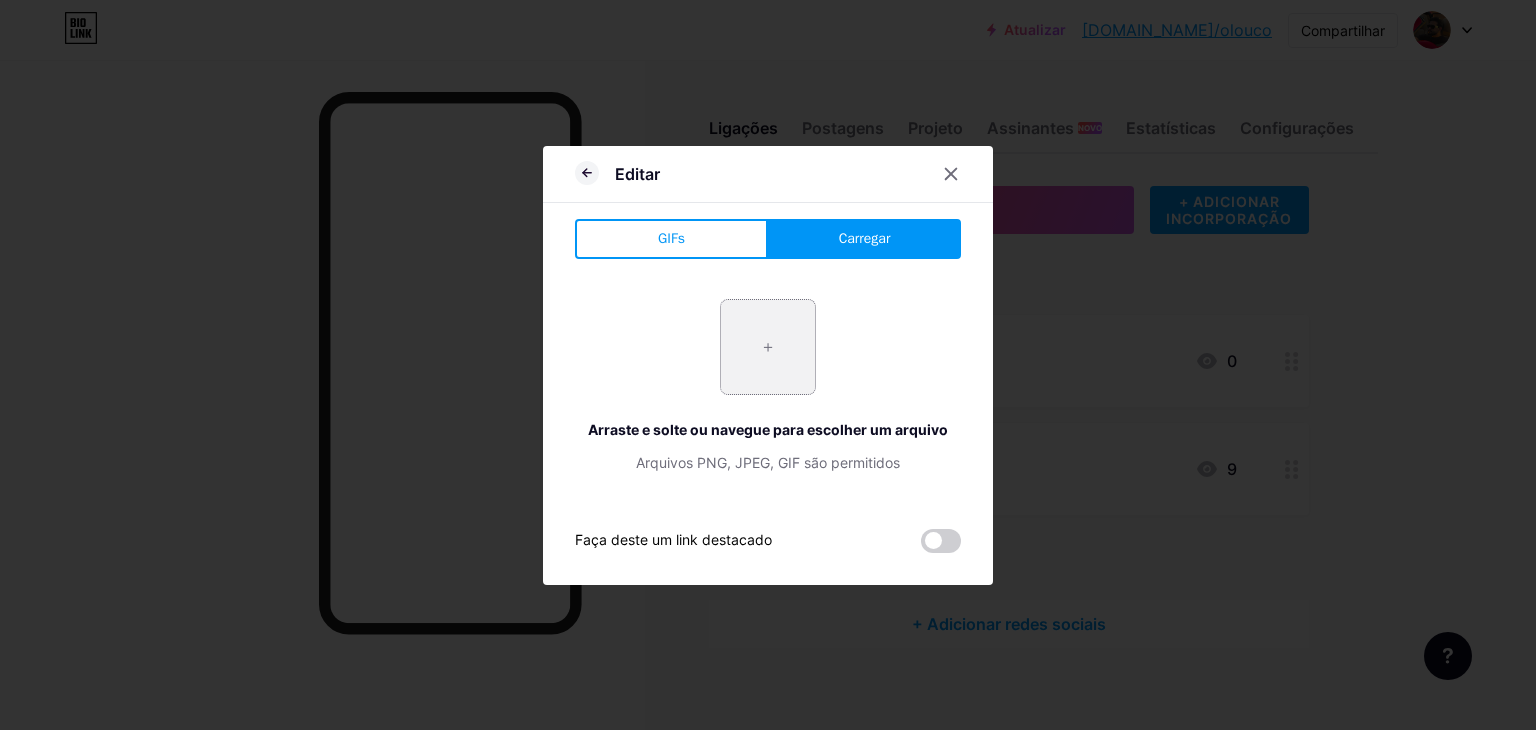type on "C:\fakepath\Captura de tela [DATE] 212041.png" 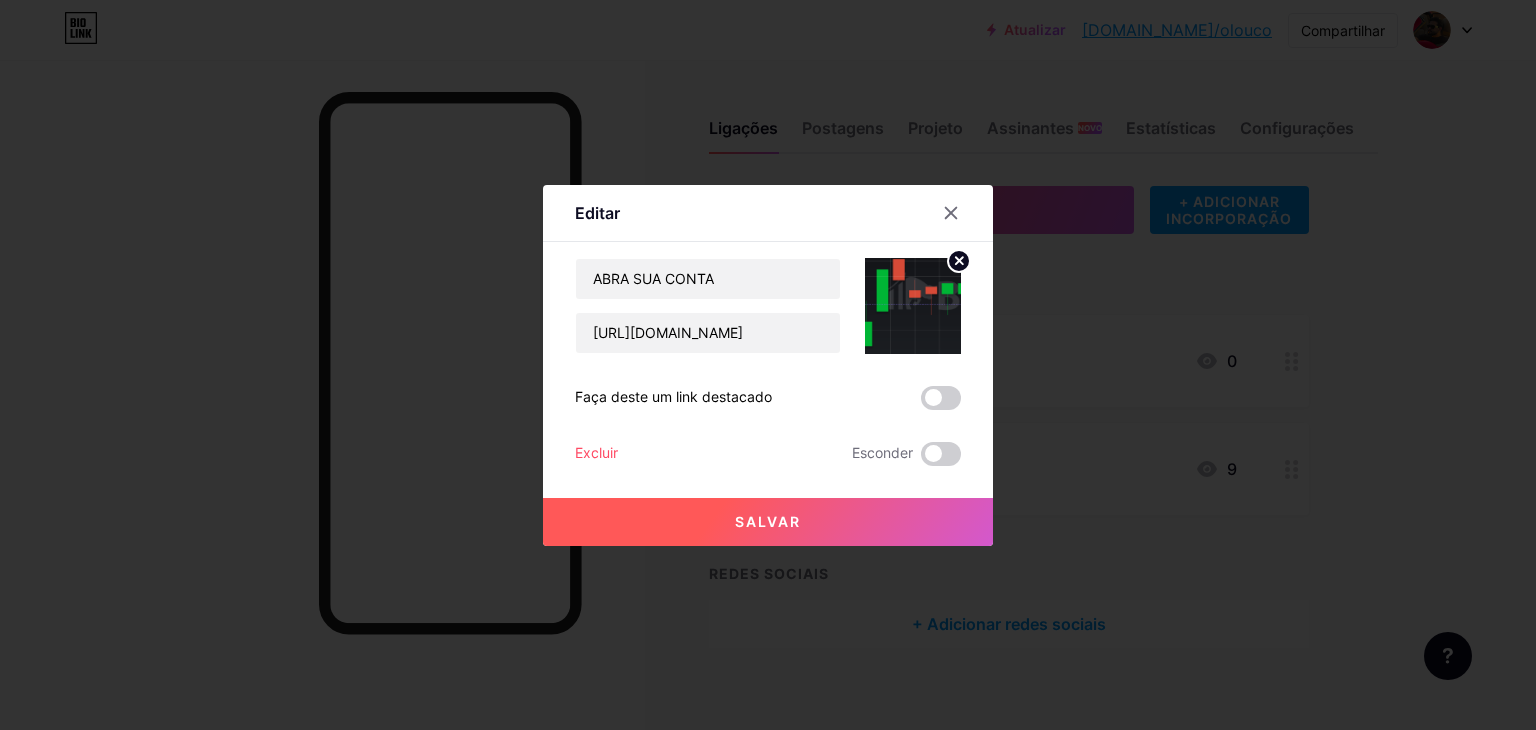 click on "Salvar" at bounding box center [768, 522] 